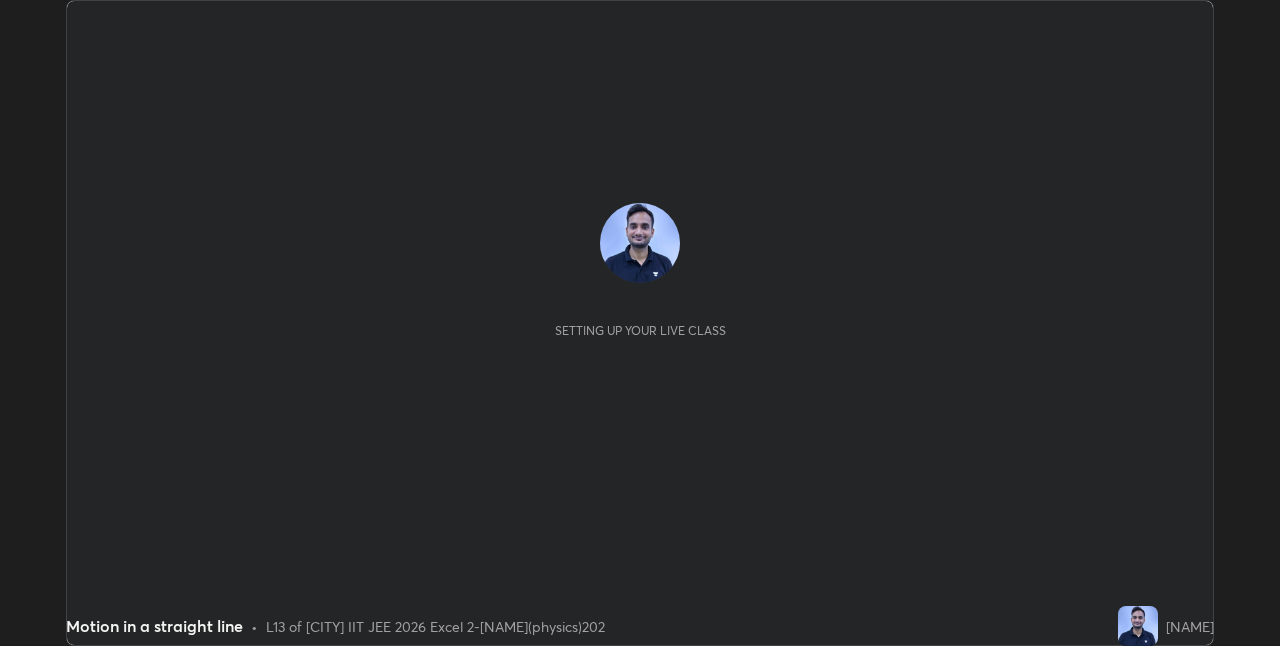 scroll, scrollTop: 0, scrollLeft: 0, axis: both 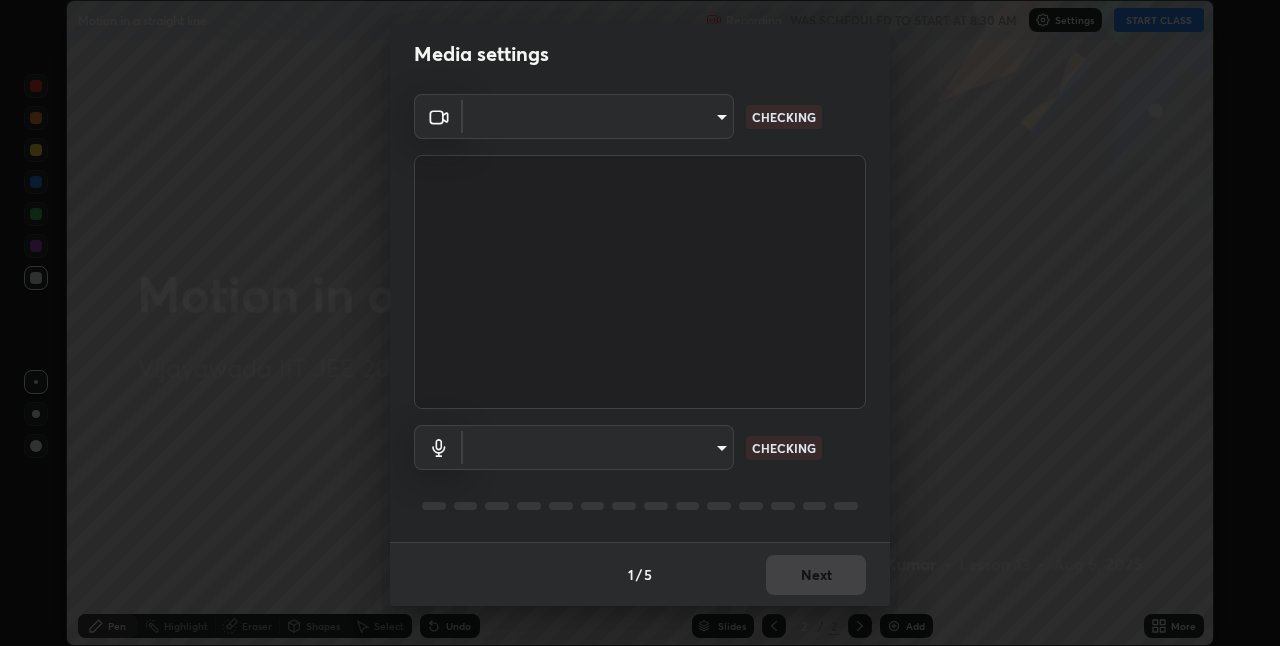 type on "66aebff6bf266b75c2ebb2e60f933f11e1b27f3d04b3b6d5aee389ba91737d29" 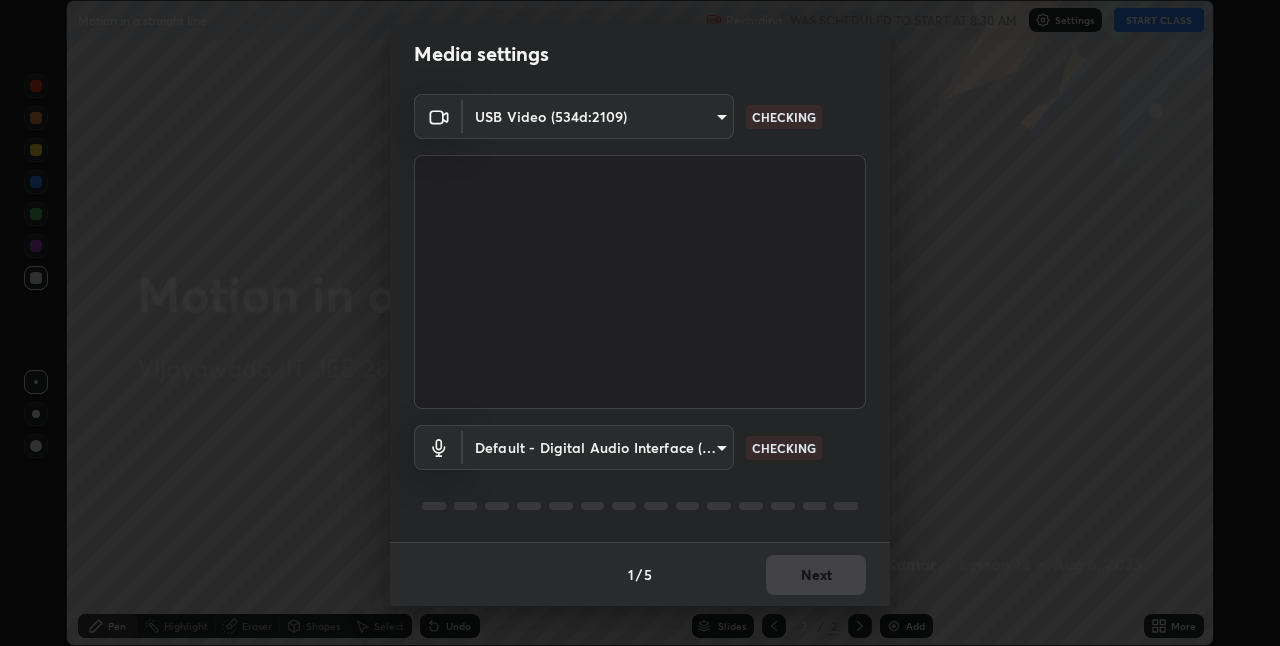 click on "Erase all Motion in a straight line Recording WAS SCHEDULED TO START AT  8:30 AM Settings START CLASS Setting up your live class Motion in a straight line • L13 of [CITY] IIT JEE 2026 Excel 2-[NAME](physics)202 [NAME] Pen Highlight Eraser Shapes Select Undo Slides 2 / 2 Add More No doubts shared Encourage your learners to ask a doubt for better clarity Report an issue Reason for reporting Buffering Chat not working Audio - Video sync issue Educator video quality low ​ Attach an image Report Media settings USB Video (534d:2109) [HASH] CHECKING Default - Digital Audio Interface (3- USB Digital Audio) default CHECKING 1 / 5 Next" at bounding box center [640, 323] 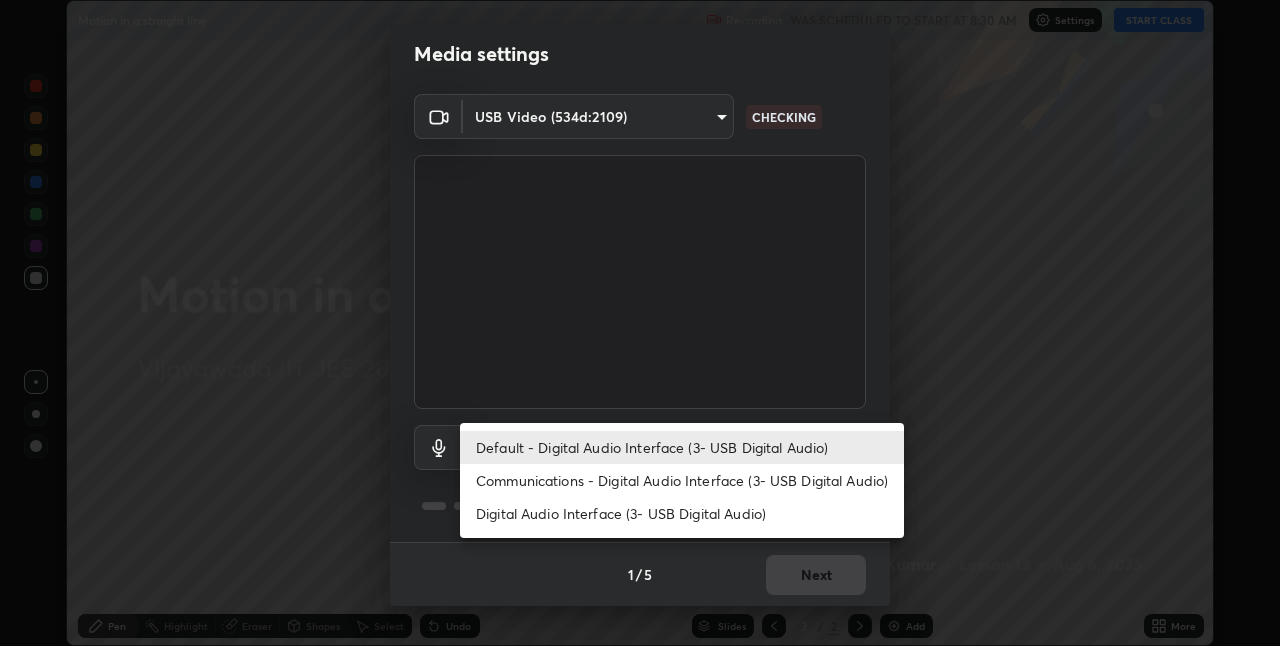 click on "Communications - Digital Audio Interface (3- USB Digital Audio)" at bounding box center [682, 480] 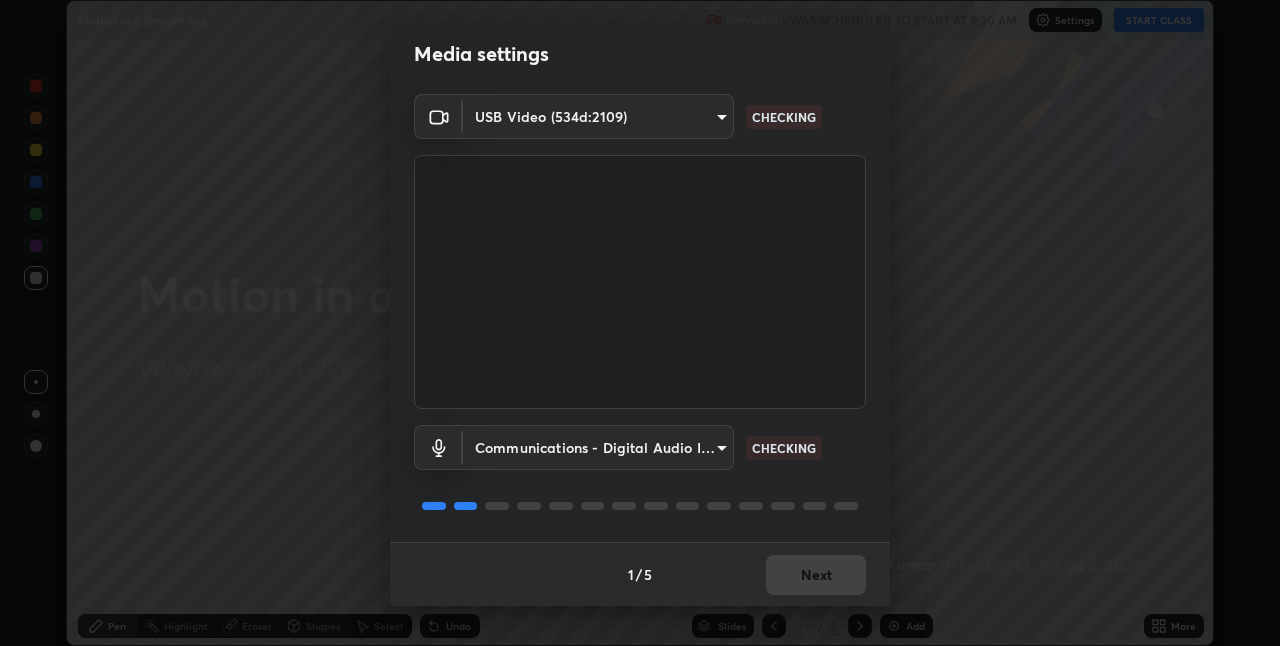 click on "Erase all Motion in a straight line Recording WAS SCHEDULED TO START AT  8:30 AM Settings START CLASS Setting up your live class Motion in a straight line • L13 of [CITY] IIT JEE 2026 Excel 2-[NAME](physics)202 [NAME] Pen Highlight Eraser Shapes Select Undo Slides 2 / 2 Add More No doubts shared Encourage your learners to ask a doubt for better clarity Report an issue Reason for reporting Buffering Chat not working Audio - Video sync issue Educator video quality low ​ Attach an image Report Media settings USB Video (534d:2109) [HASH] CHECKING Communications - Digital Audio Interface (3- USB Digital Audio) communications CHECKING 1 / 5 Next" at bounding box center [640, 323] 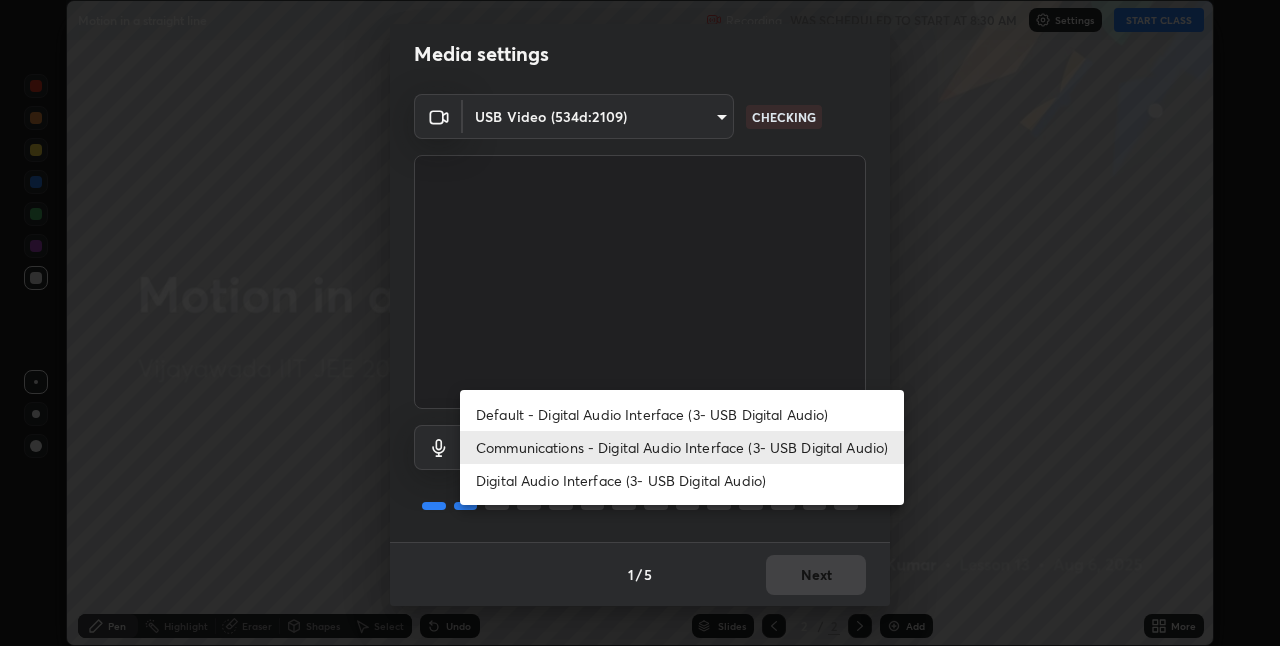 click on "Default - Digital Audio Interface (3- USB Digital Audio)" at bounding box center [682, 414] 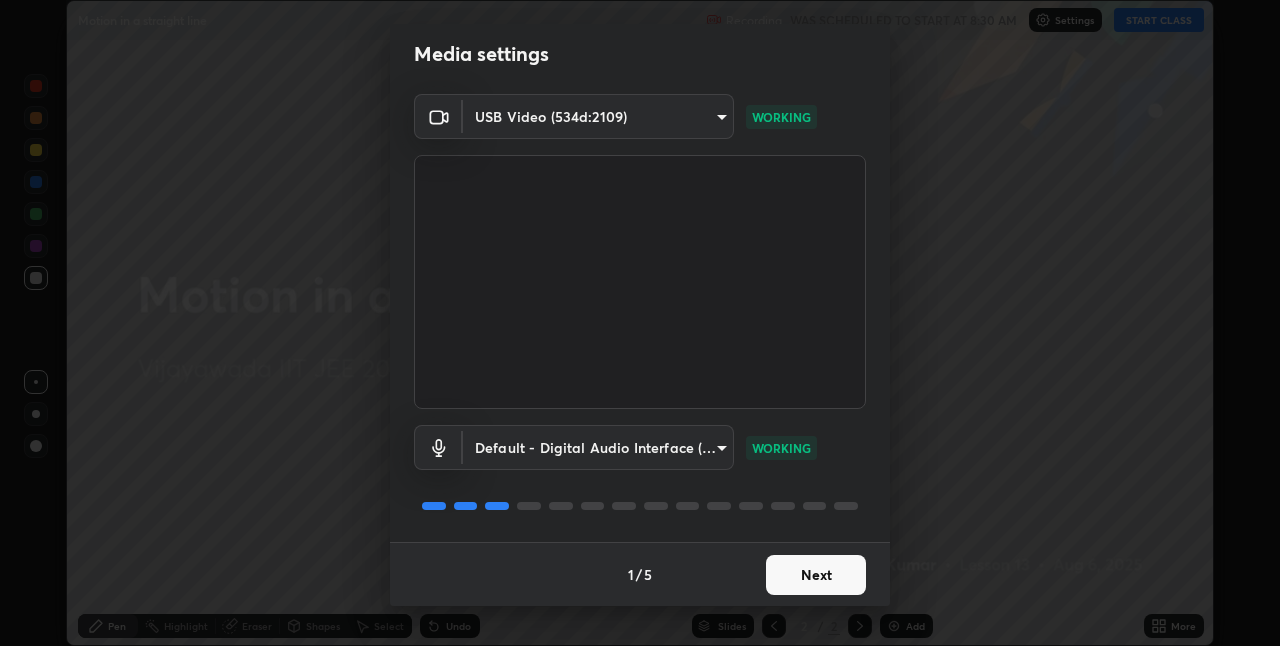 click on "Next" at bounding box center (816, 575) 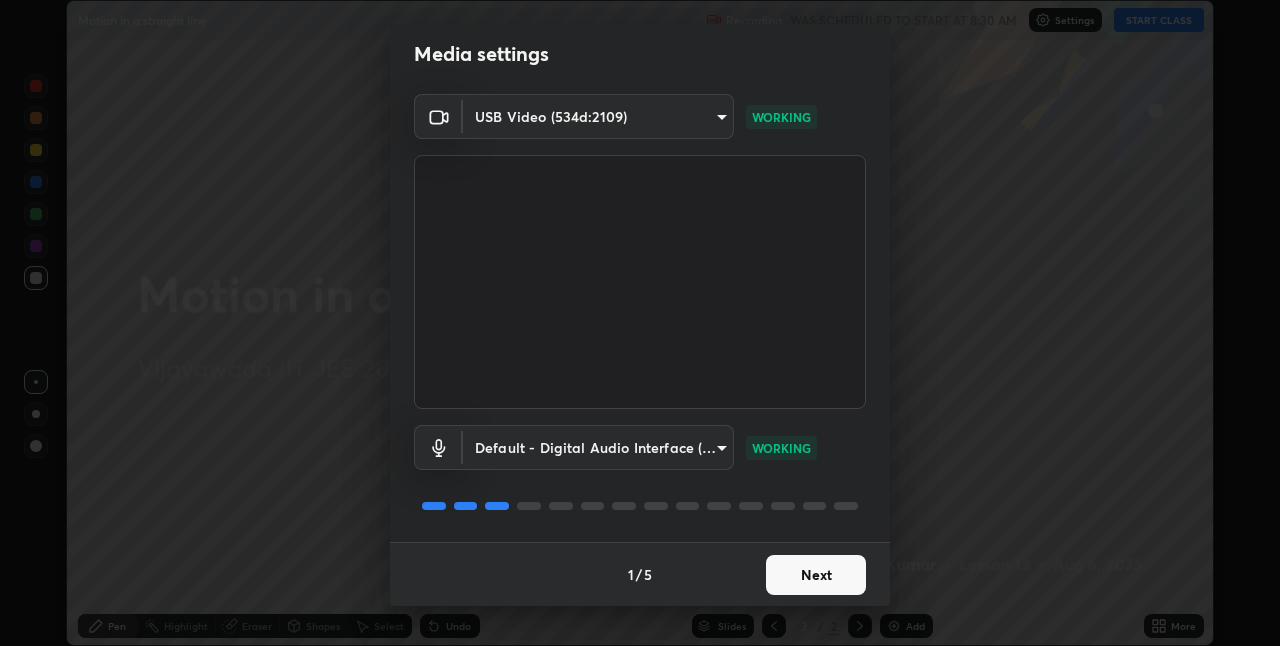 scroll, scrollTop: 0, scrollLeft: 0, axis: both 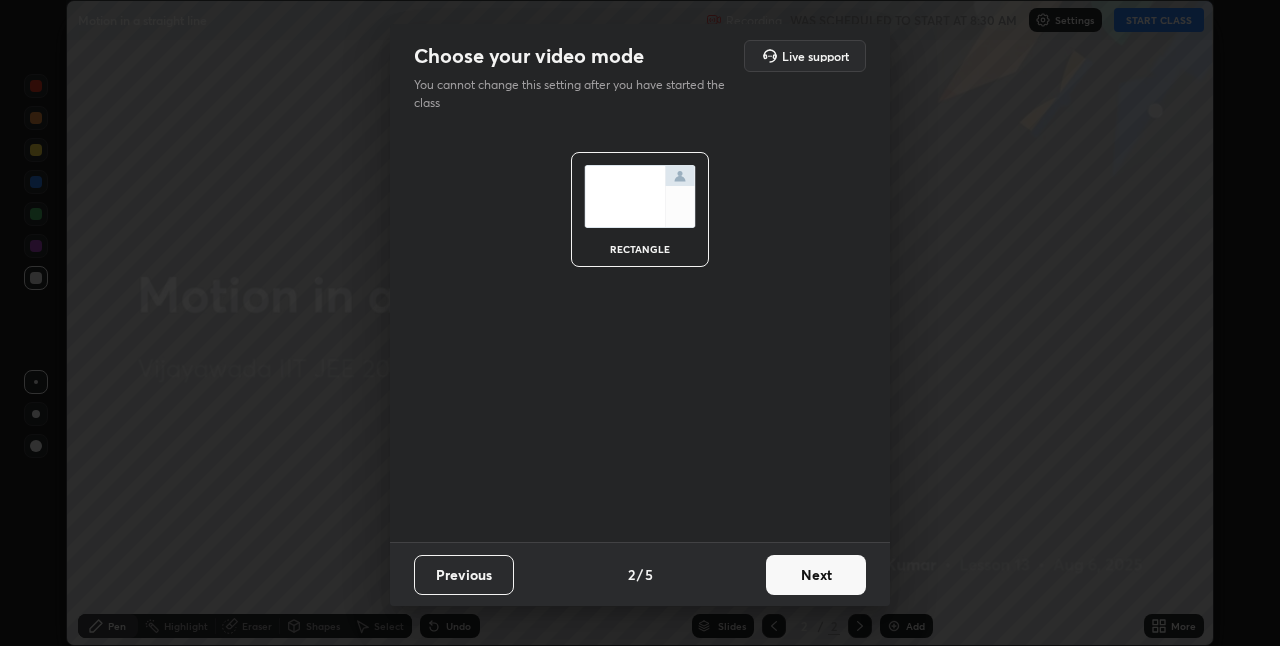 click on "Next" at bounding box center [816, 575] 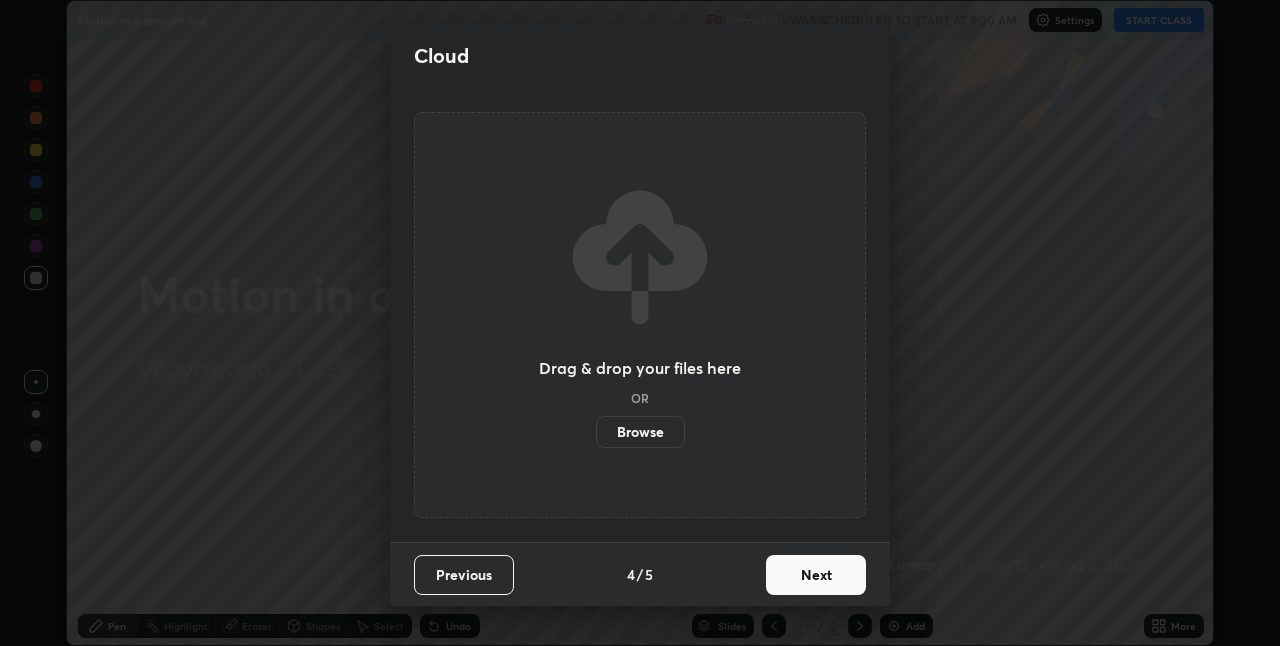 click on "Next" at bounding box center [816, 575] 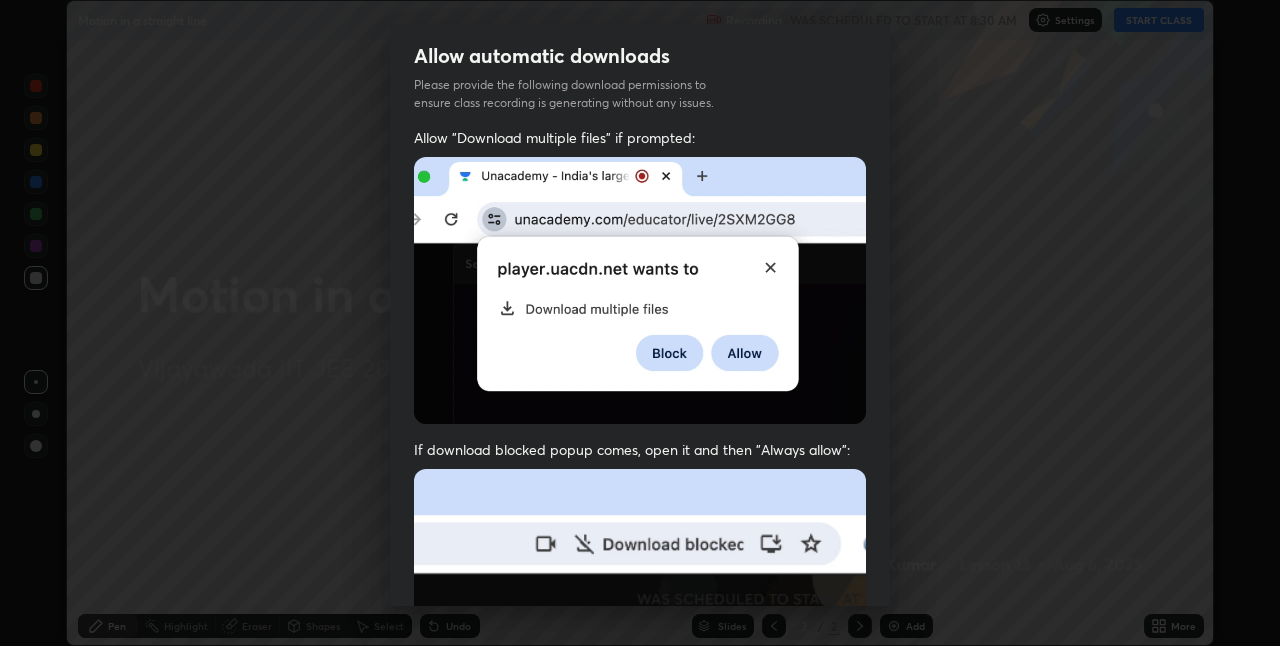 click at bounding box center (640, 687) 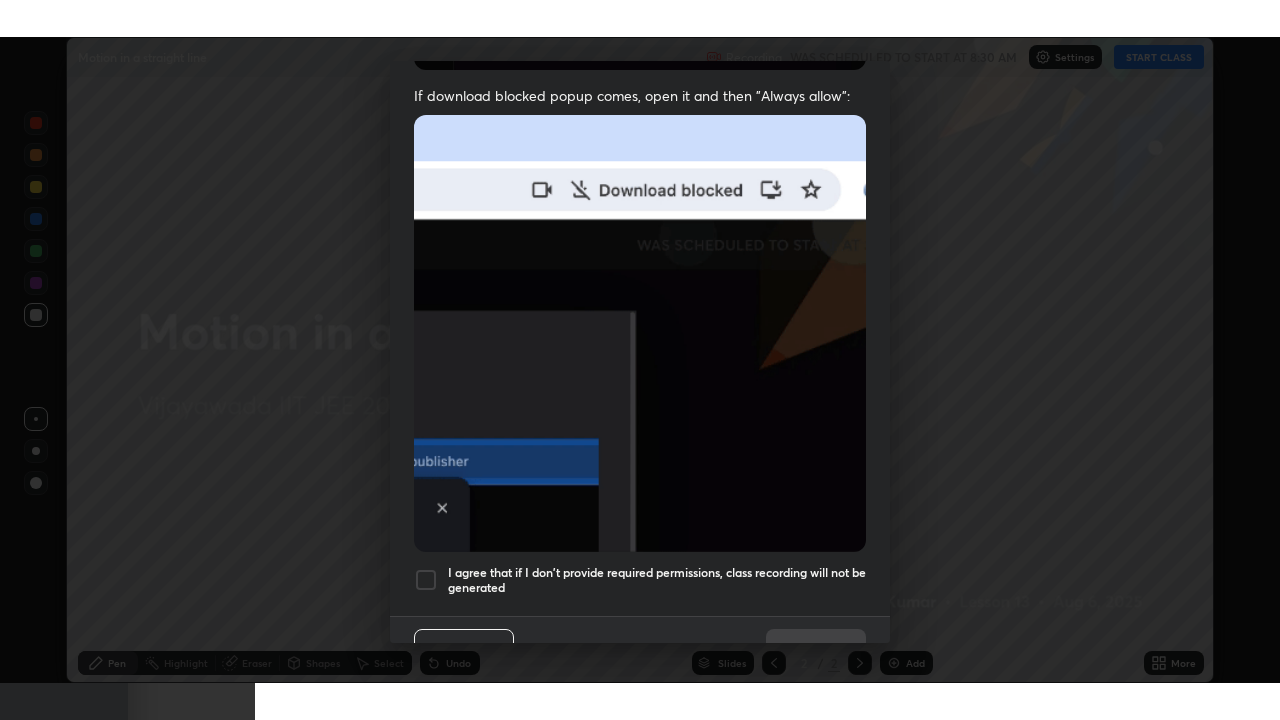scroll, scrollTop: 418, scrollLeft: 0, axis: vertical 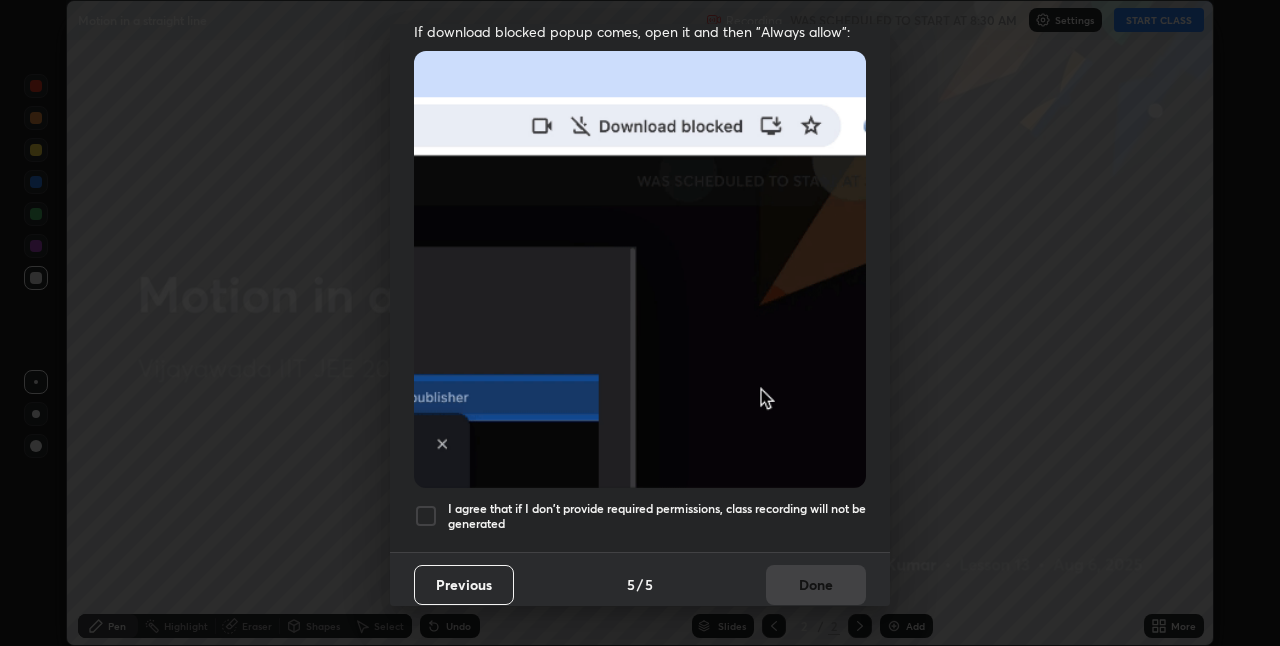 click on "I agree that if I don't provide required permissions, class recording will not be generated" at bounding box center [640, 516] 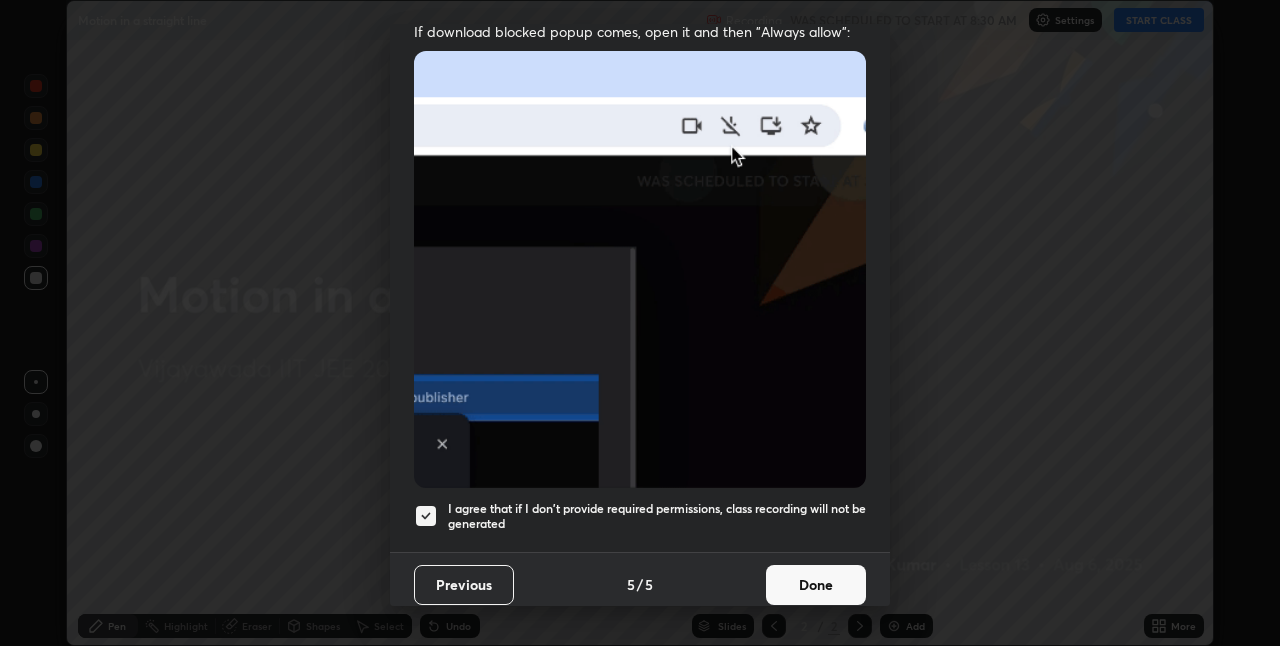 click on "Done" at bounding box center (816, 585) 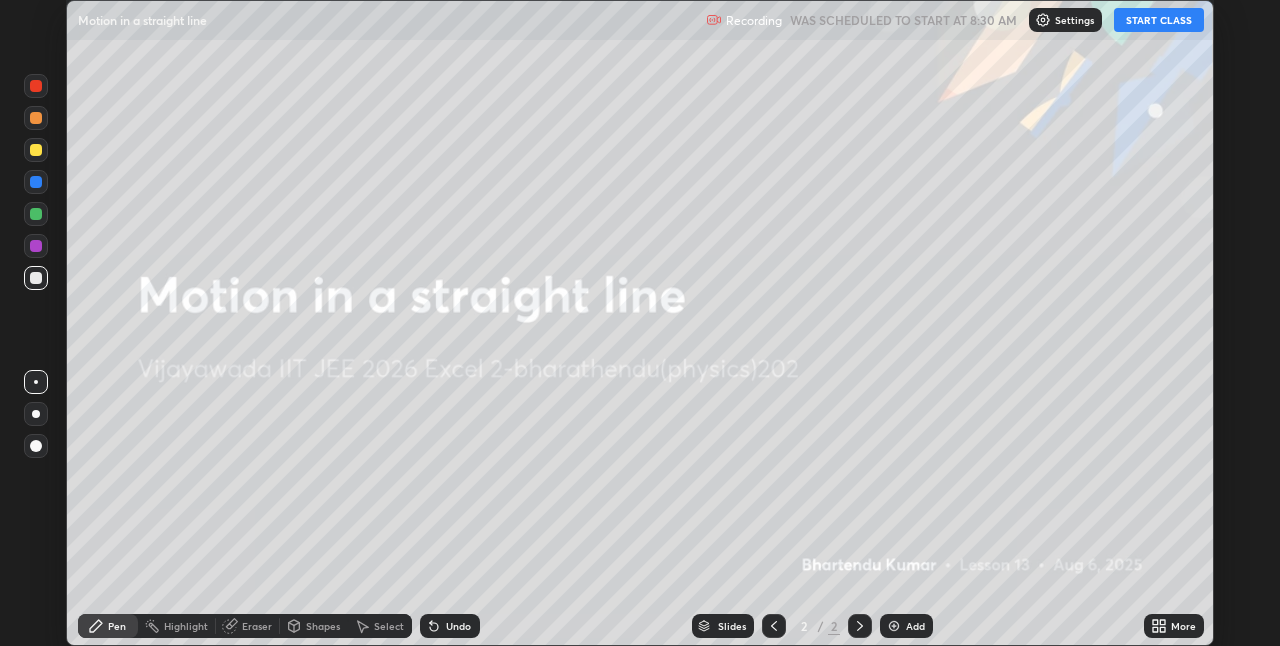 click on "Add" at bounding box center [906, 626] 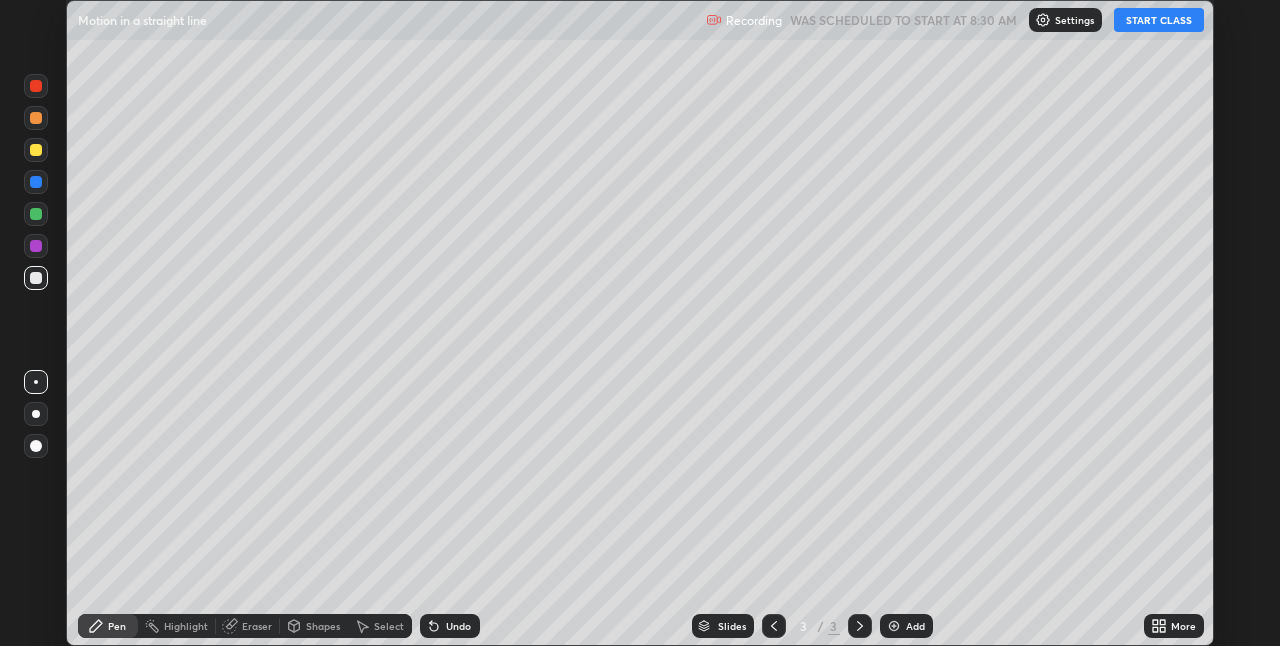 click 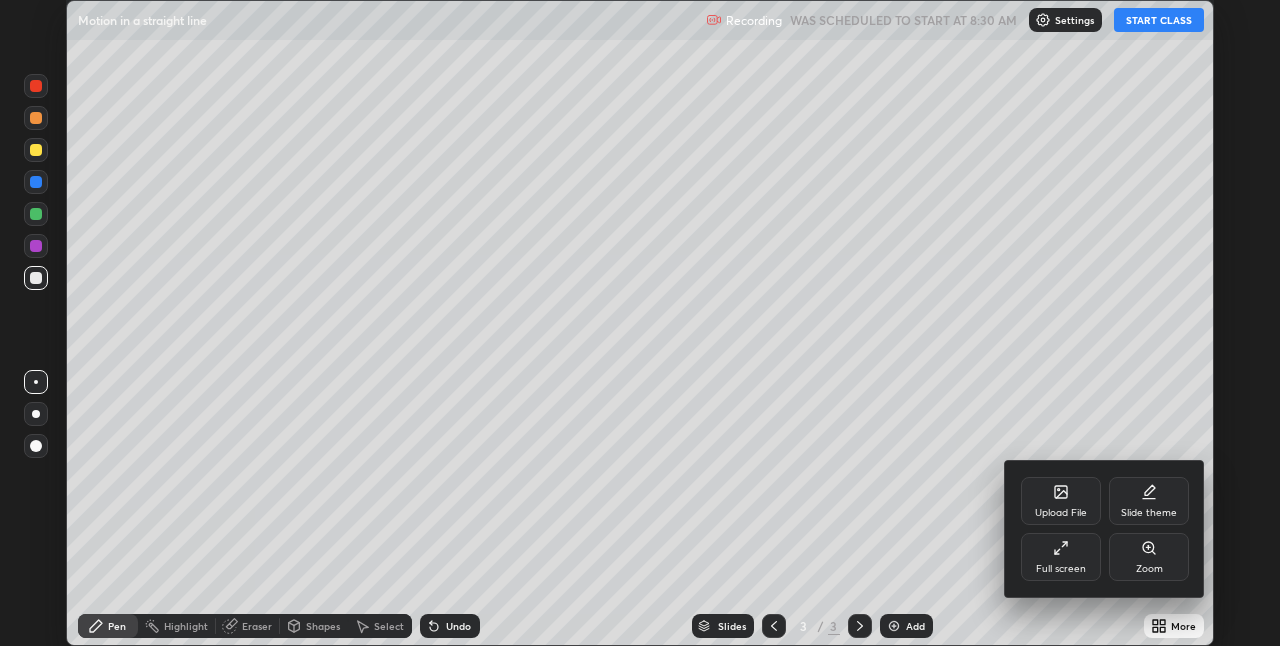 click on "Full screen" at bounding box center (1061, 569) 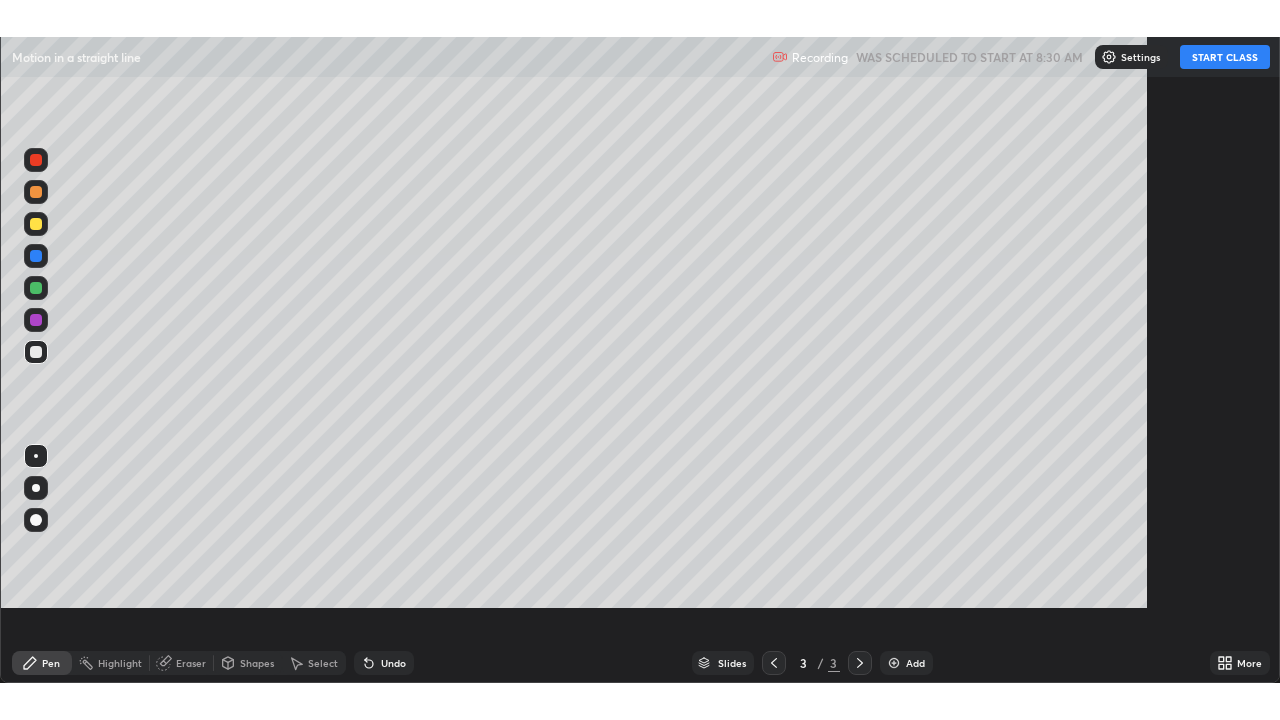 scroll, scrollTop: 99280, scrollLeft: 98720, axis: both 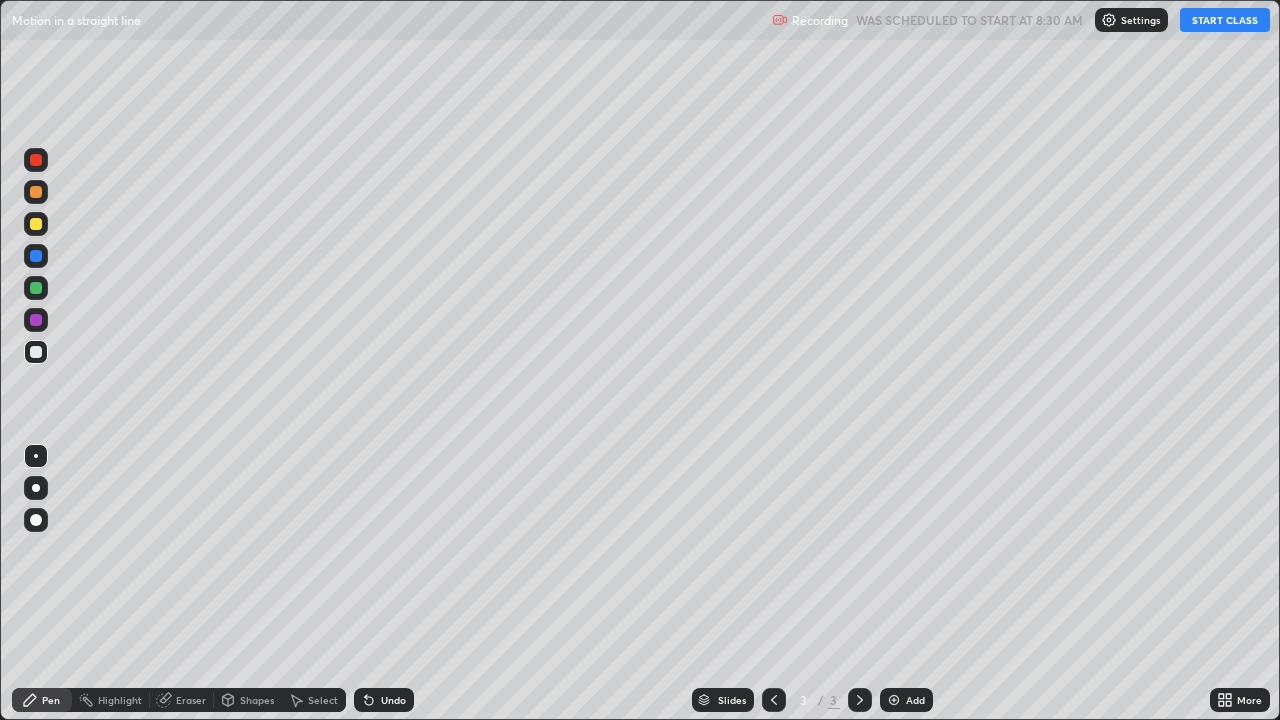 click on "START CLASS" at bounding box center [1225, 20] 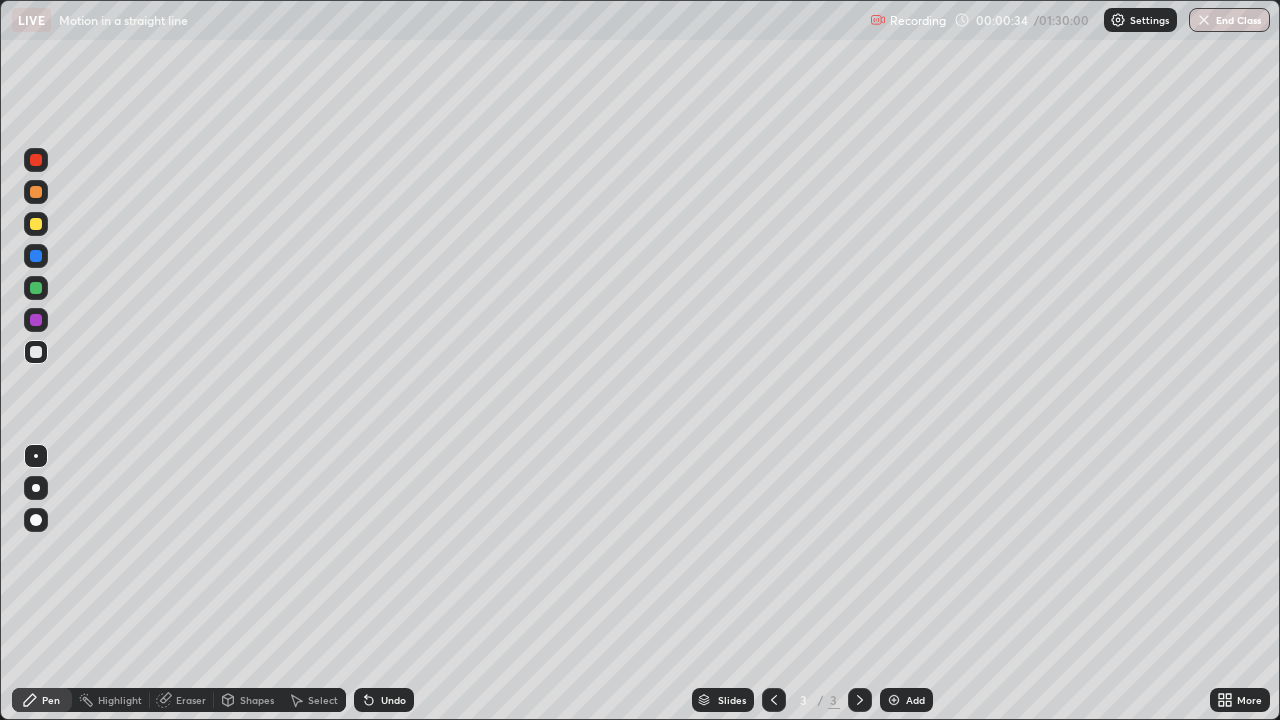 click at bounding box center [36, 224] 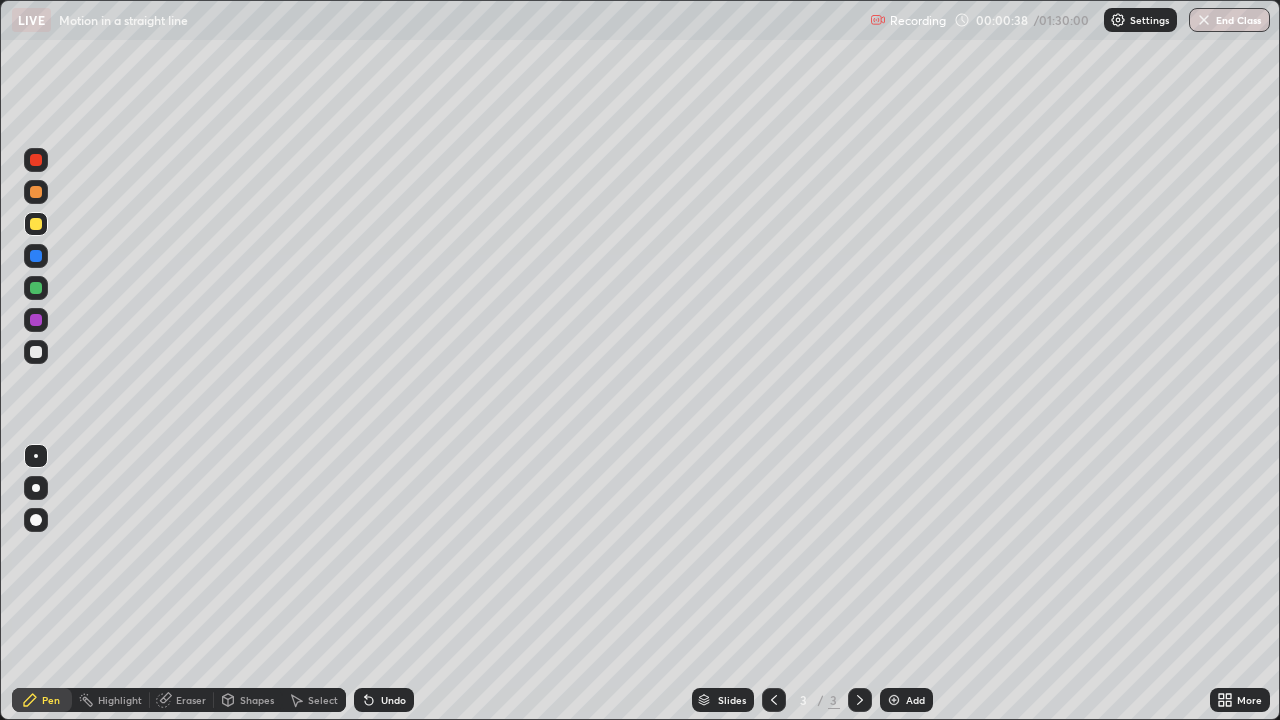 click at bounding box center (36, 192) 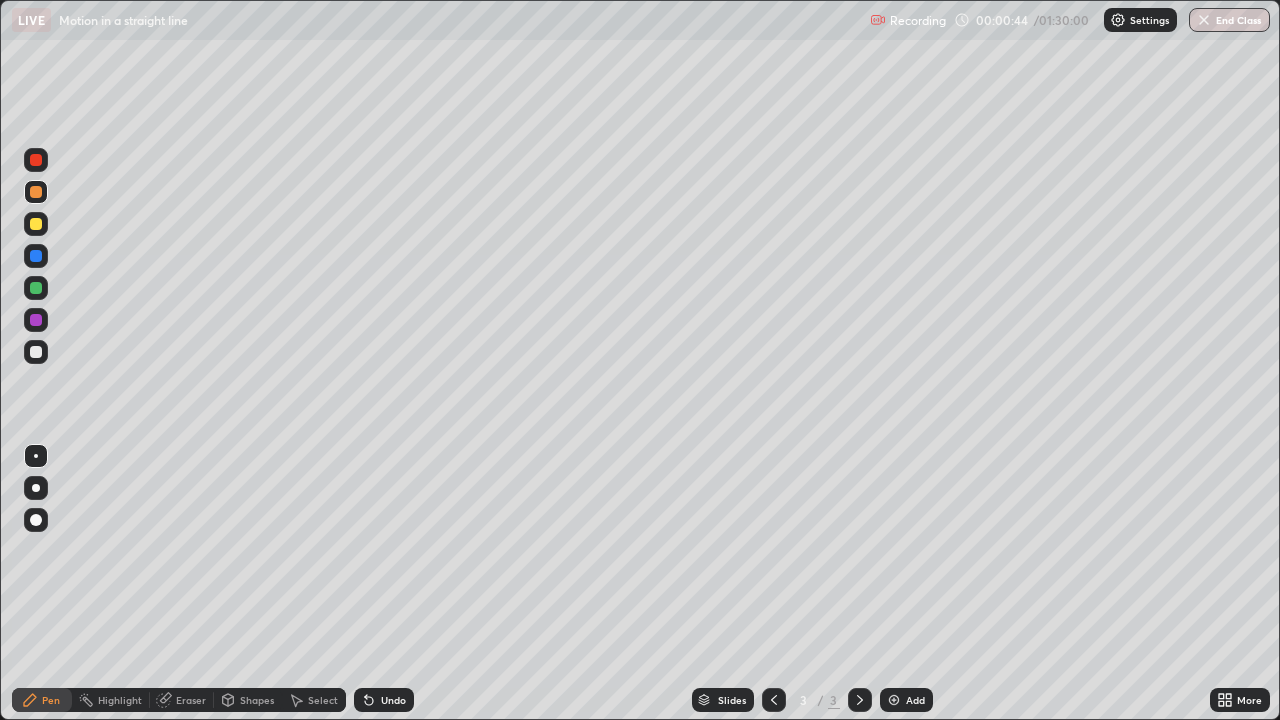 click at bounding box center (36, 352) 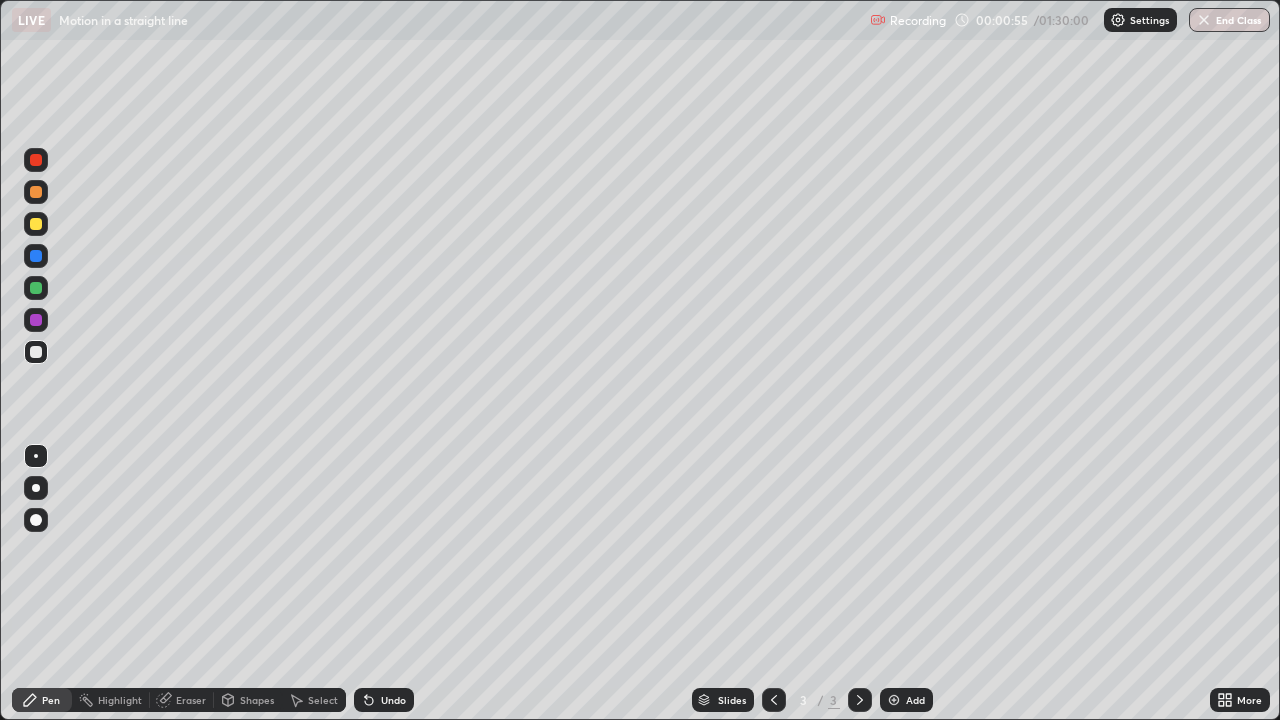 click at bounding box center [36, 352] 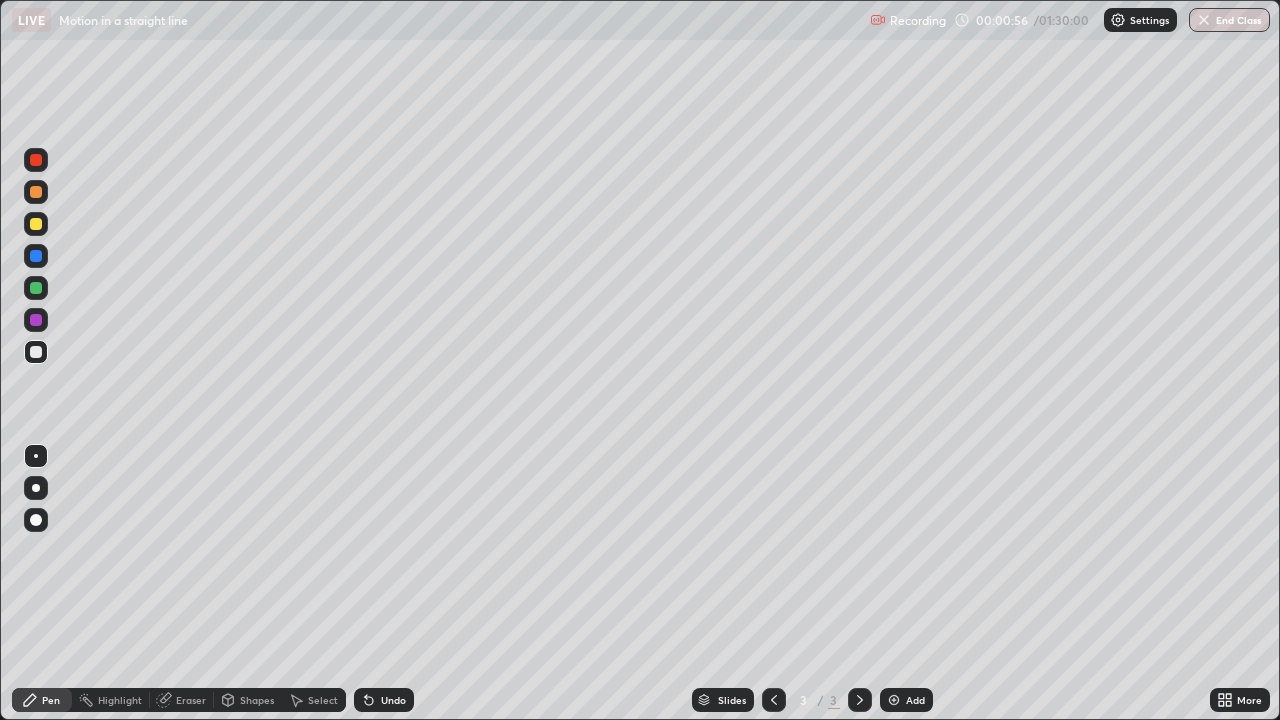 click at bounding box center [36, 224] 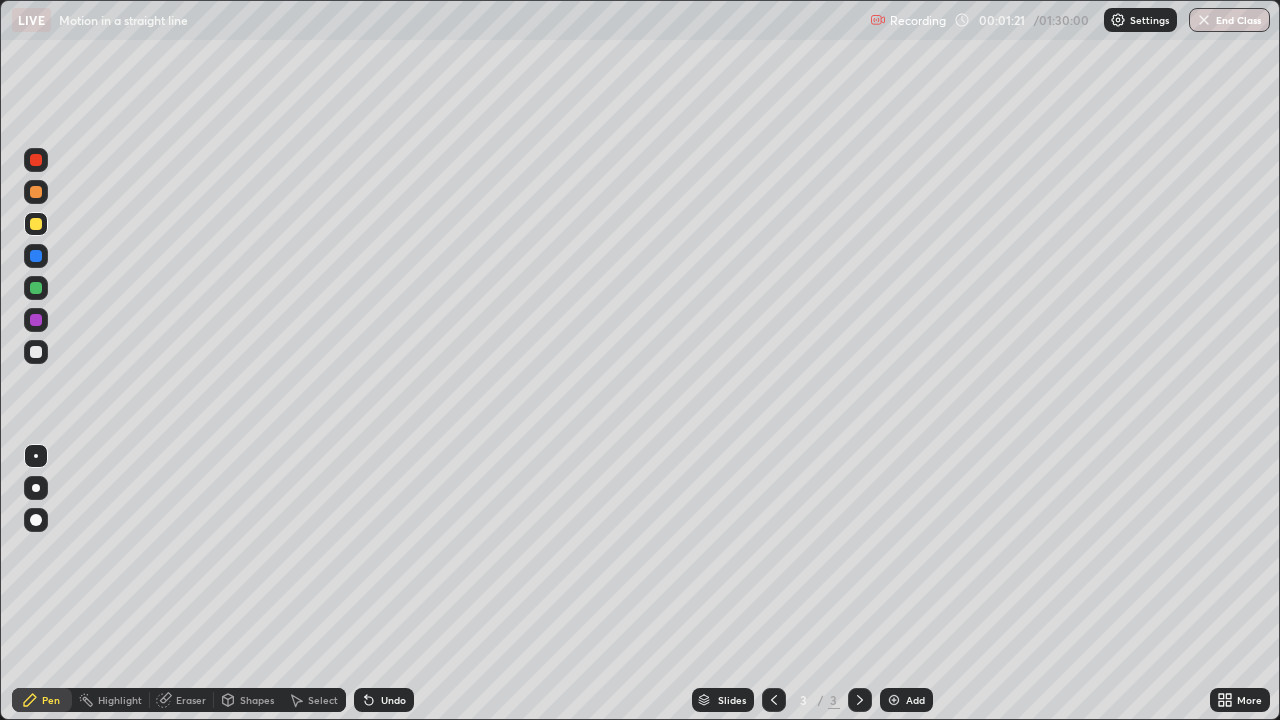 click at bounding box center (36, 160) 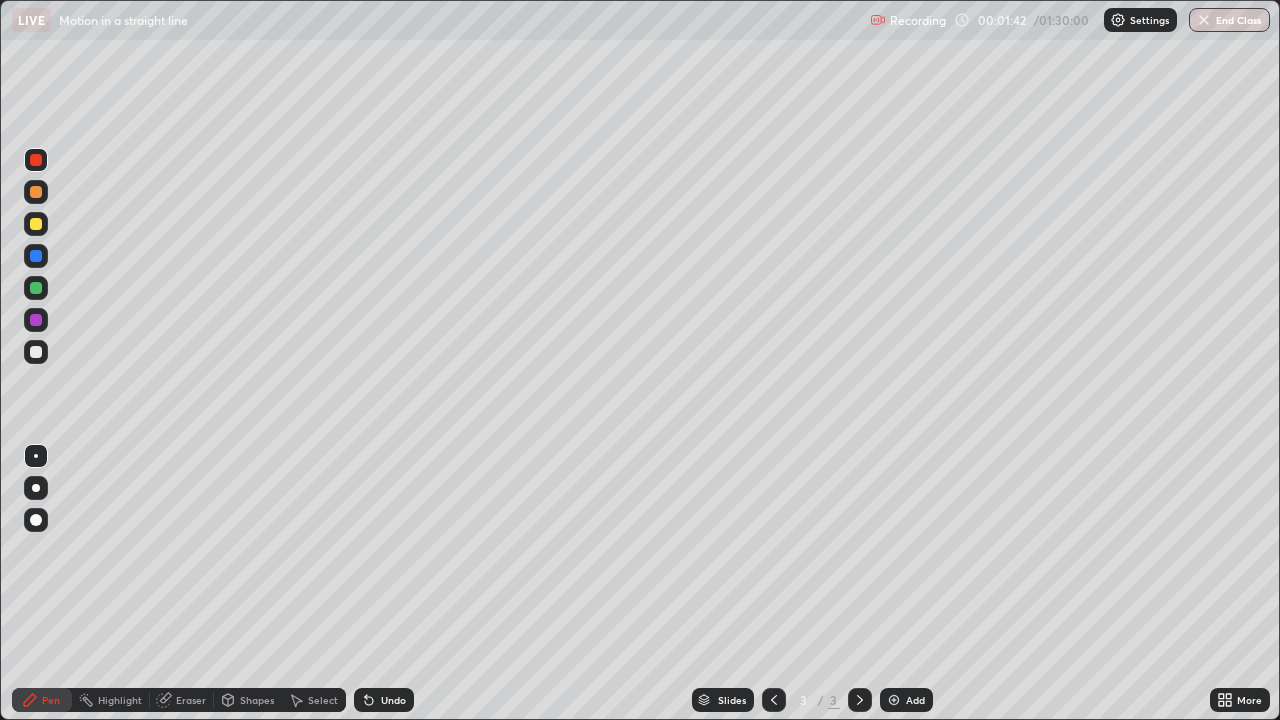 click on "Eraser" at bounding box center (191, 700) 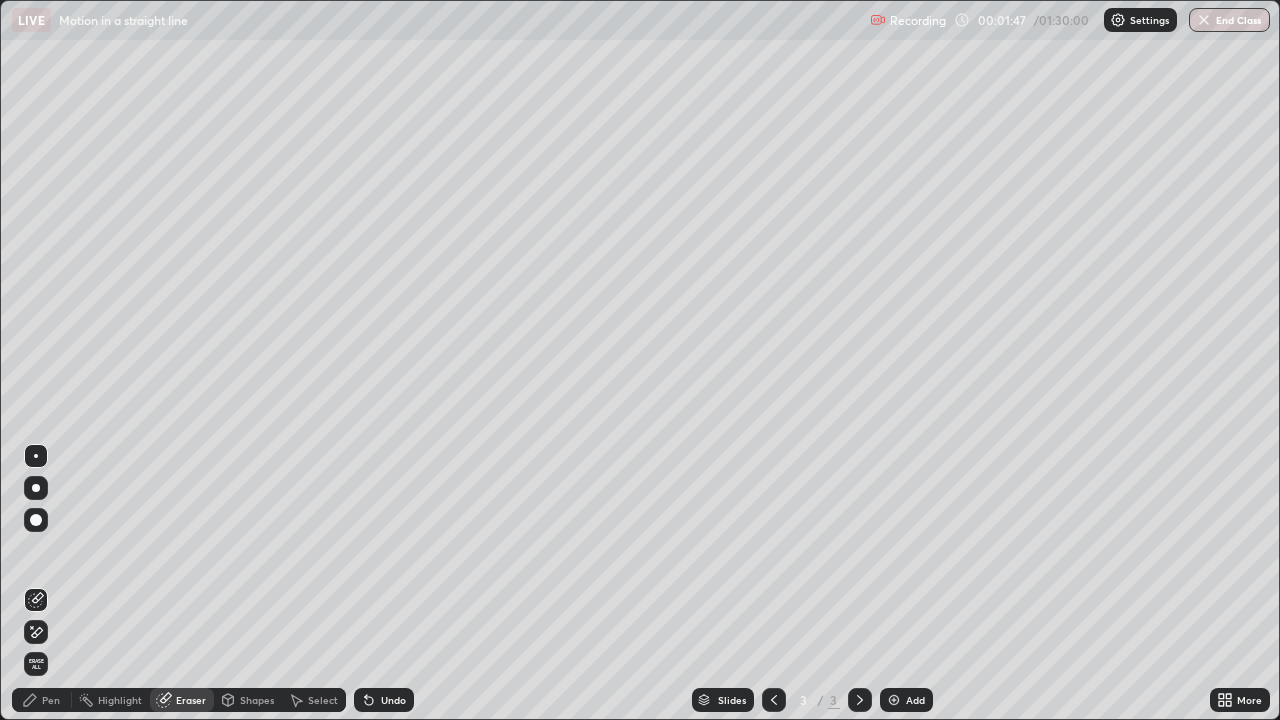click on "Pen" at bounding box center [51, 700] 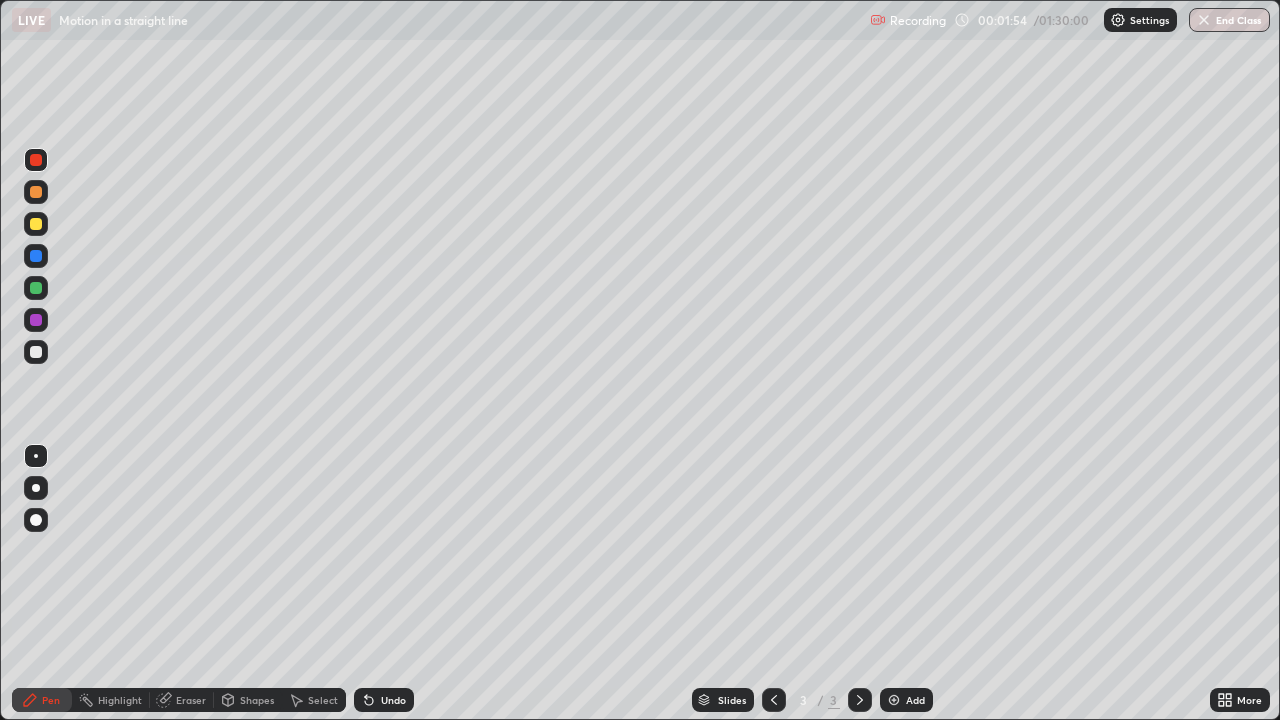 click on "Pen" at bounding box center (42, 700) 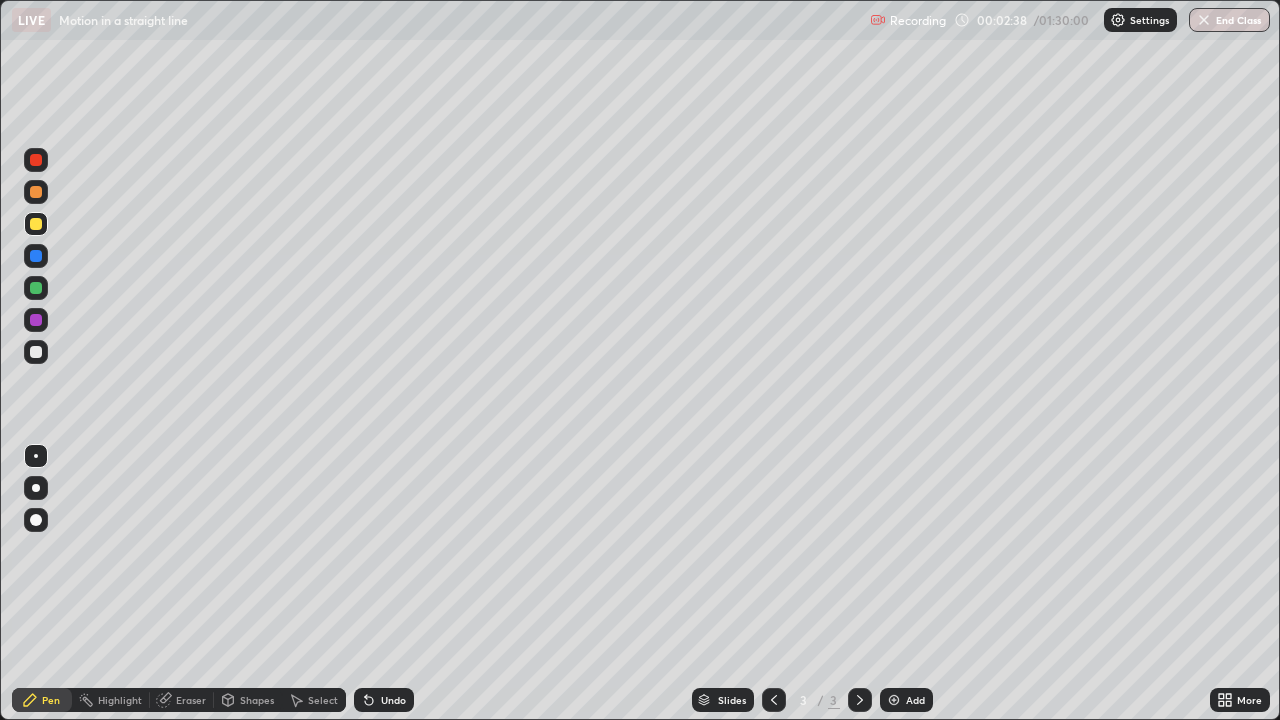 click at bounding box center [36, 352] 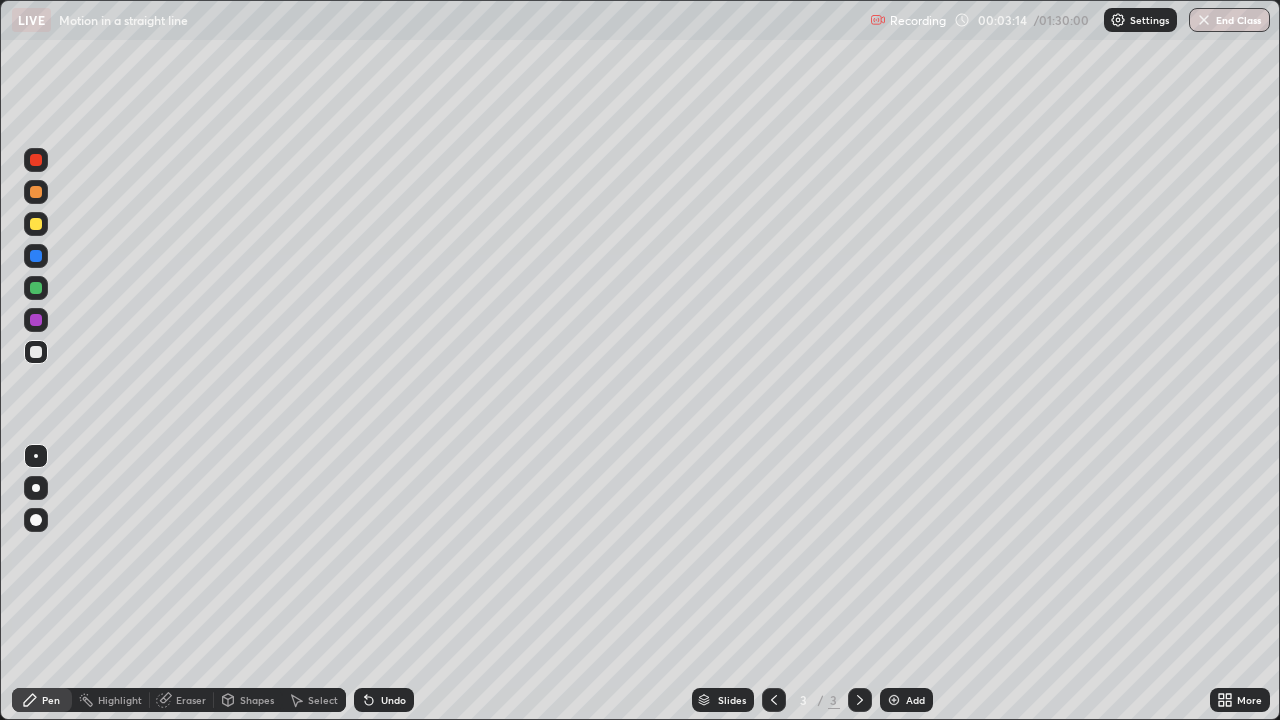 click at bounding box center (36, 224) 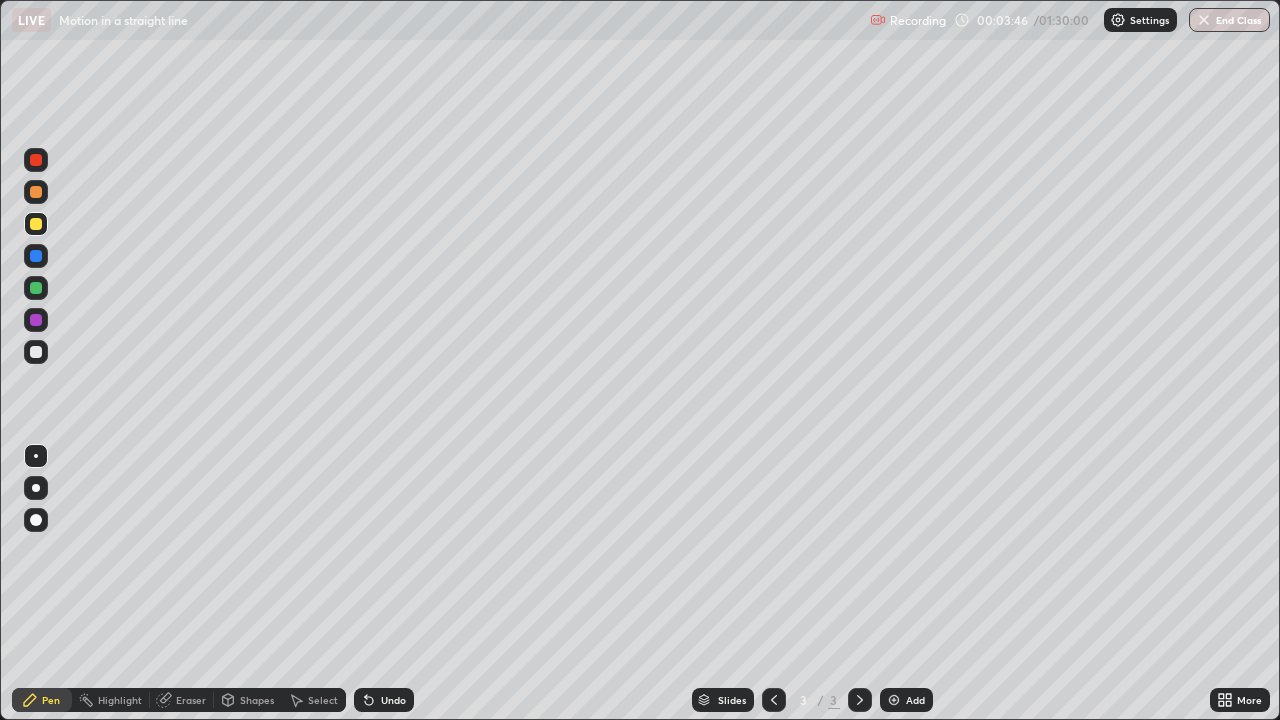 click at bounding box center (36, 352) 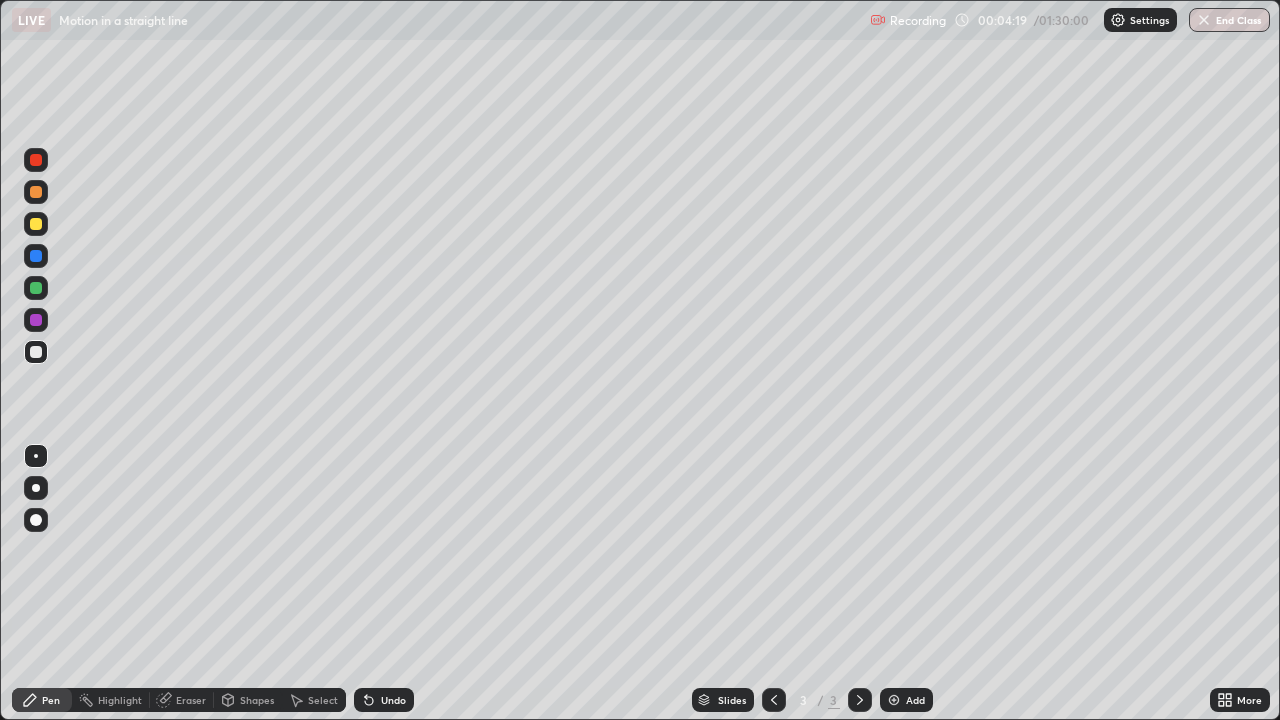 click on "Eraser" at bounding box center (182, 700) 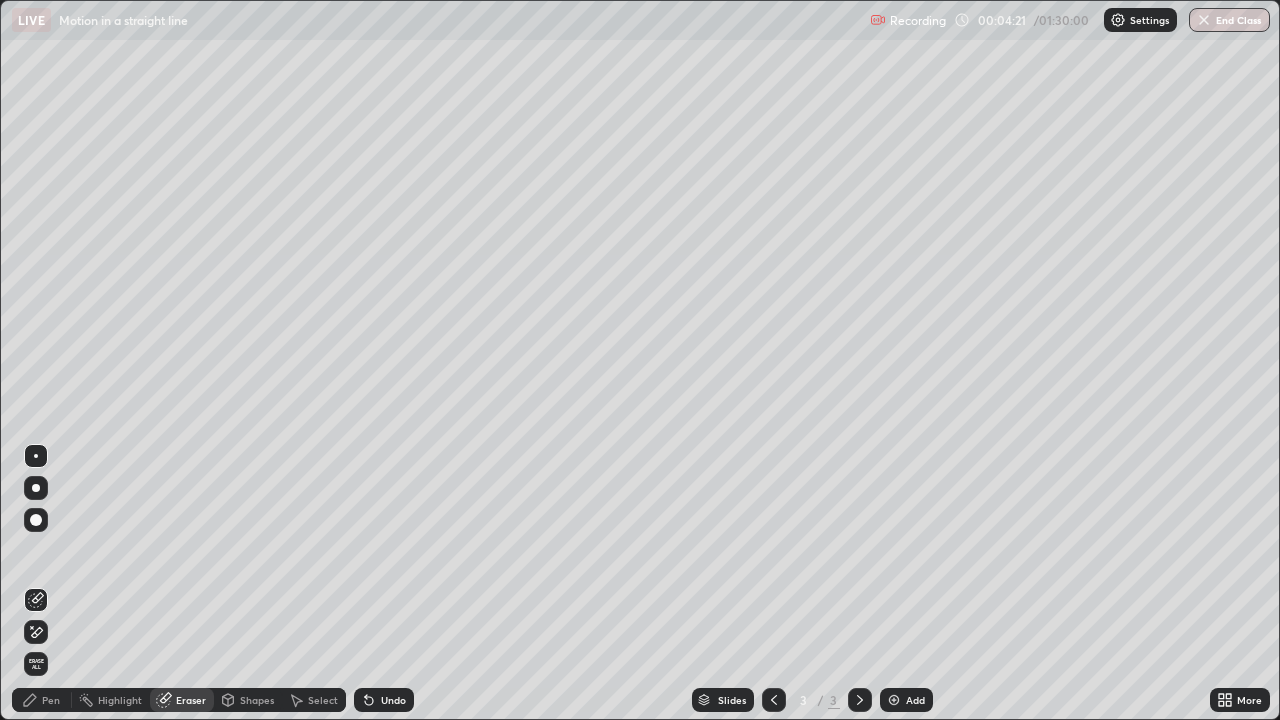 click on "Pen" at bounding box center [42, 700] 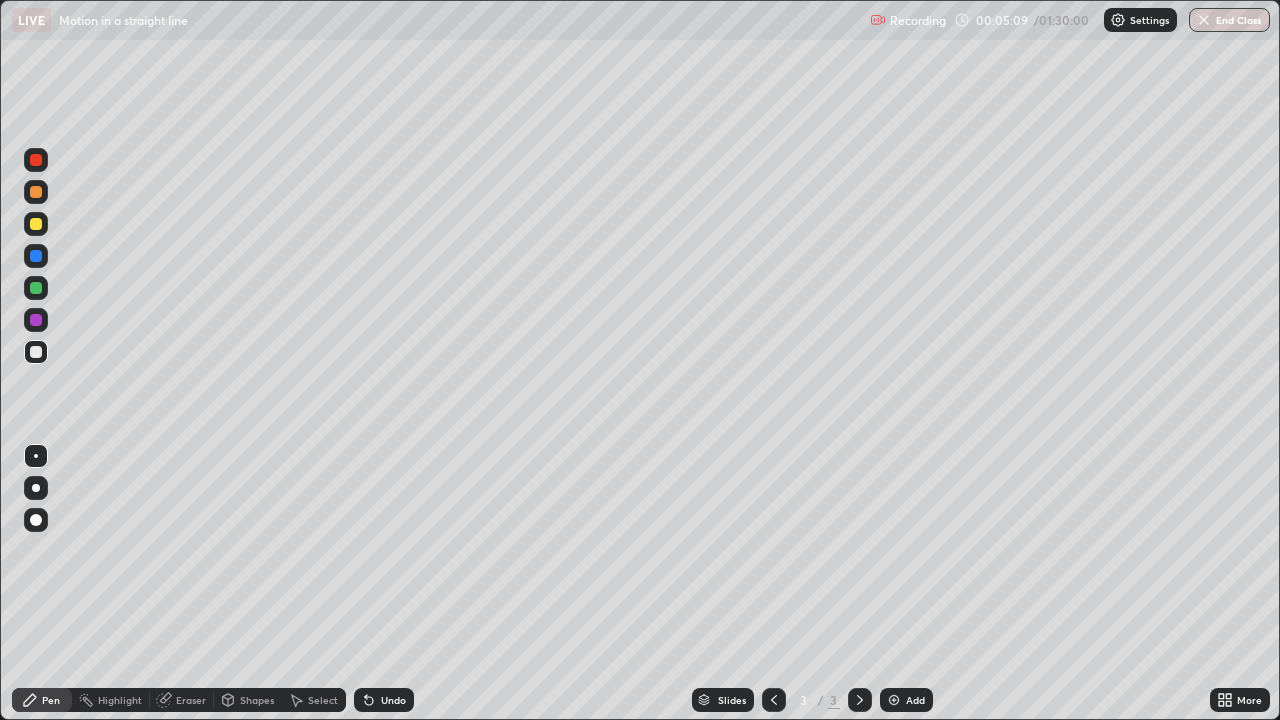 click 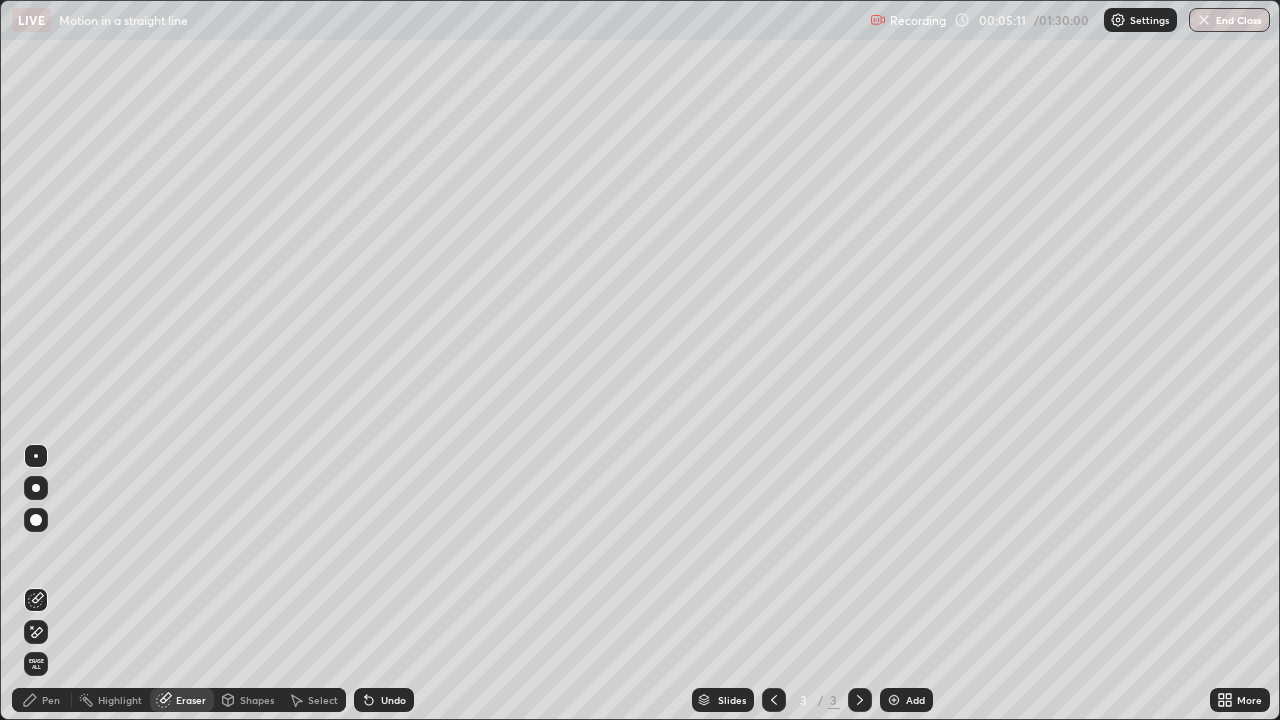 click on "Pen" at bounding box center (51, 700) 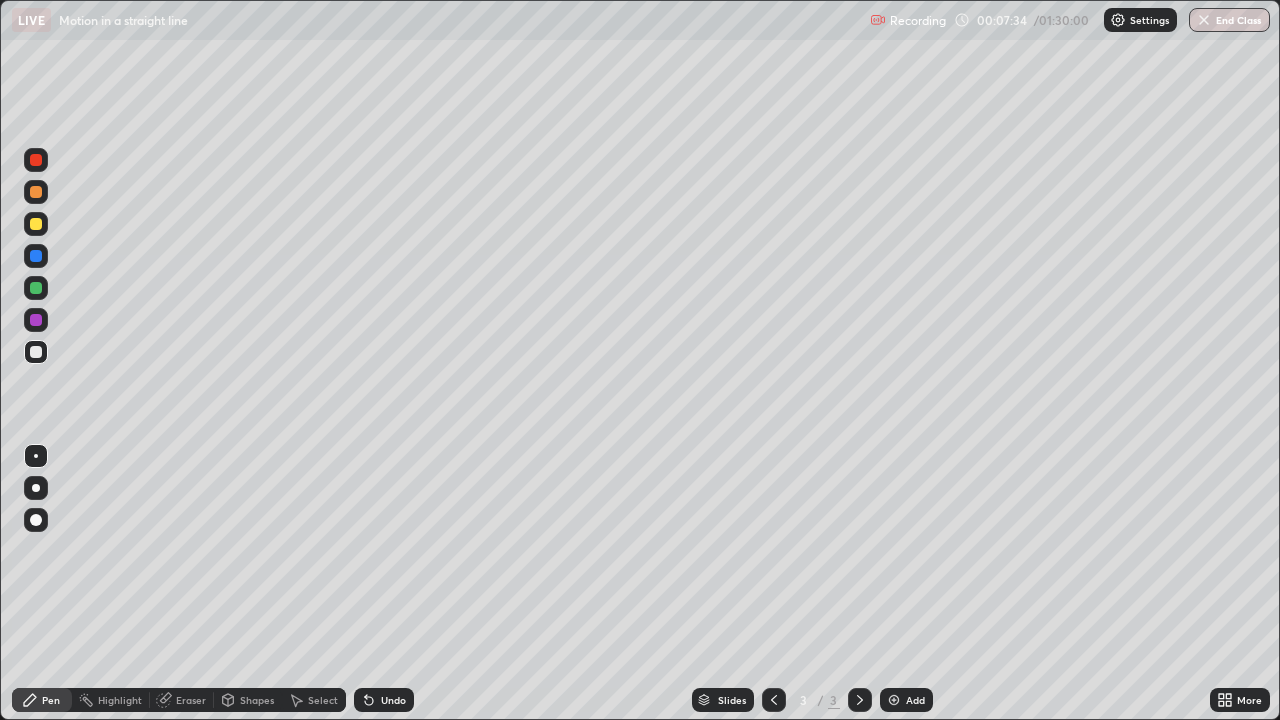 click at bounding box center [36, 192] 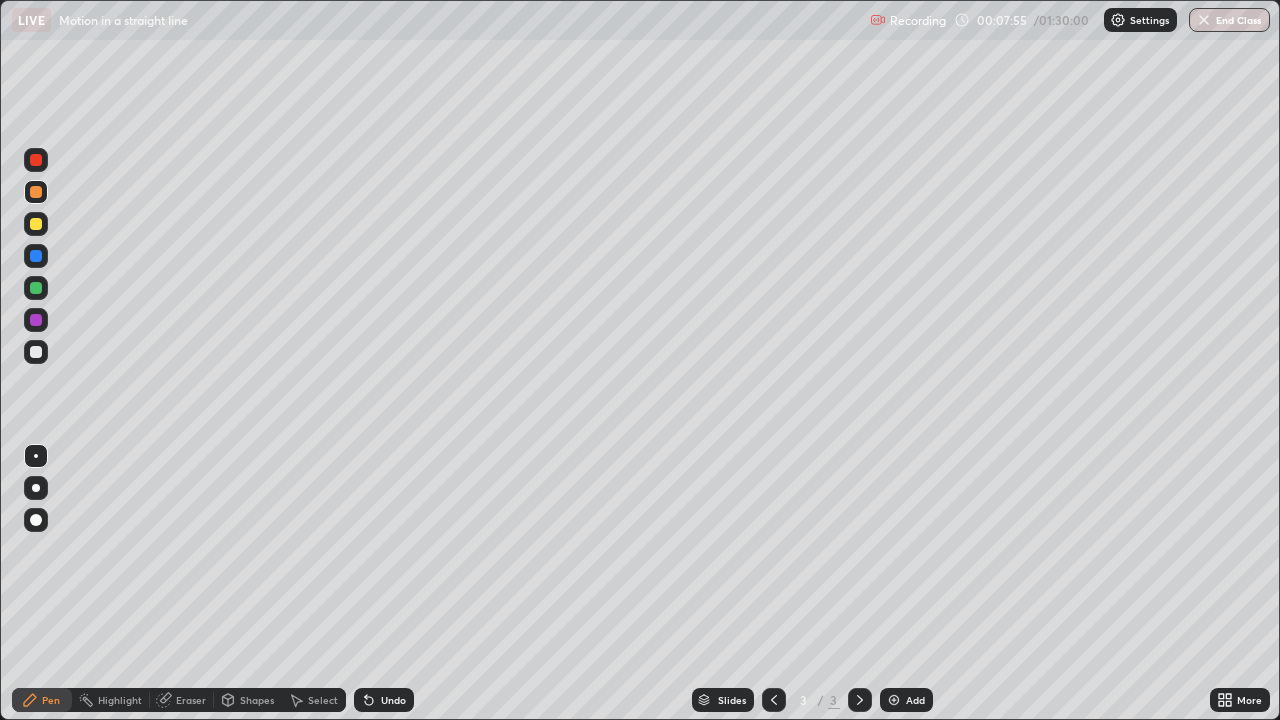 click at bounding box center (36, 224) 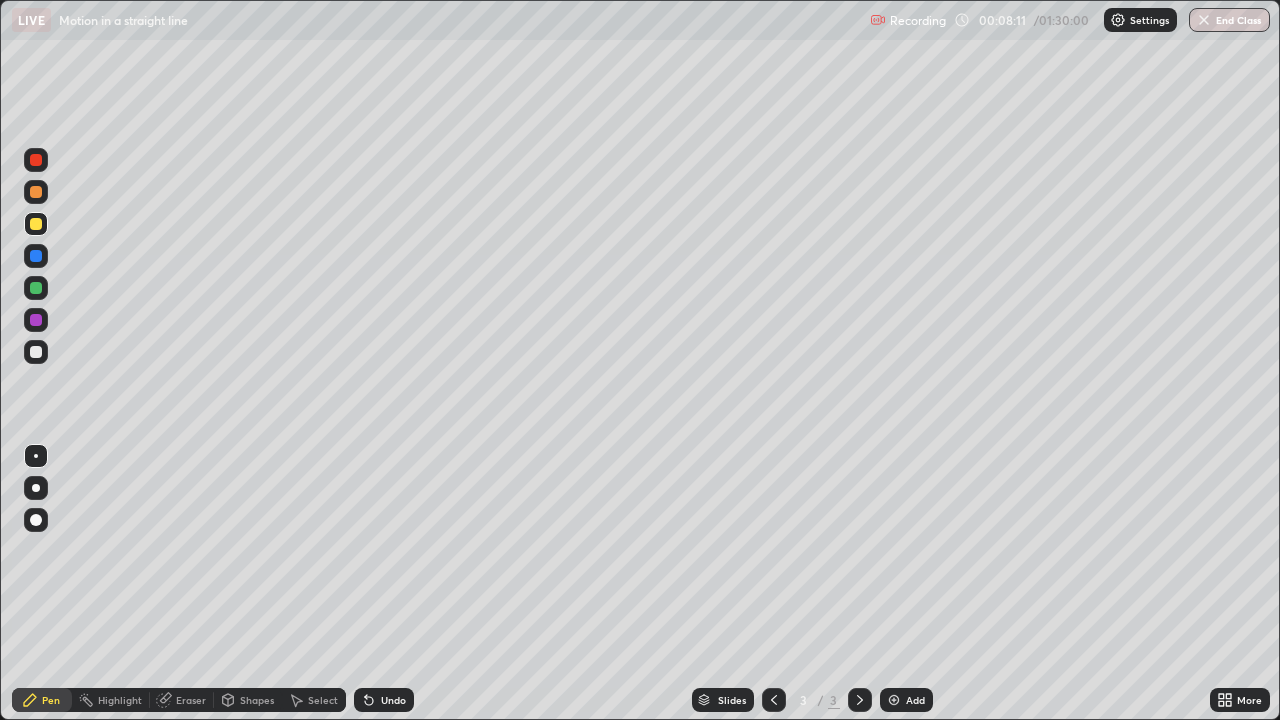 click on "Eraser" at bounding box center (191, 700) 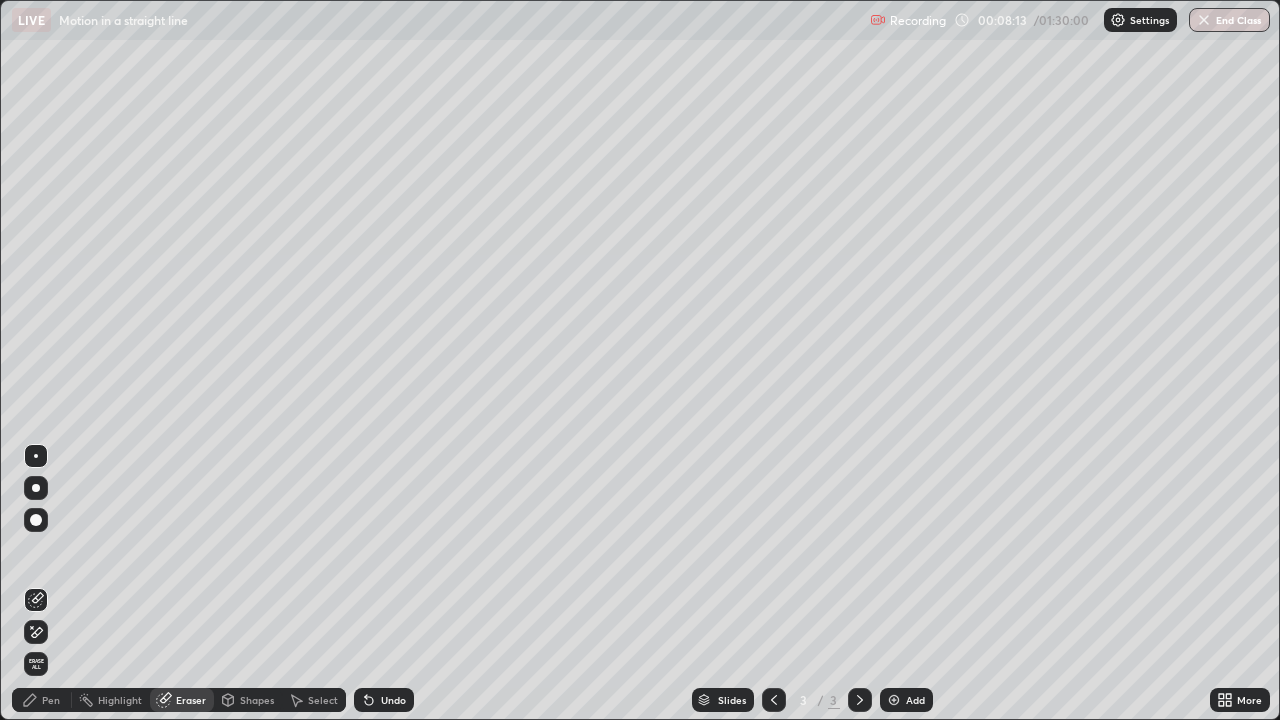 click on "Pen" at bounding box center (51, 700) 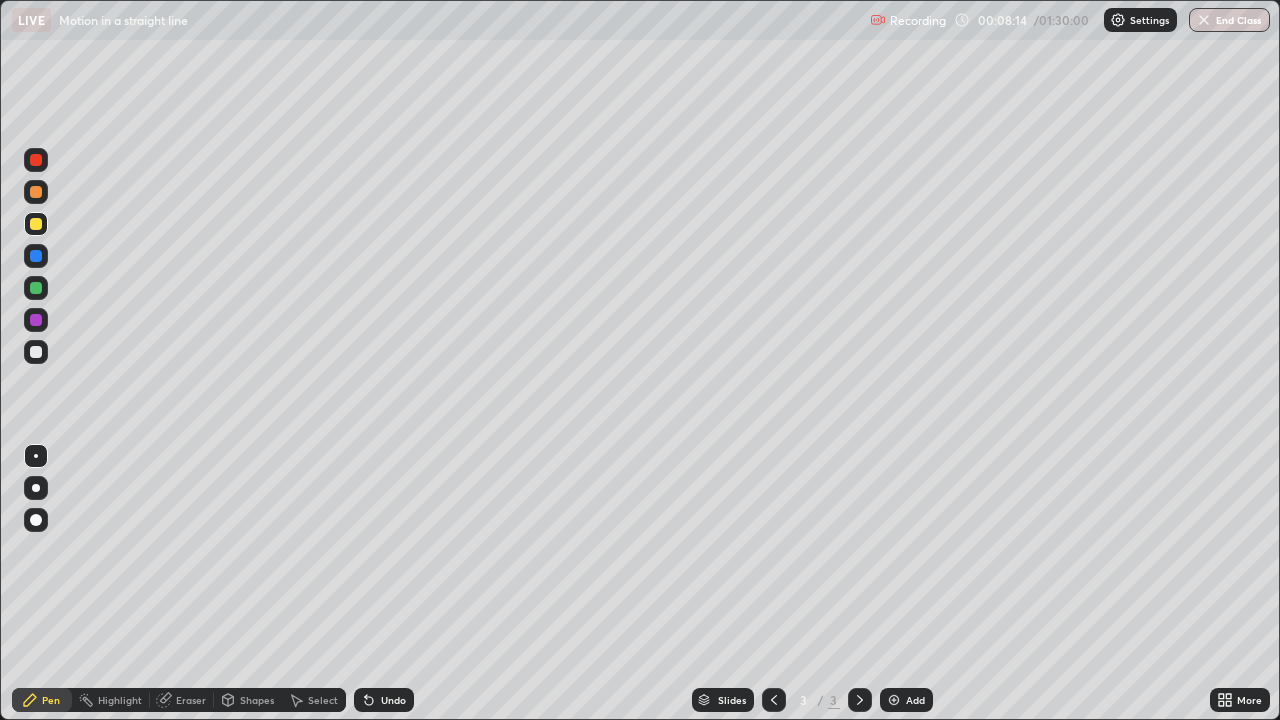 click at bounding box center (36, 192) 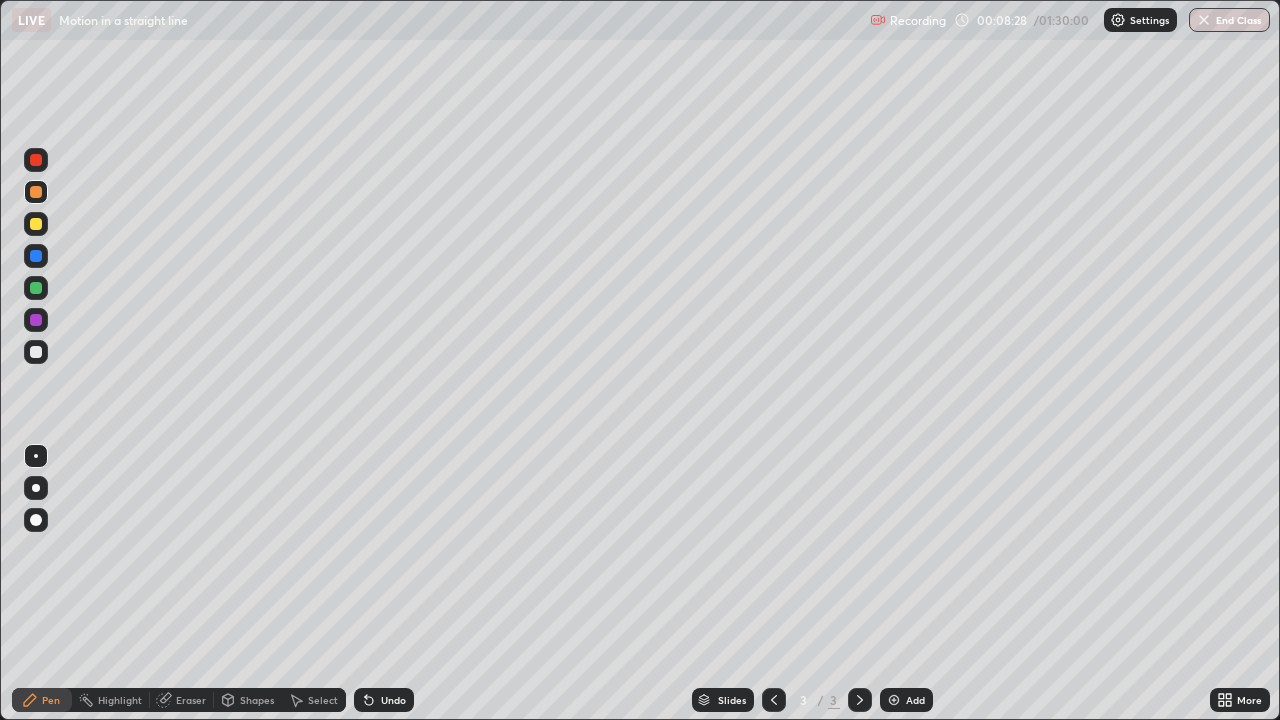 click at bounding box center (36, 160) 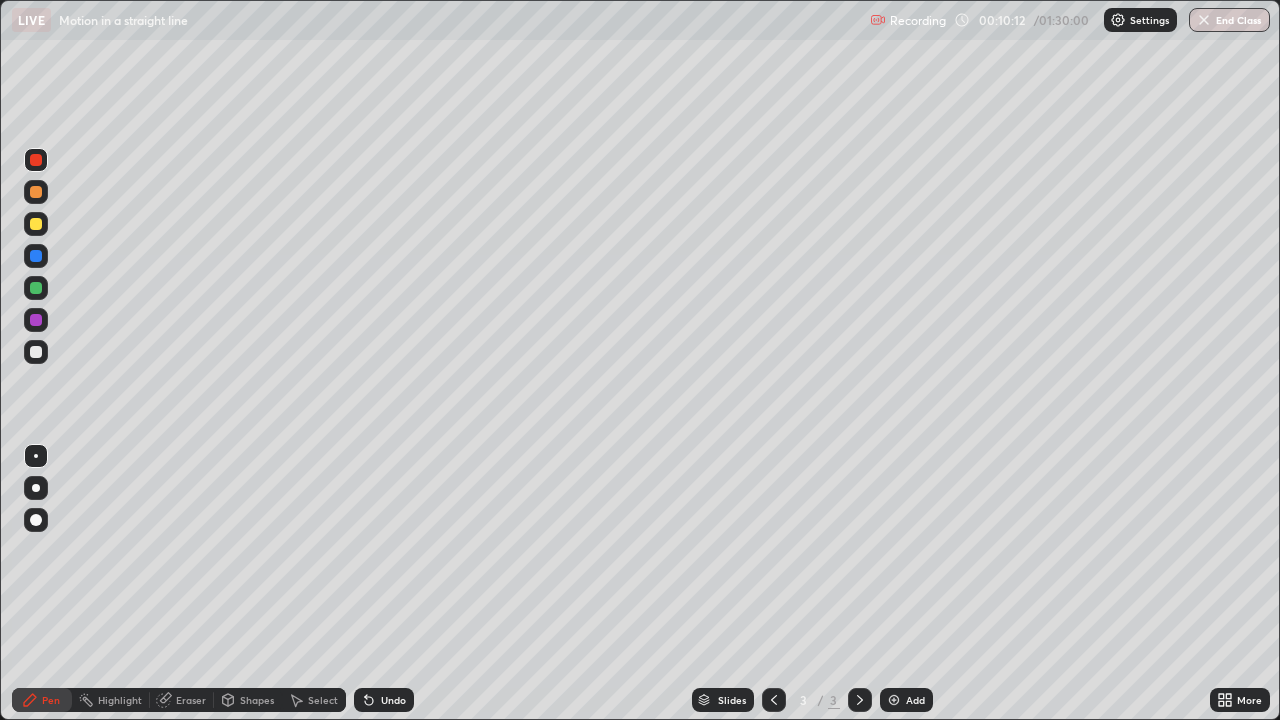 click at bounding box center [36, 288] 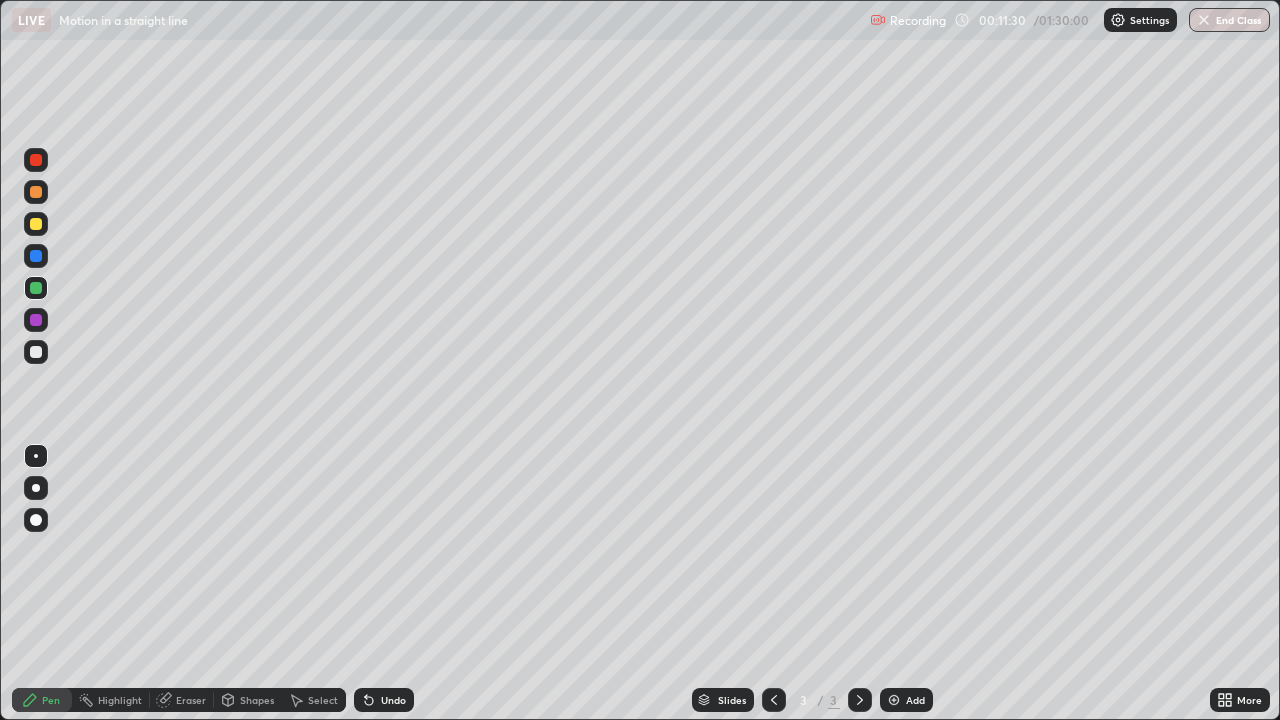 click at bounding box center (36, 352) 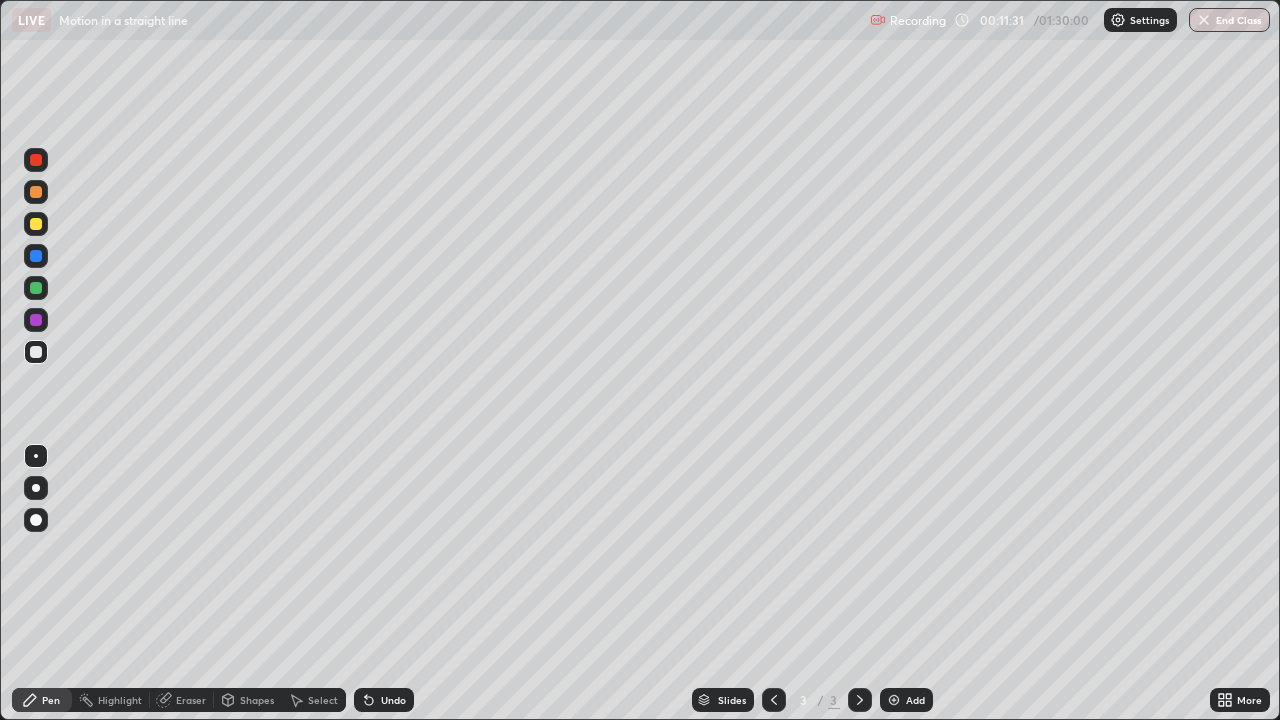 click at bounding box center (36, 352) 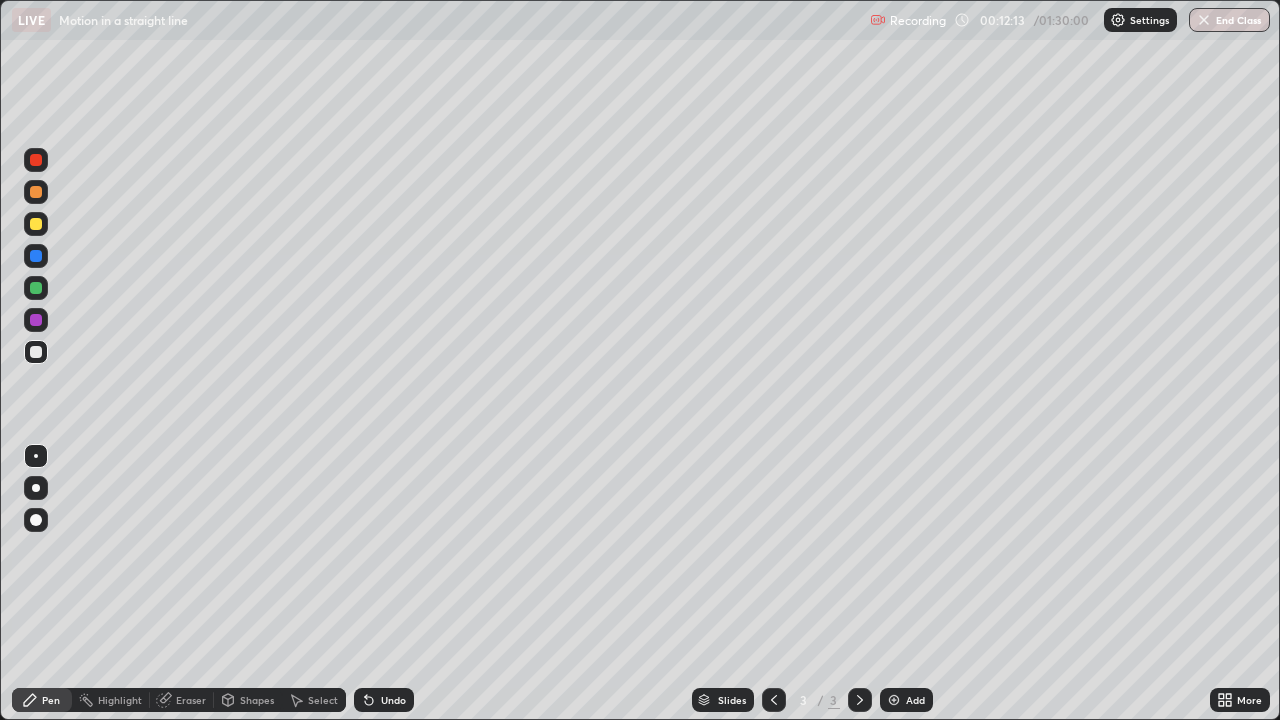 click on "Eraser" at bounding box center (191, 700) 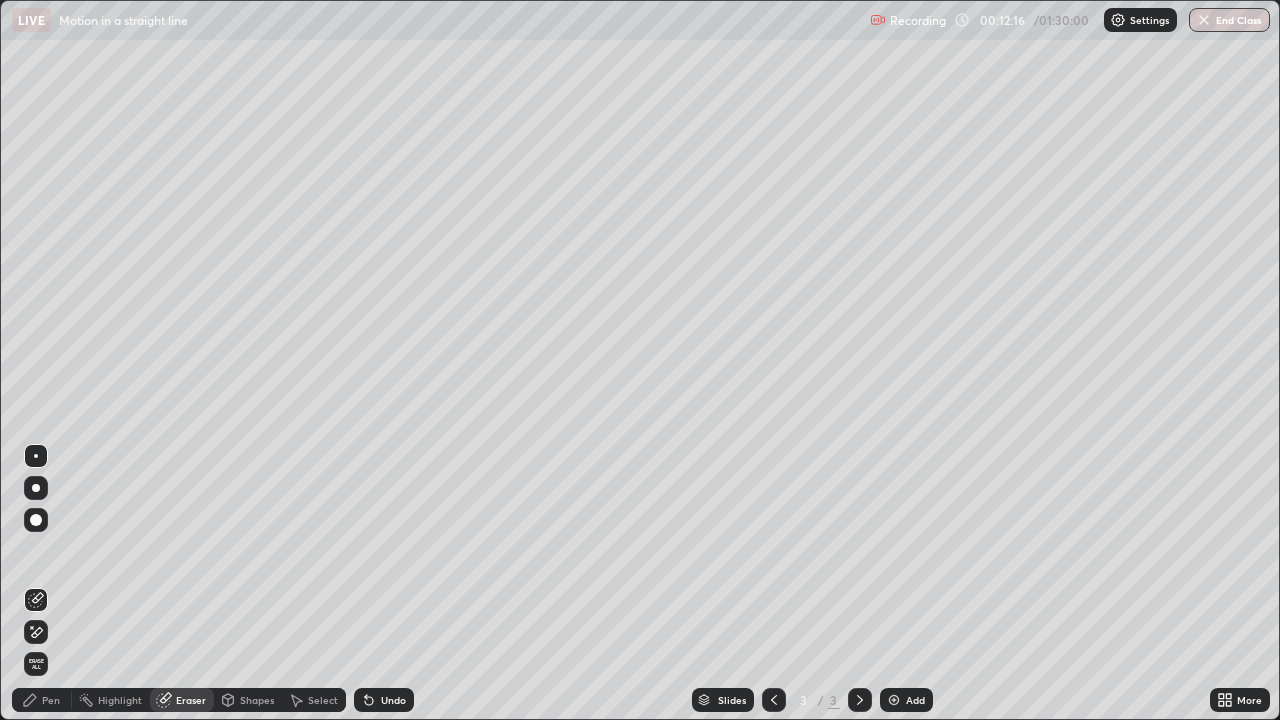 click on "Pen" at bounding box center [51, 700] 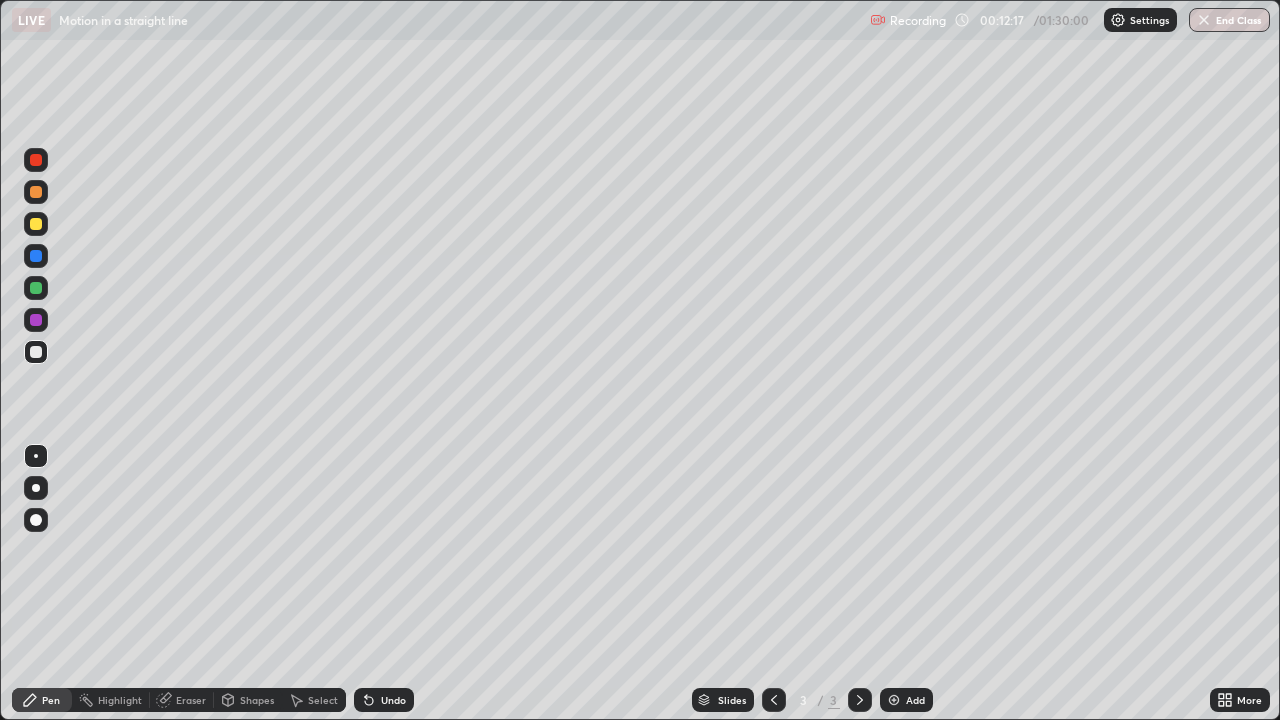 click on "Pen" at bounding box center (51, 700) 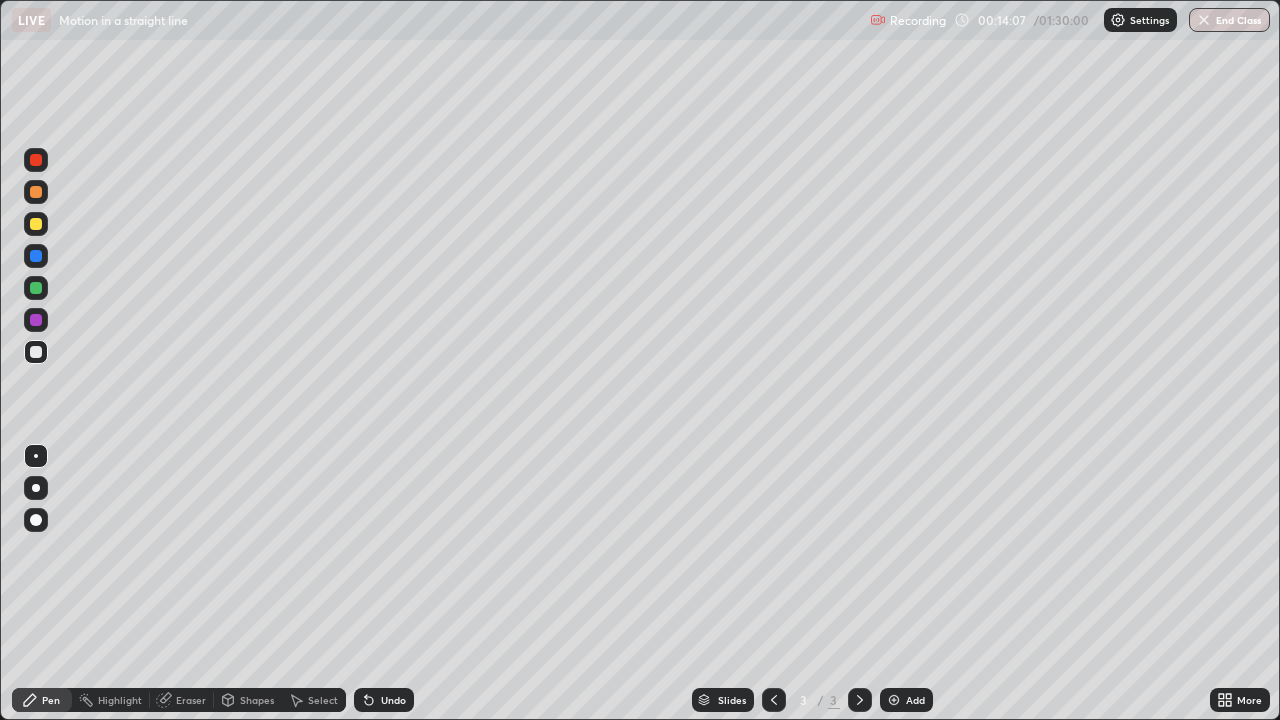 click on "Eraser" at bounding box center (191, 700) 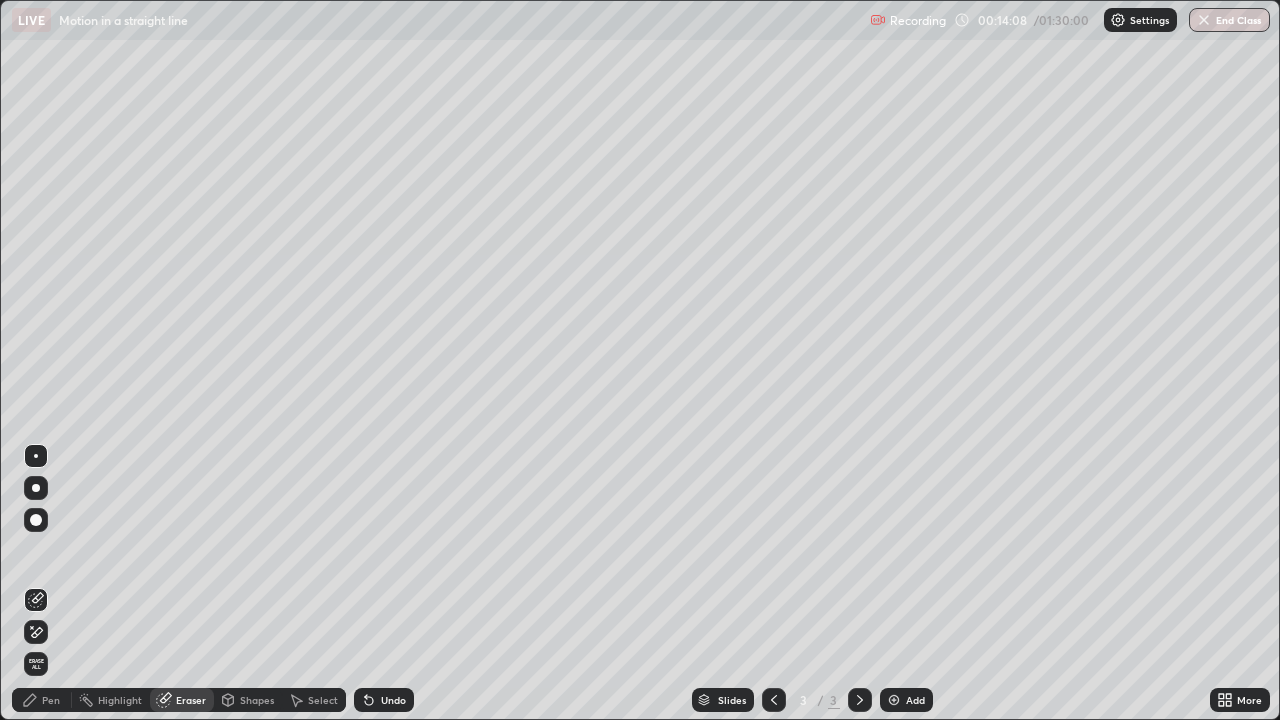click on "Shapes" at bounding box center (257, 700) 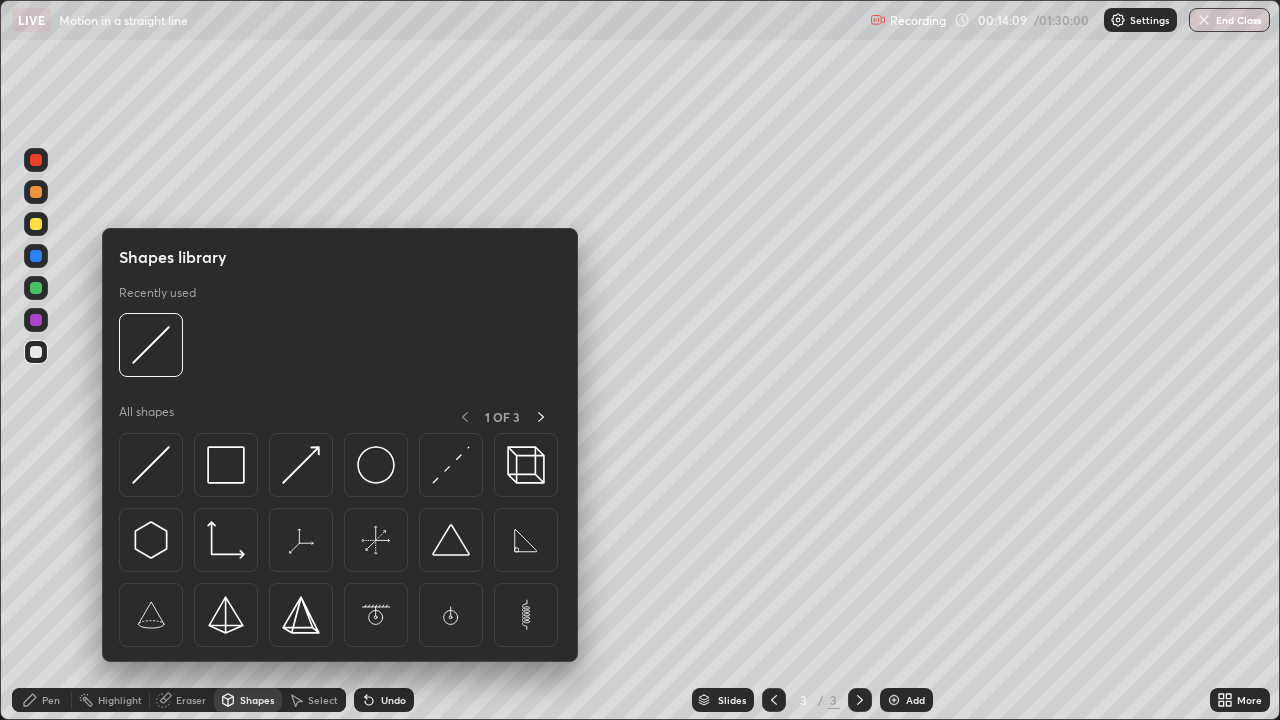 click on "Erase all" at bounding box center [36, 360] 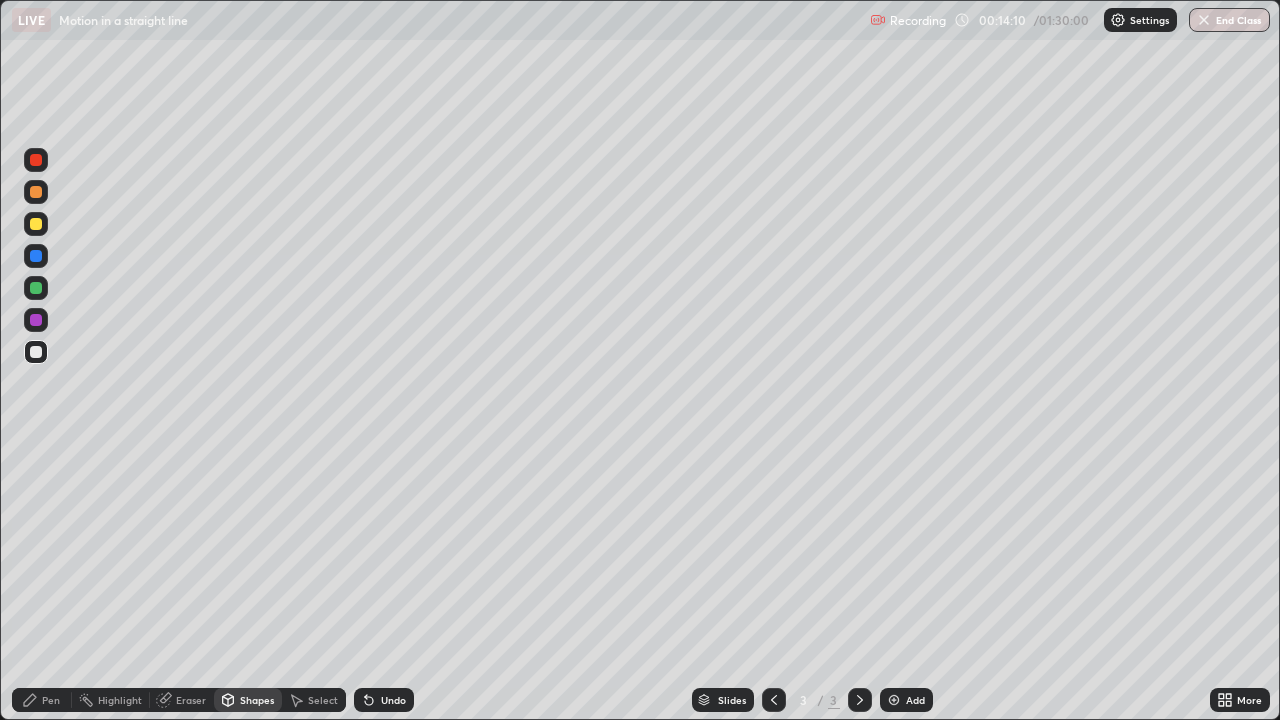 click on "Eraser" at bounding box center [191, 700] 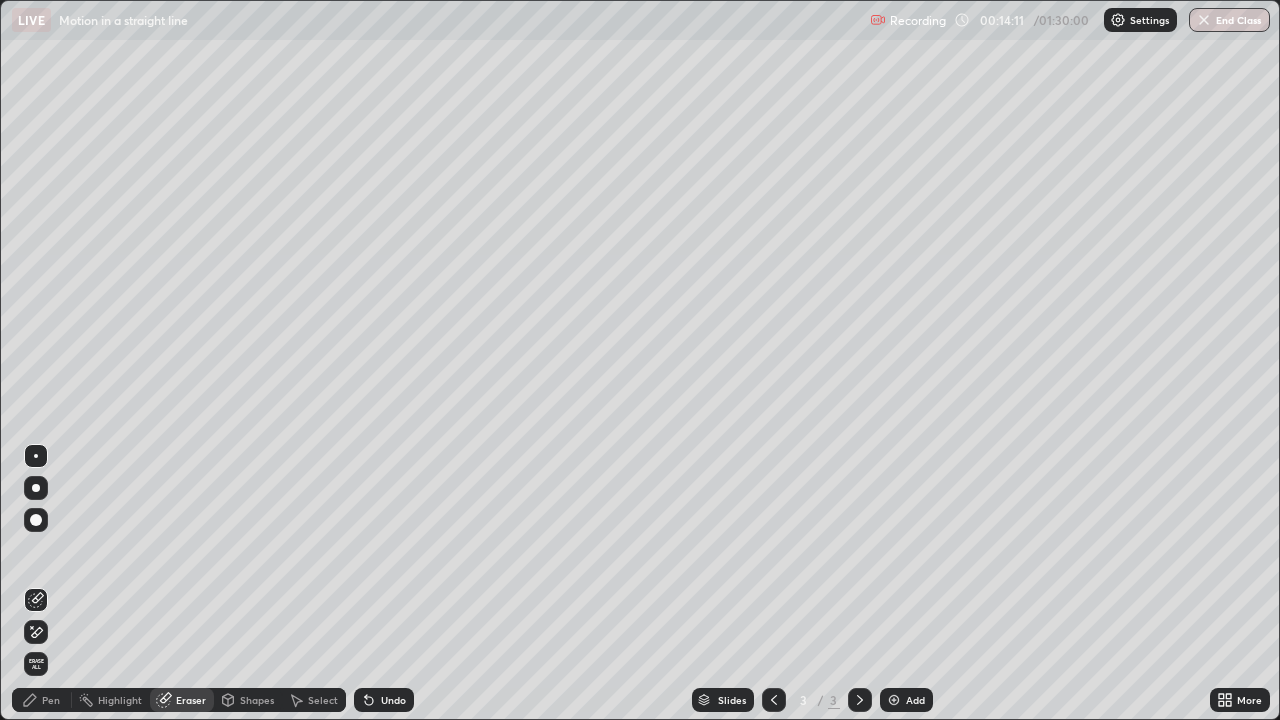 click 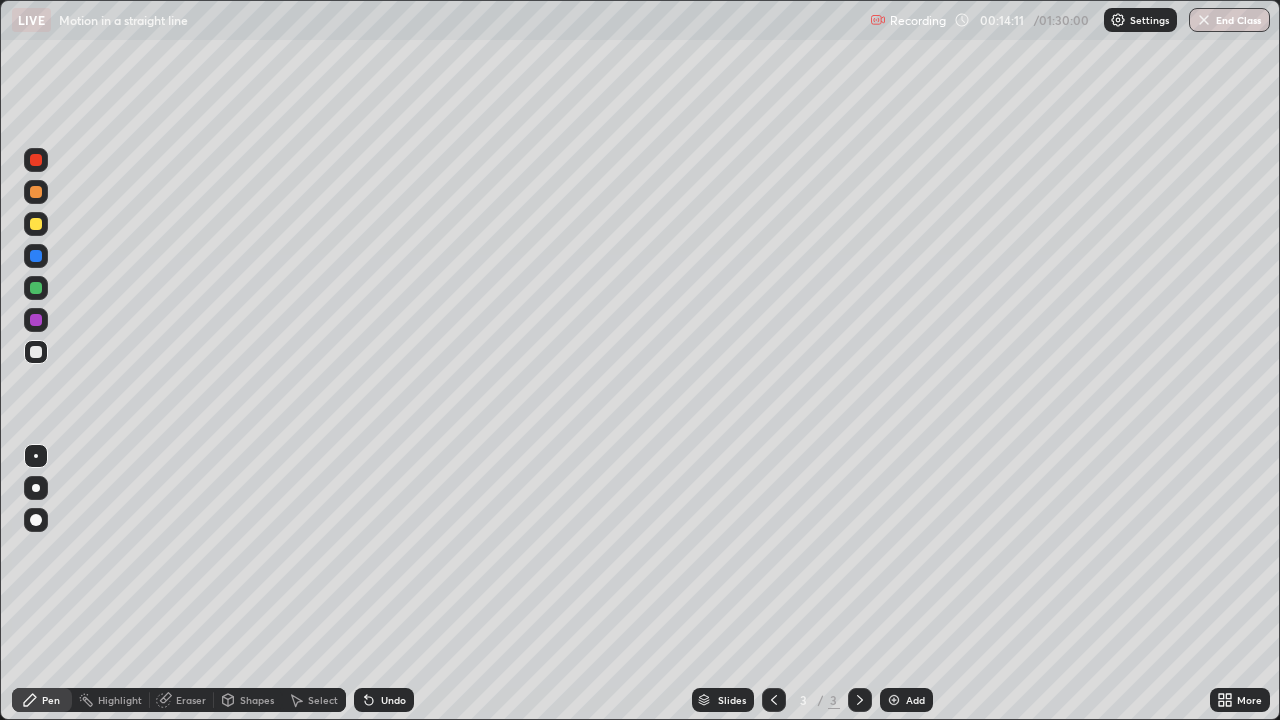 click on "Eraser" at bounding box center (191, 700) 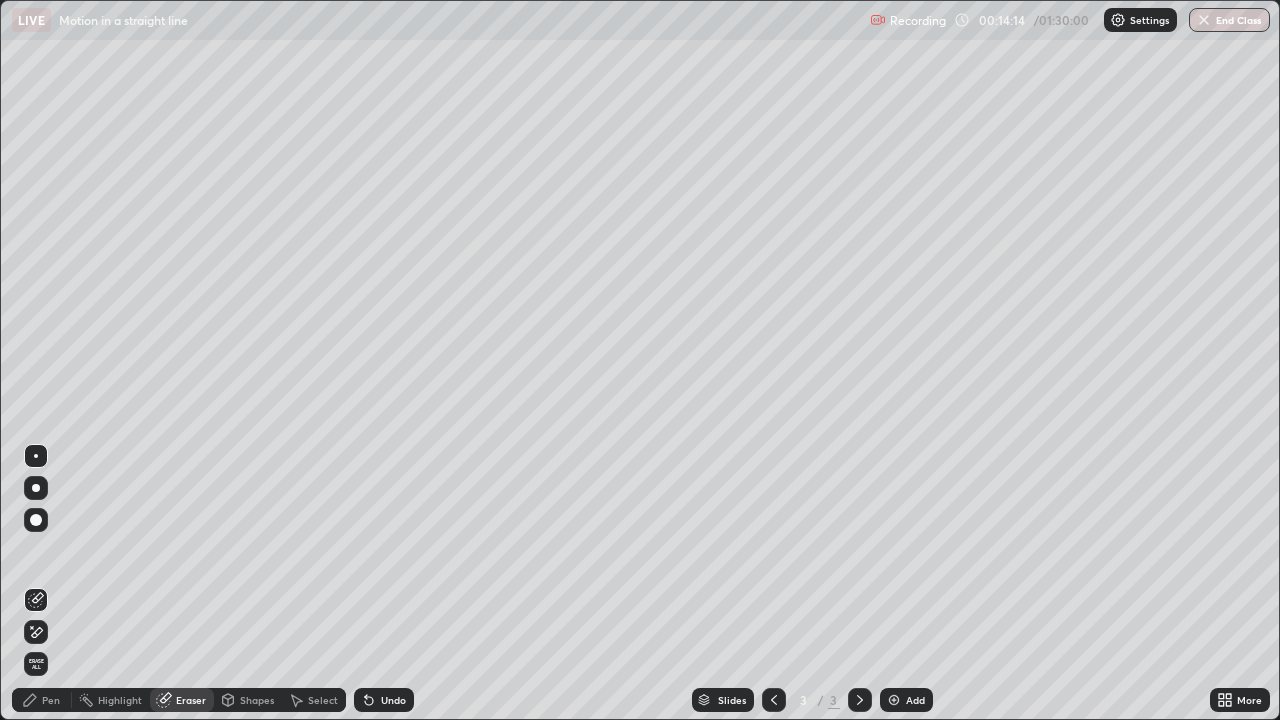 click at bounding box center [36, 520] 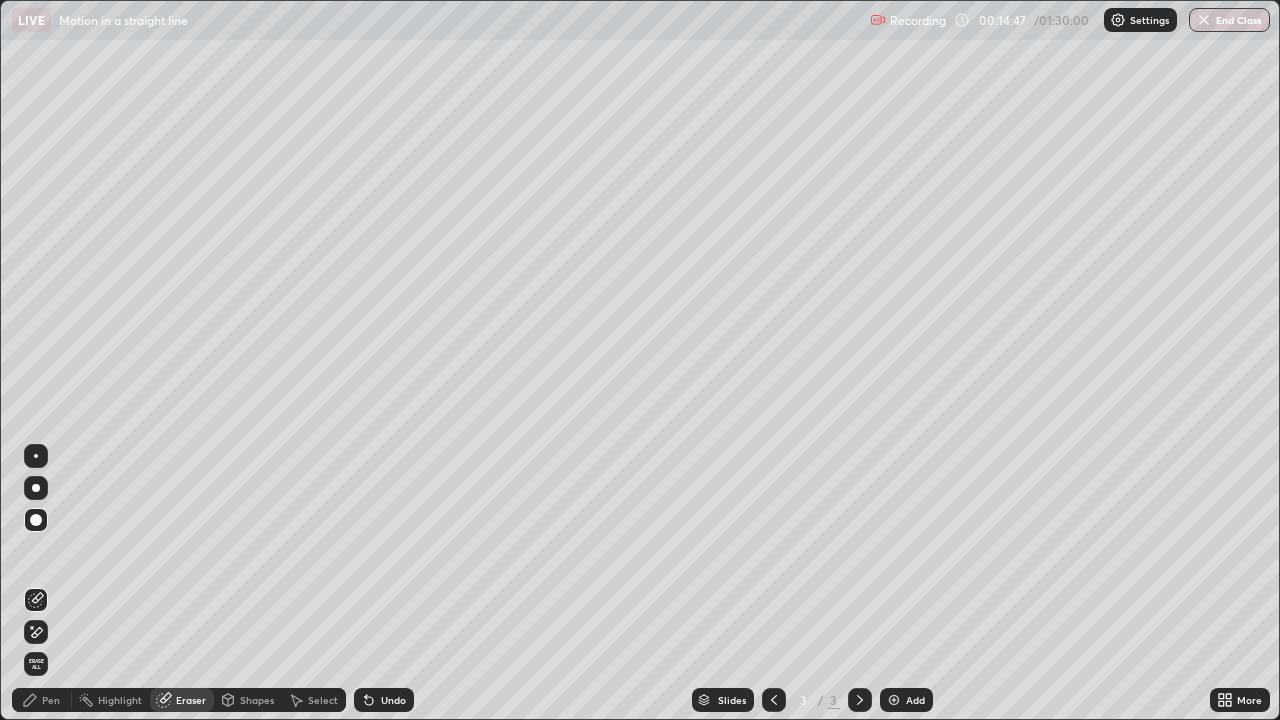click on "Pen" at bounding box center [51, 700] 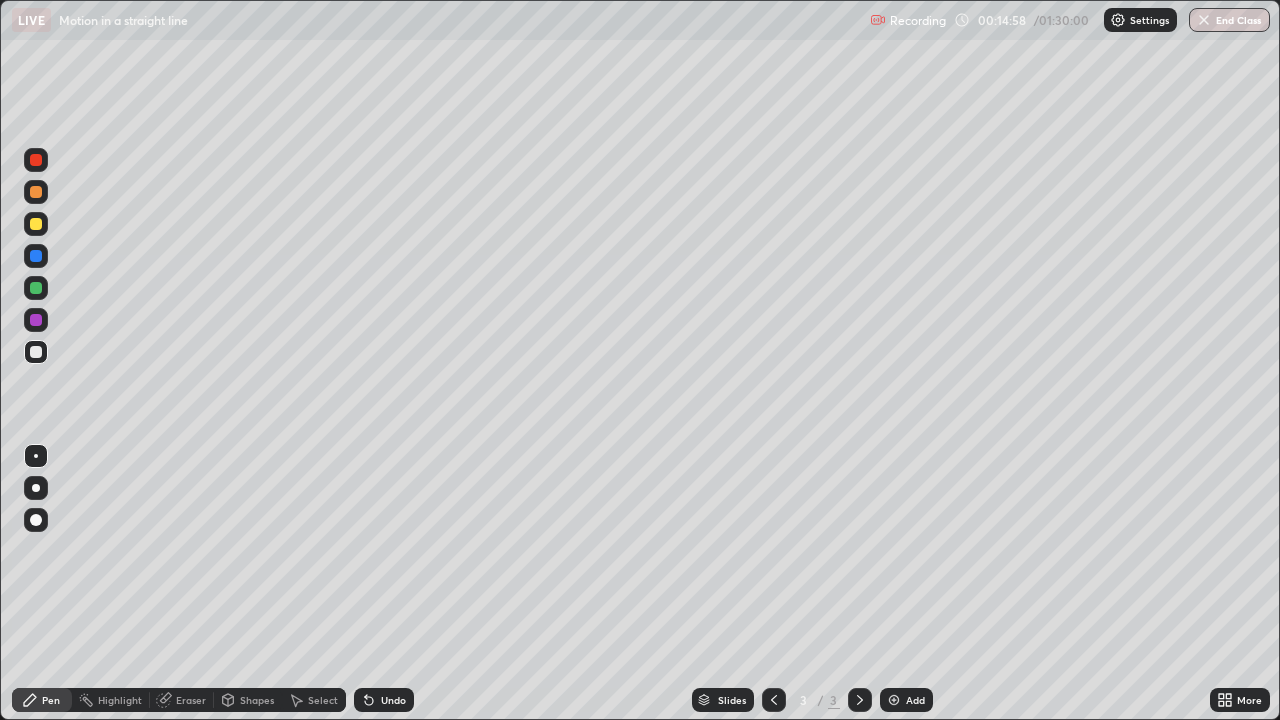 click at bounding box center (36, 224) 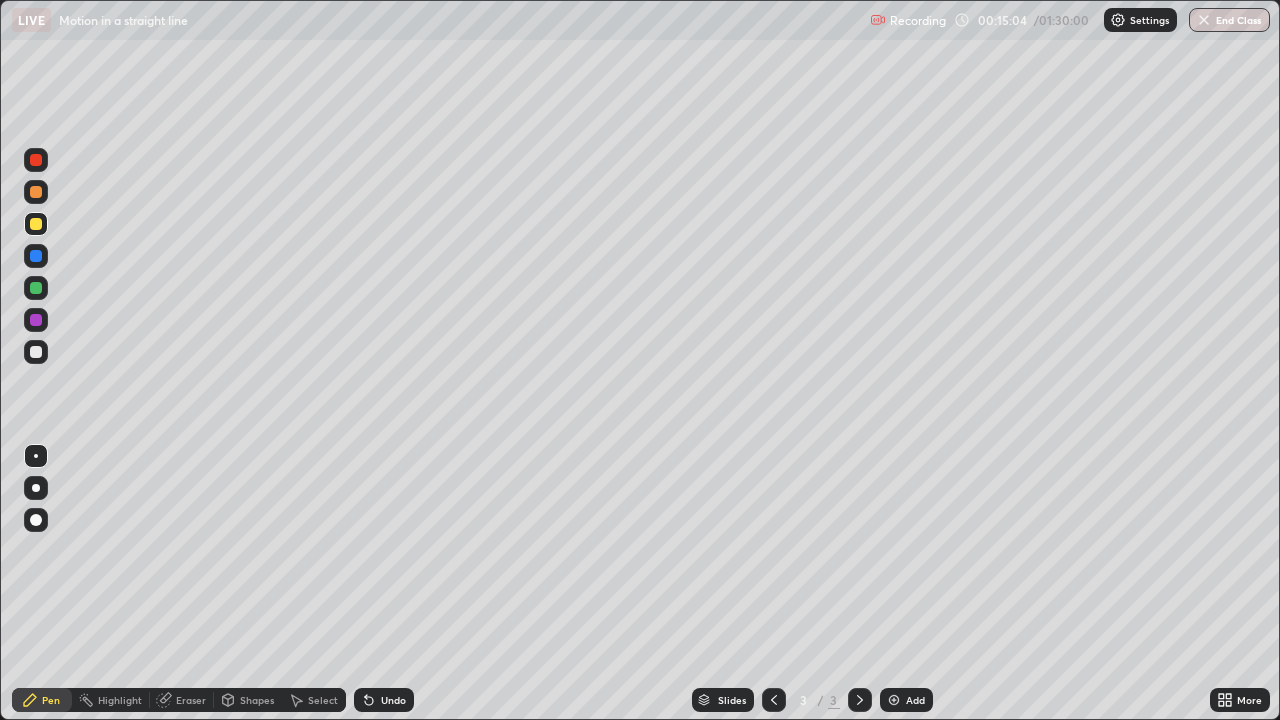 click at bounding box center [36, 288] 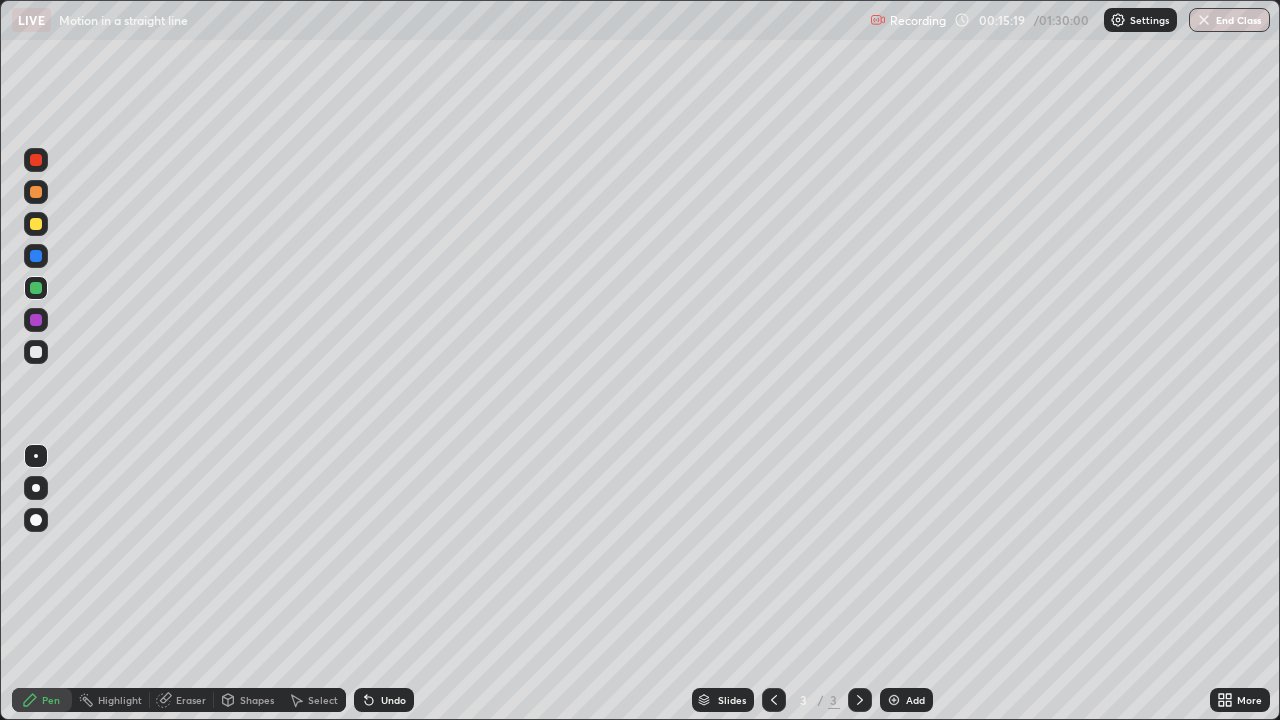 click at bounding box center [36, 320] 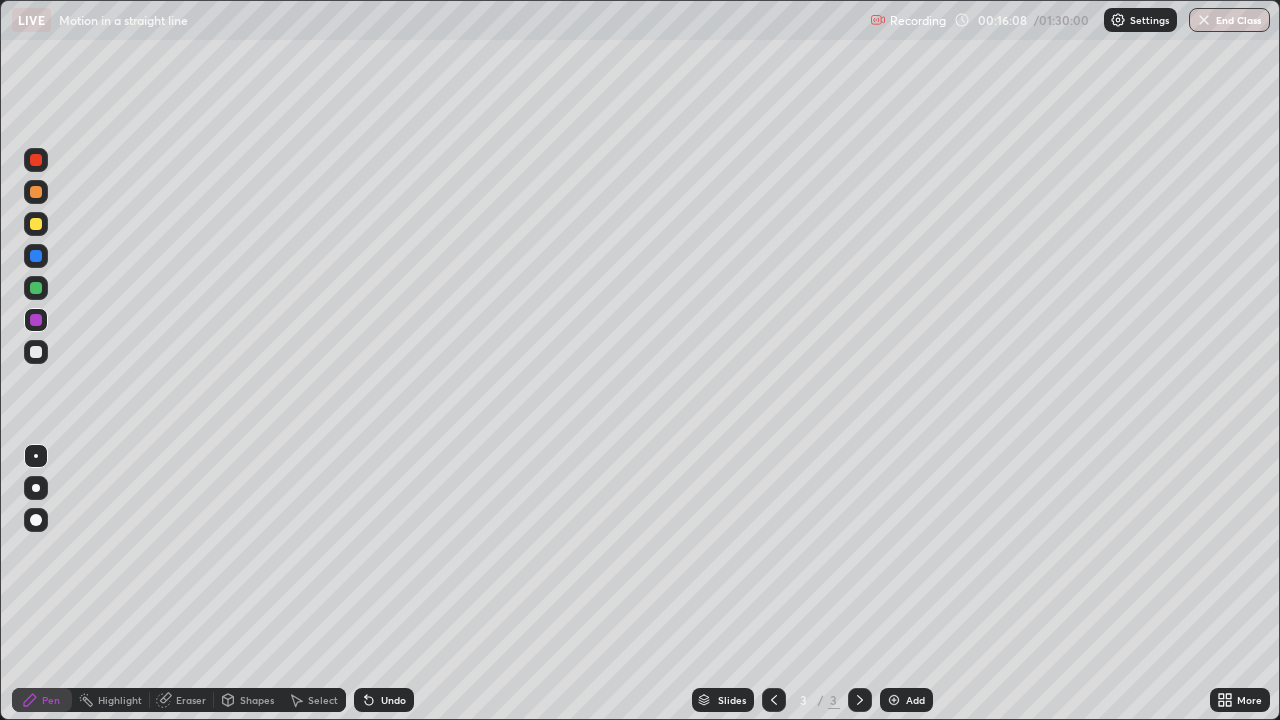 click at bounding box center (36, 160) 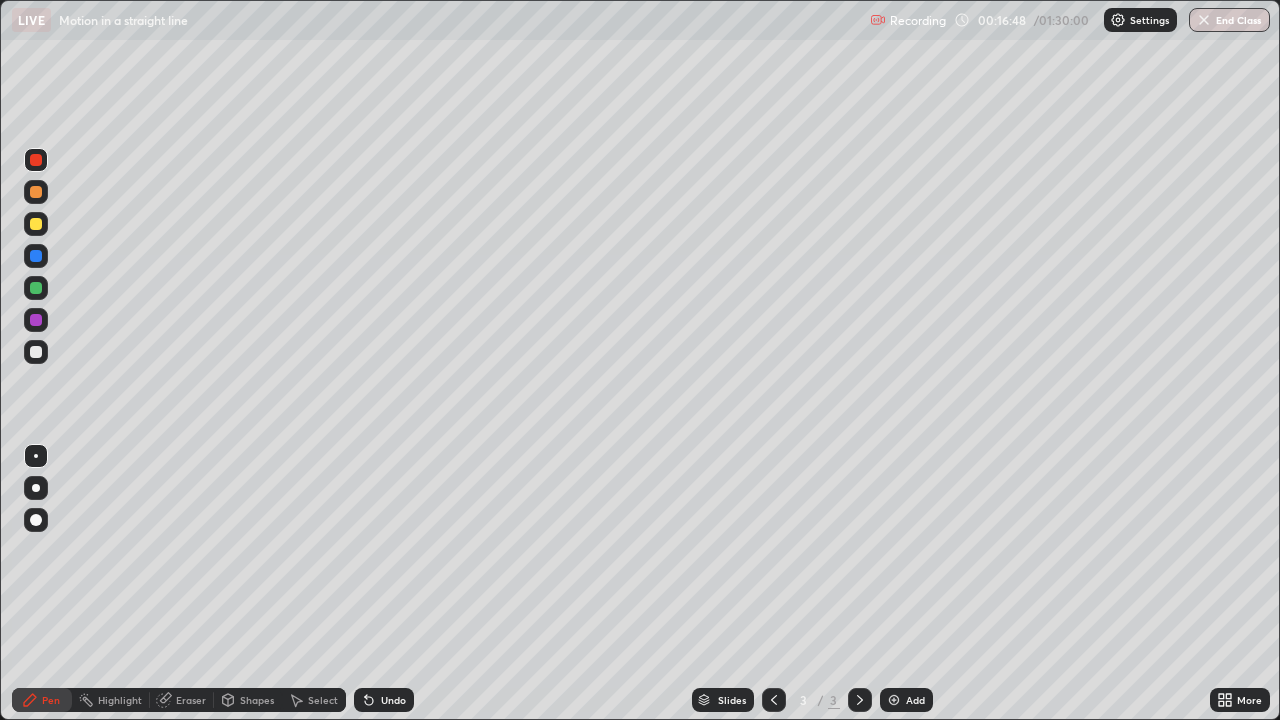 click on "Eraser" at bounding box center [191, 700] 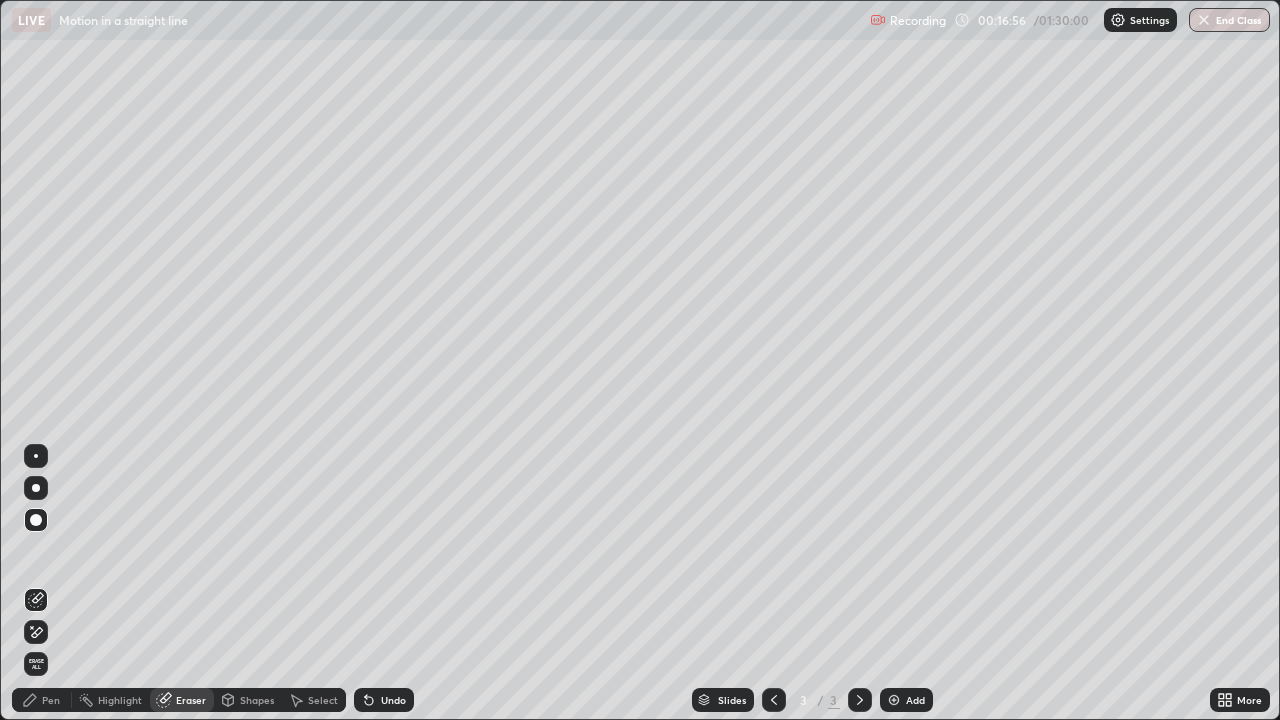 click on "Pen" at bounding box center (51, 700) 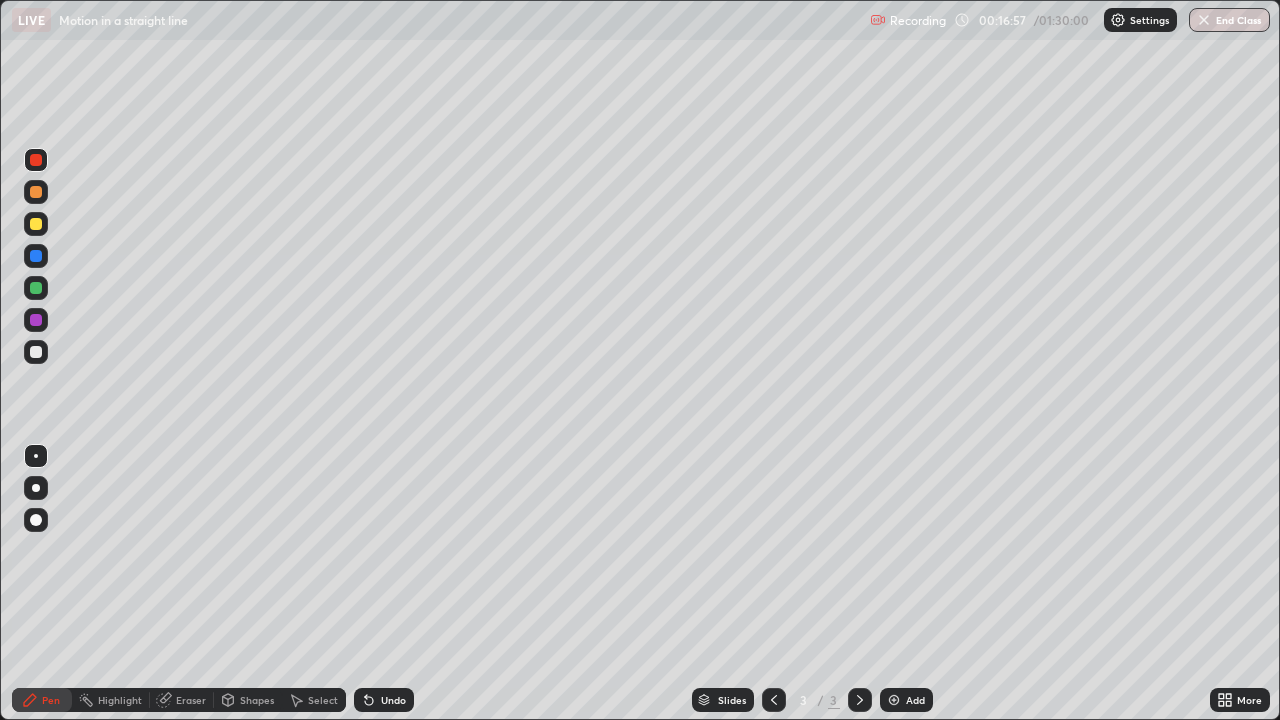 click on "Pen" at bounding box center [51, 700] 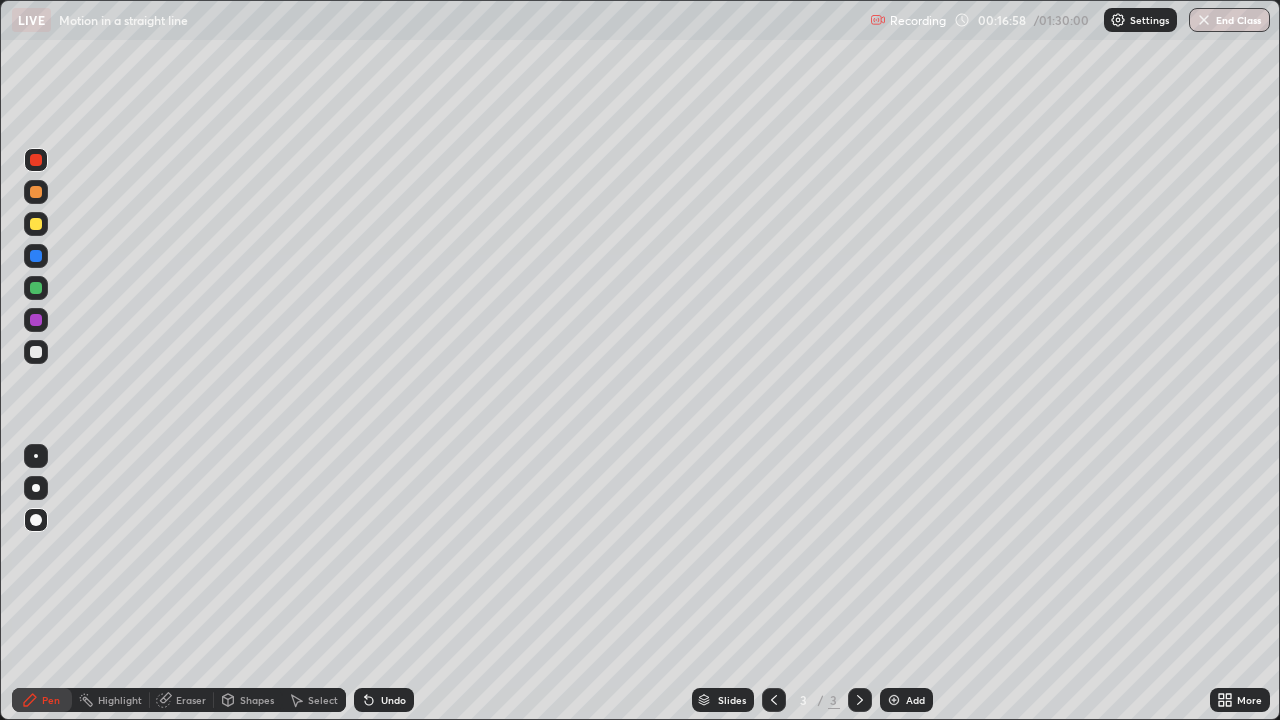 click at bounding box center (36, 456) 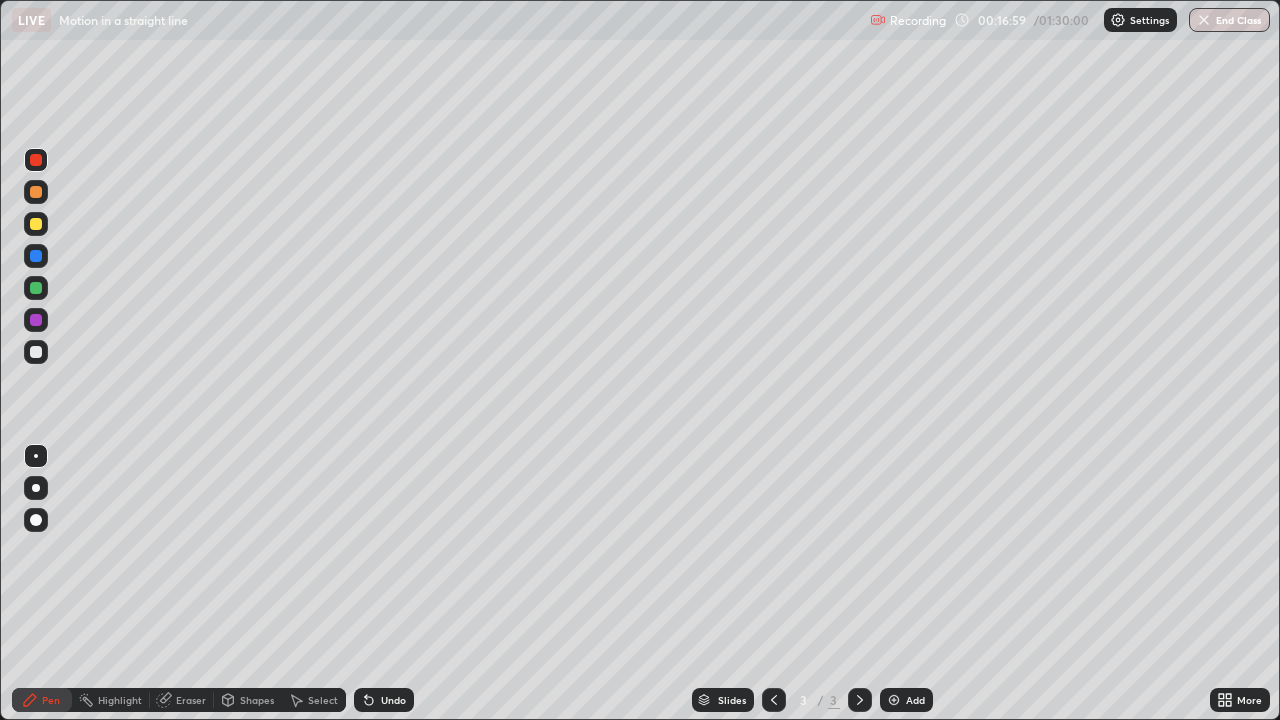 click at bounding box center (36, 352) 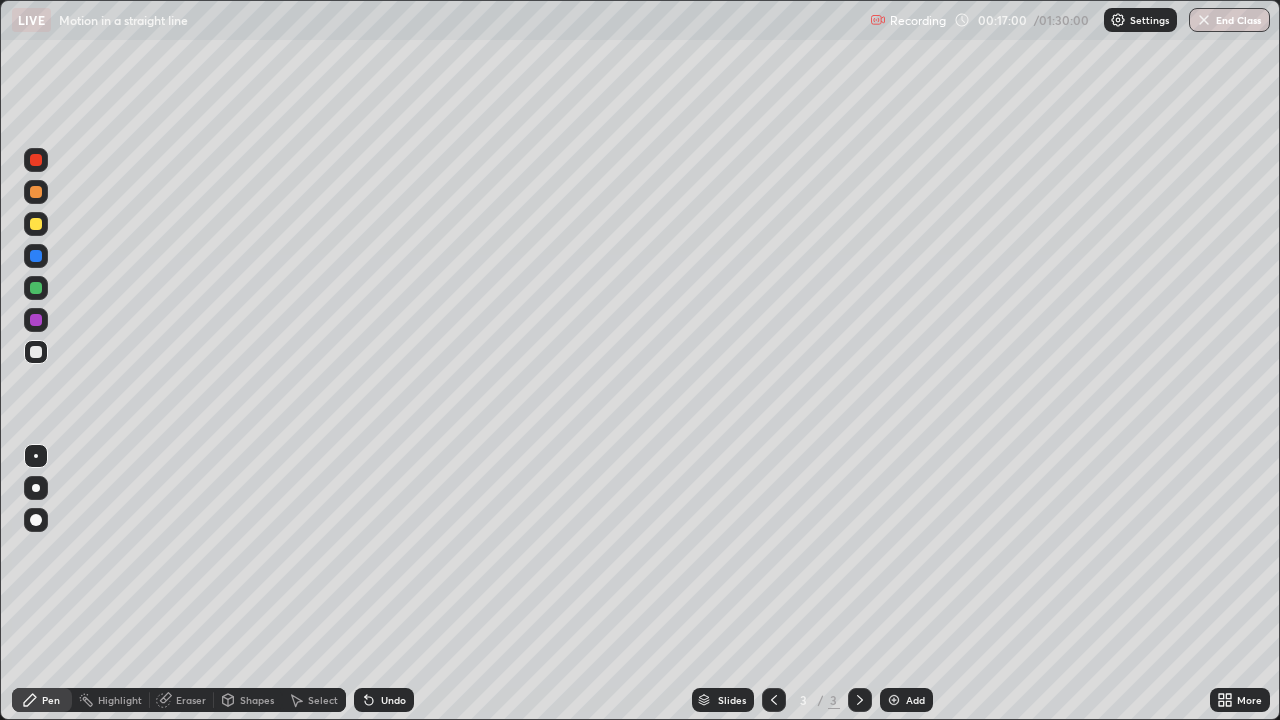 click at bounding box center (36, 224) 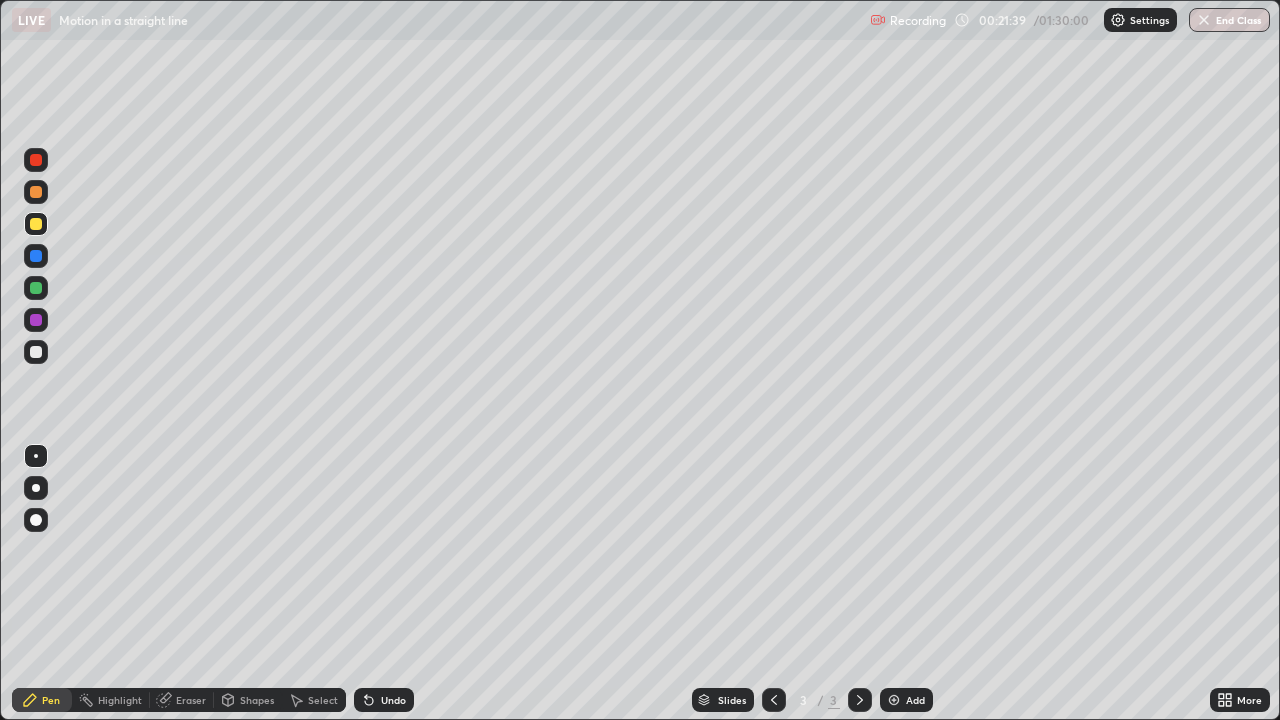 click on "Add" at bounding box center (915, 700) 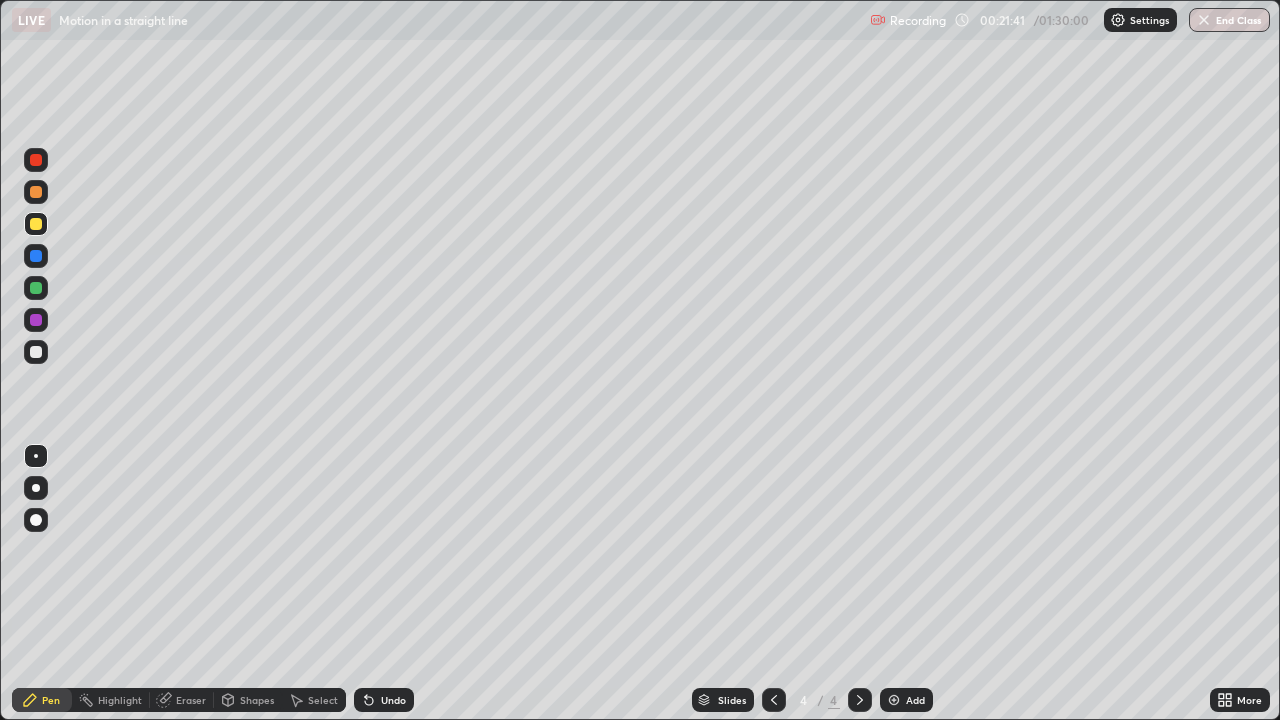 click at bounding box center [36, 192] 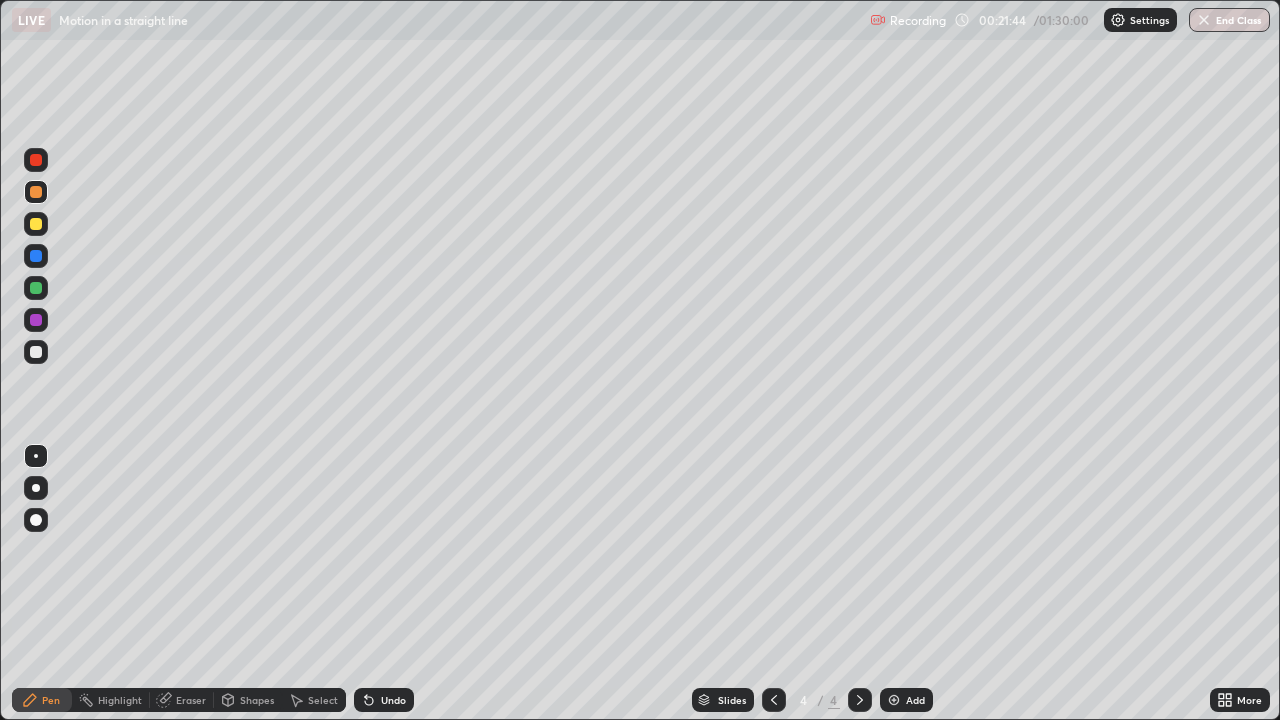 click at bounding box center [36, 352] 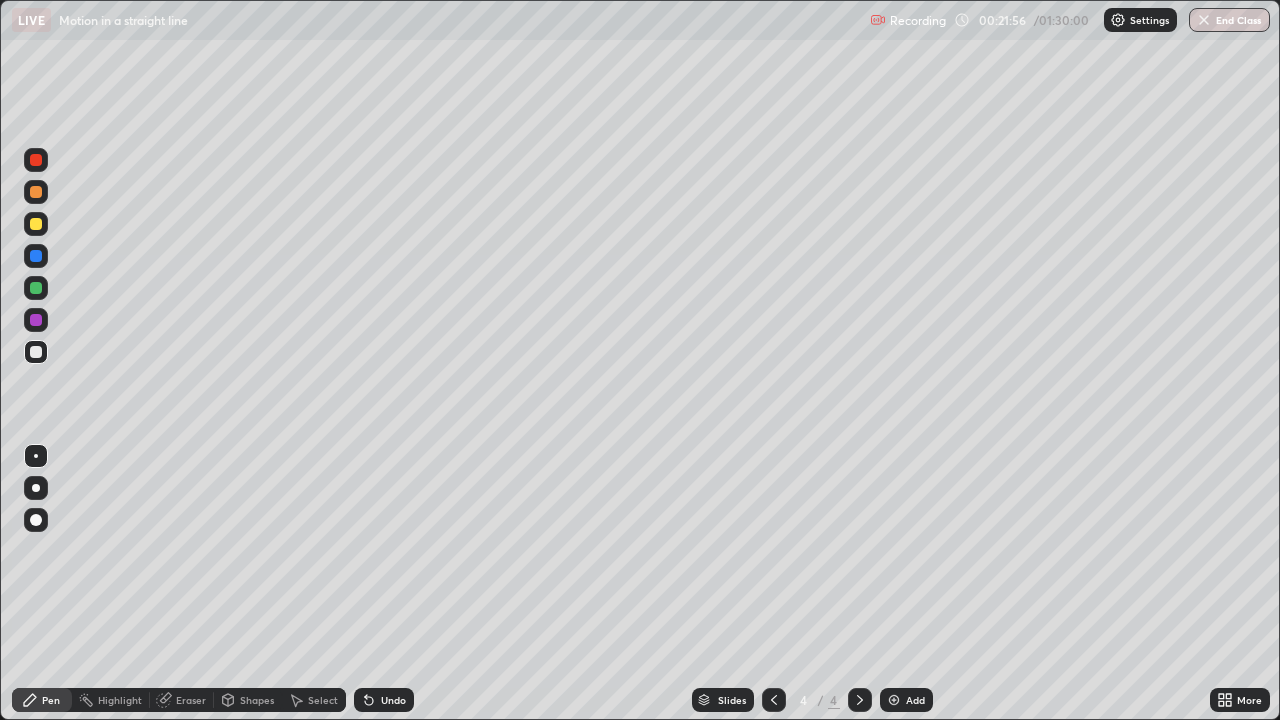 click at bounding box center (36, 320) 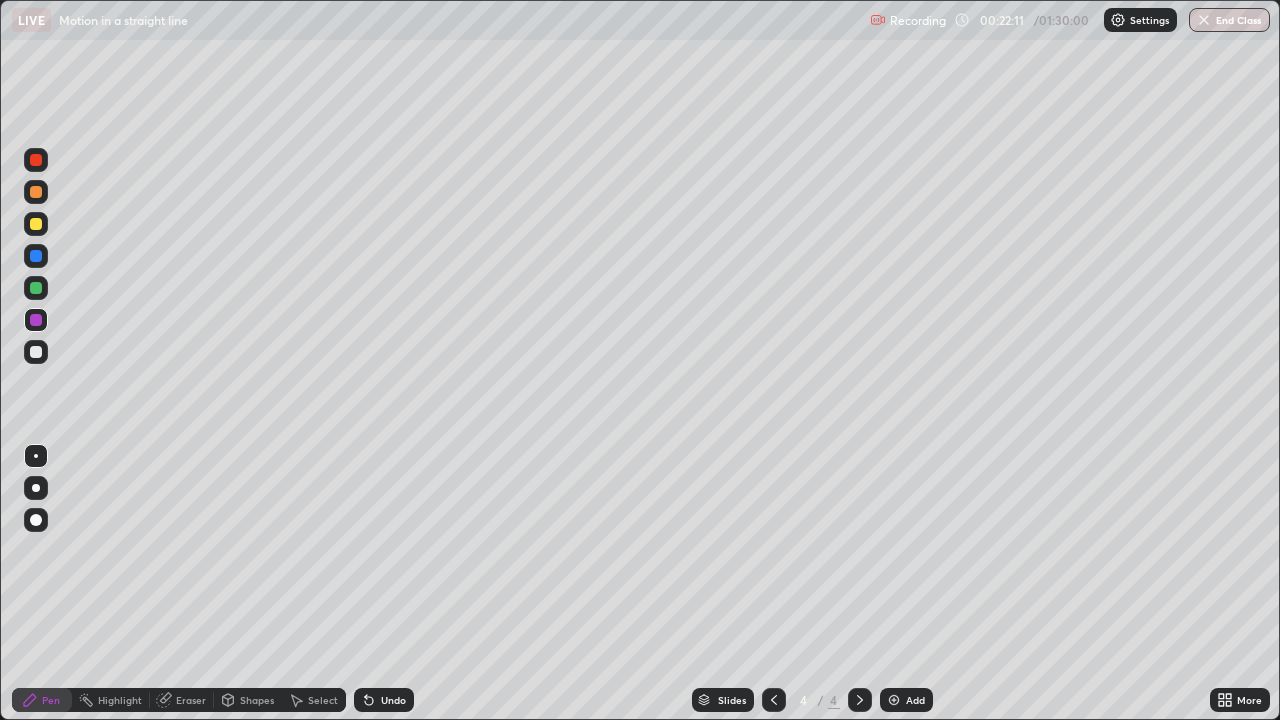 click at bounding box center (36, 224) 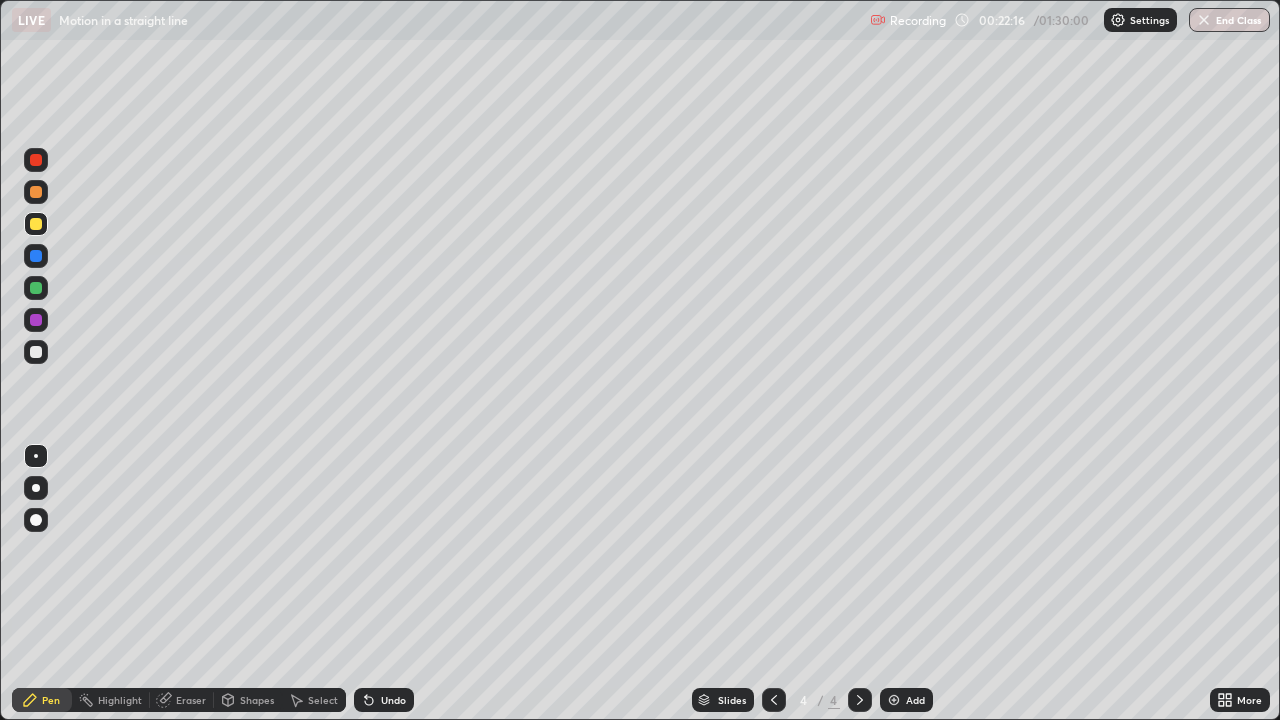 click at bounding box center [36, 288] 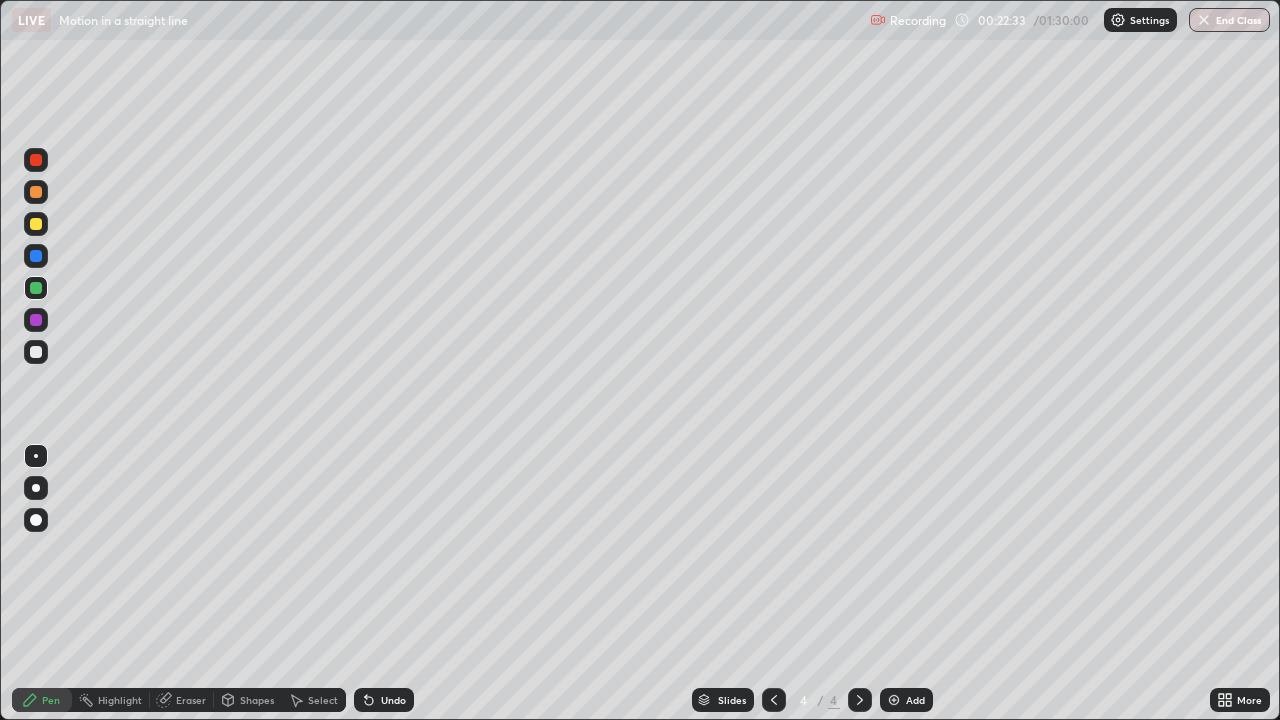 click on "Eraser" at bounding box center [191, 700] 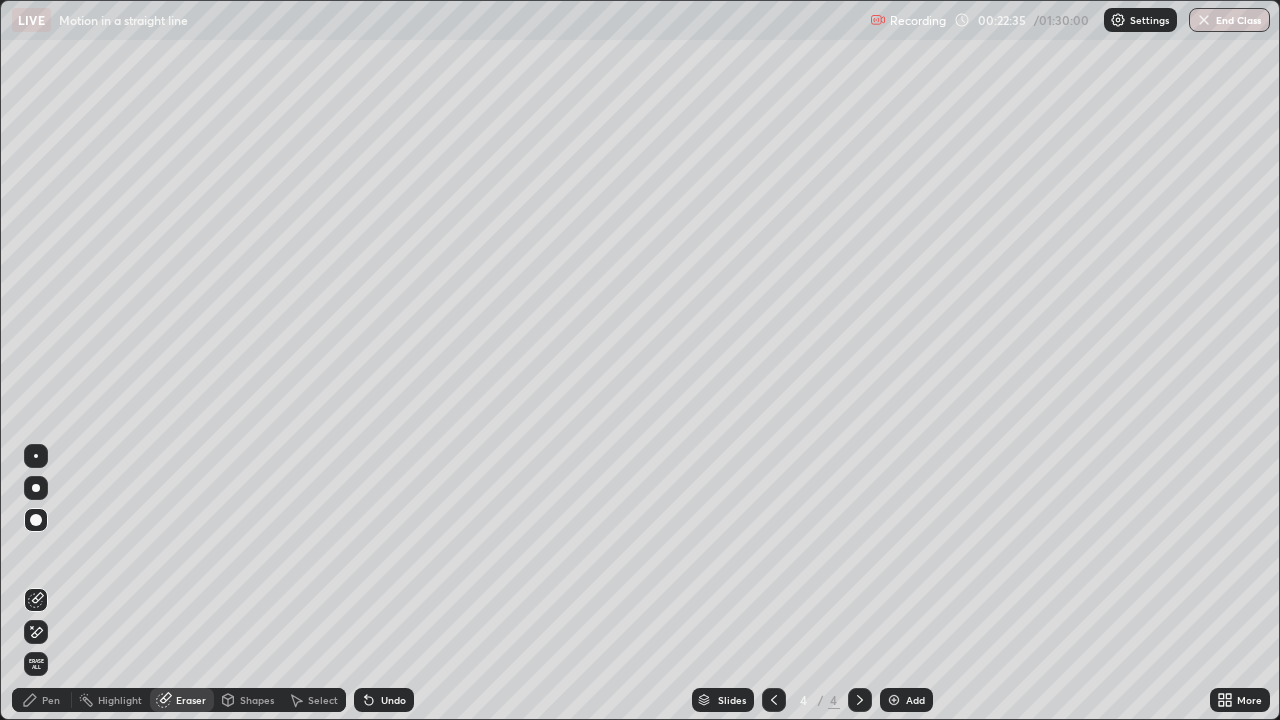 click on "Pen" at bounding box center [51, 700] 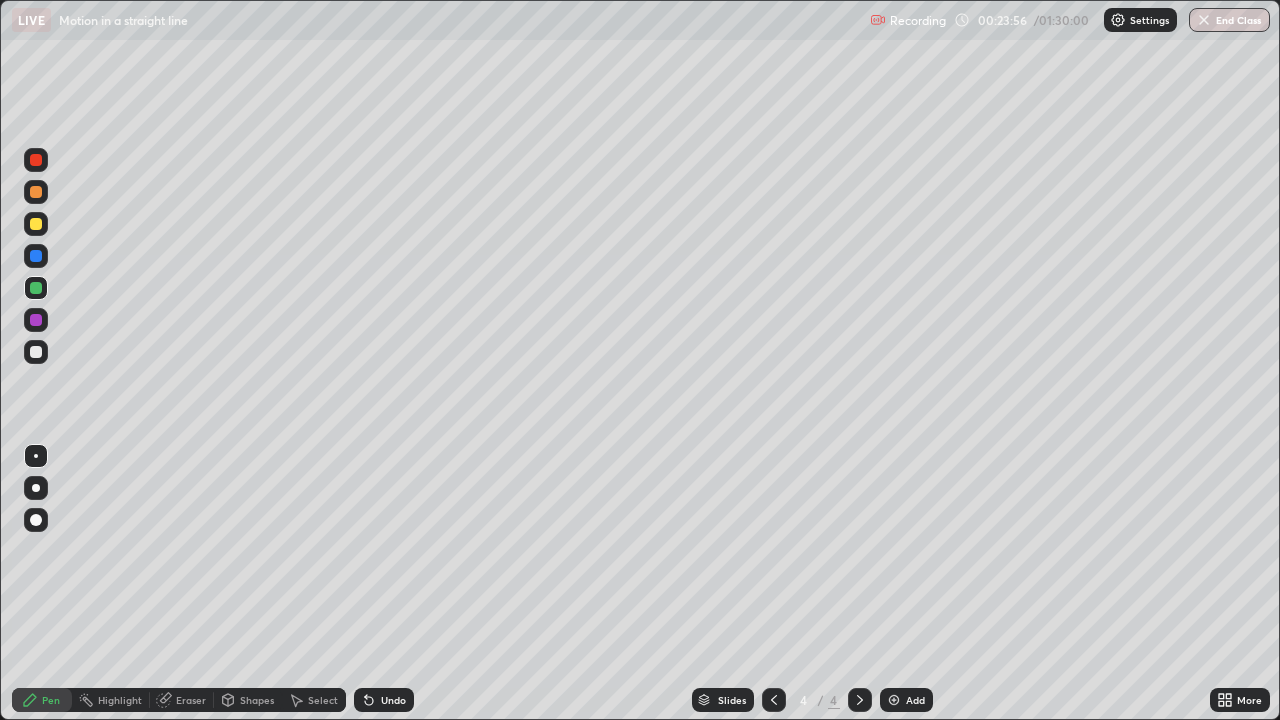 click at bounding box center [36, 224] 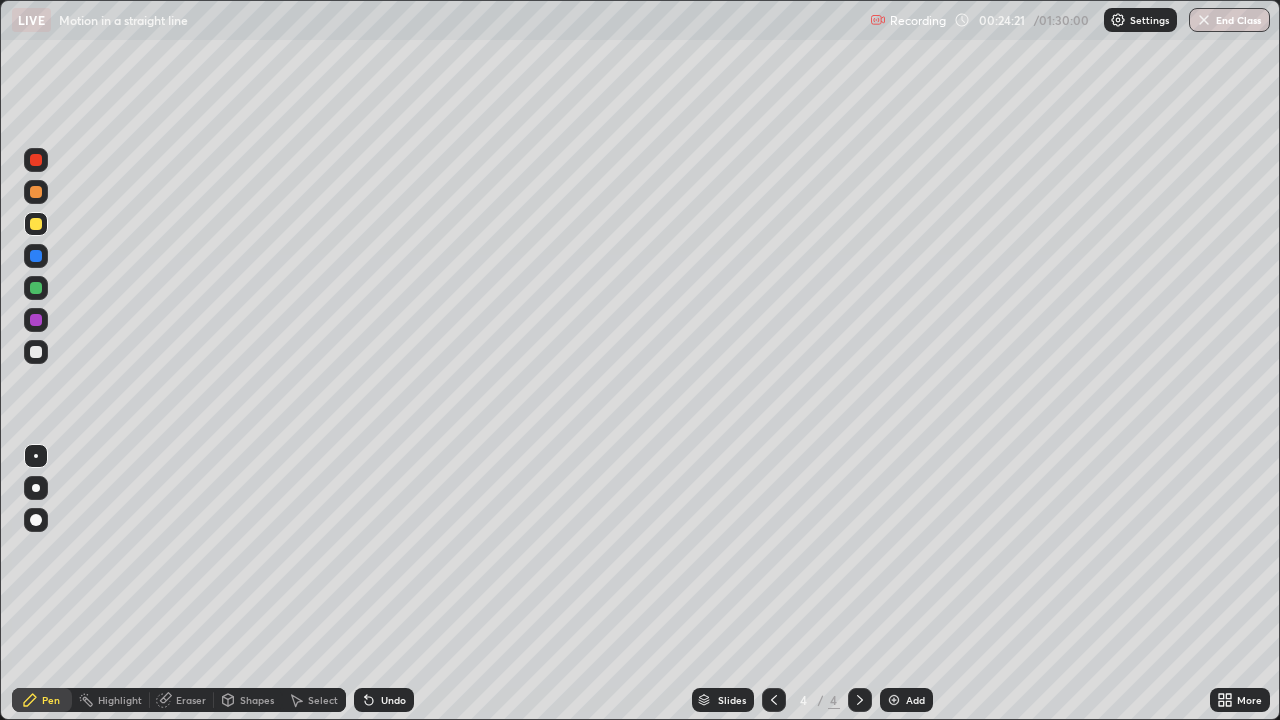 click at bounding box center [36, 352] 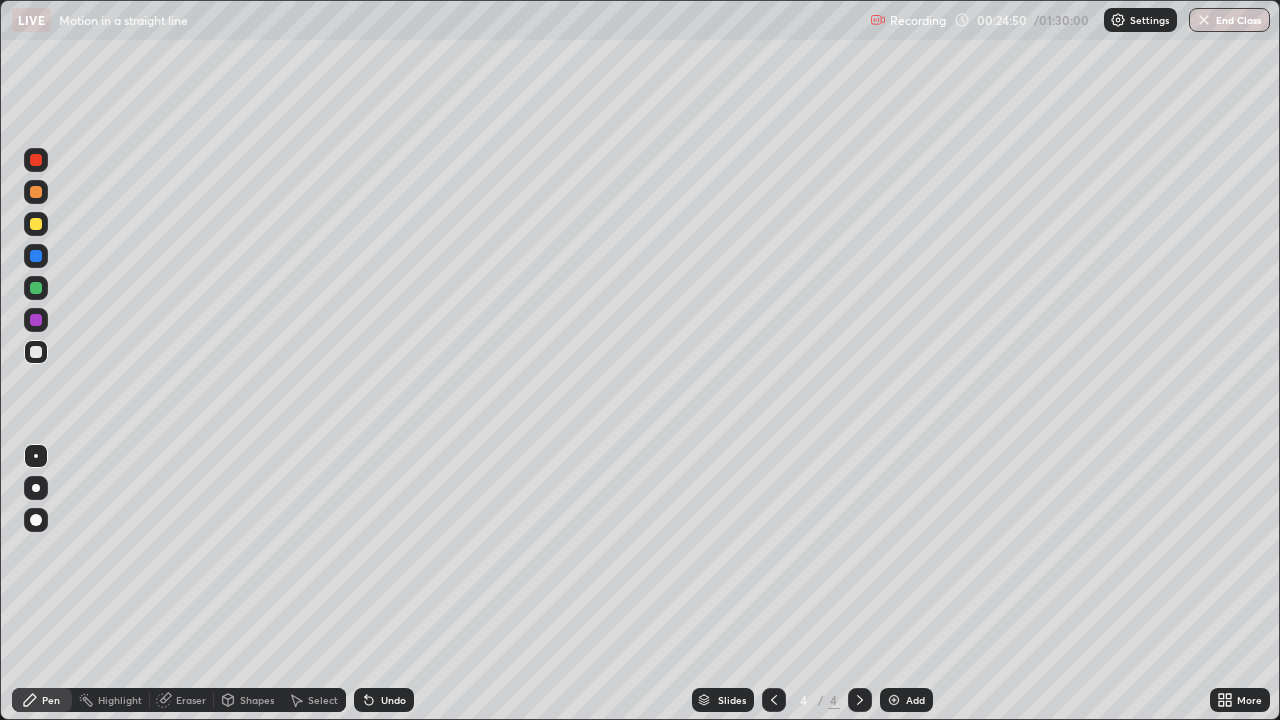 click at bounding box center (36, 256) 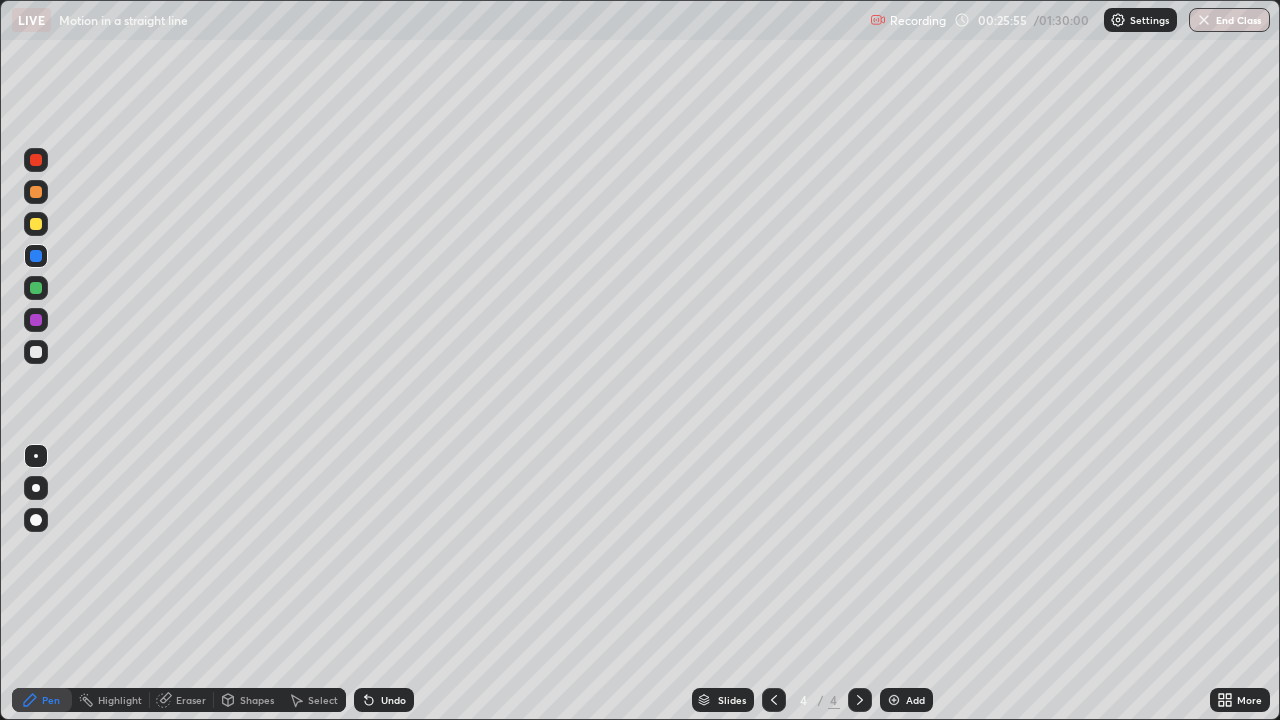 click at bounding box center (36, 352) 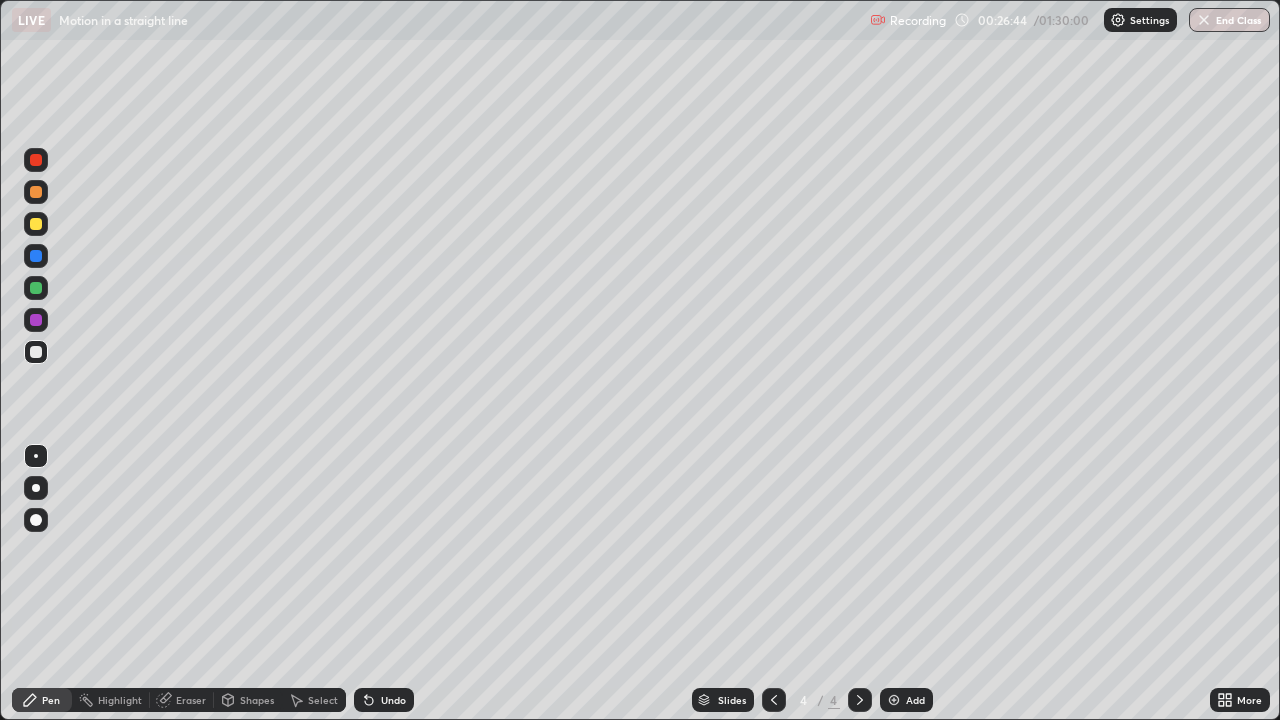 click at bounding box center (36, 192) 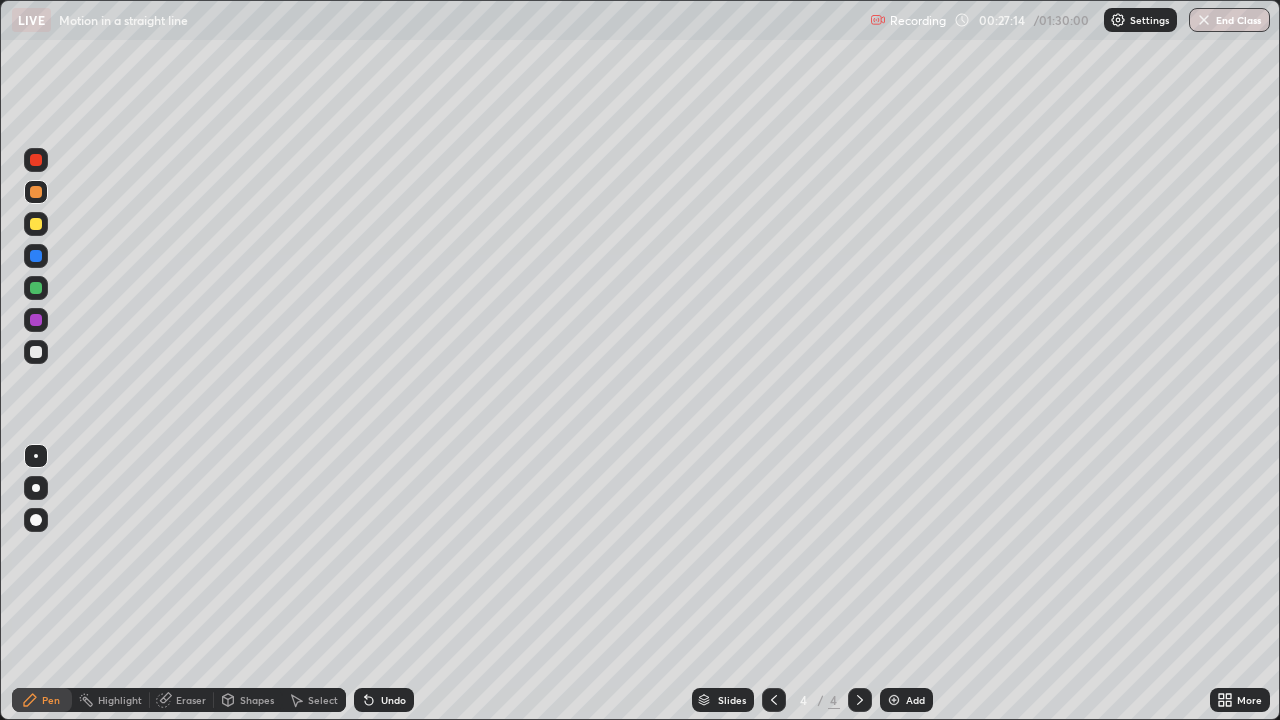 click at bounding box center (894, 700) 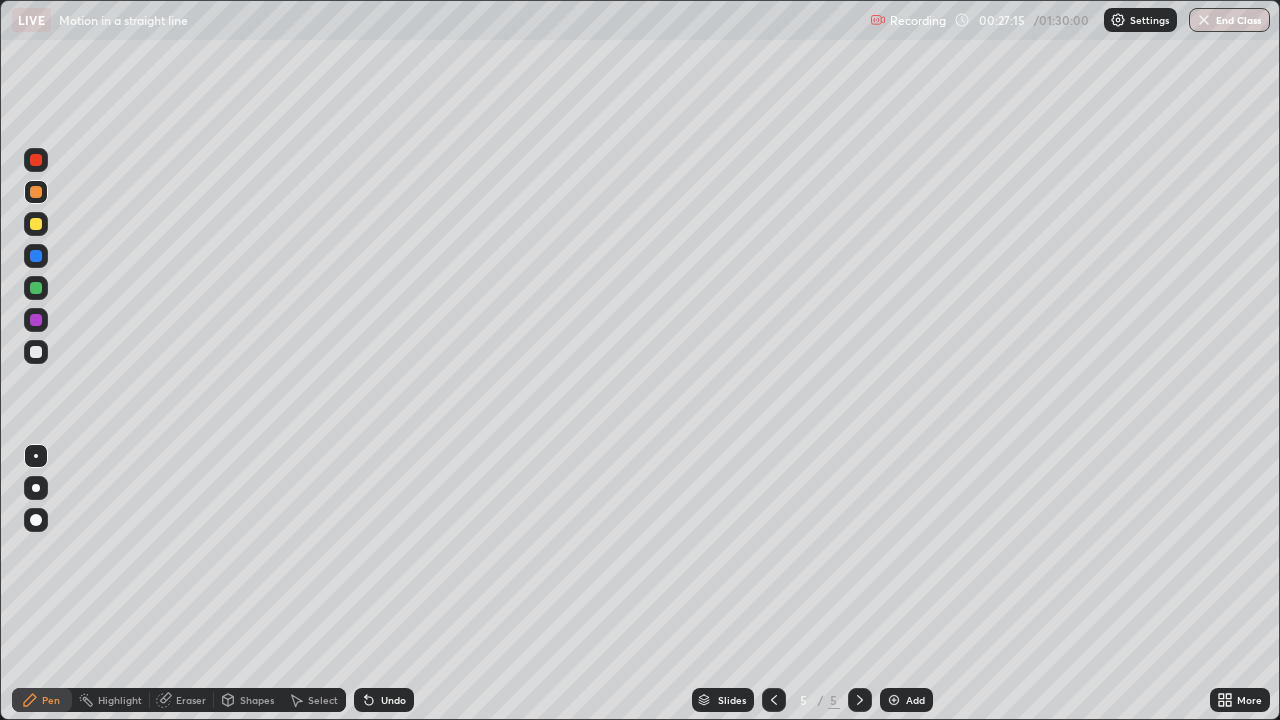 click at bounding box center (36, 192) 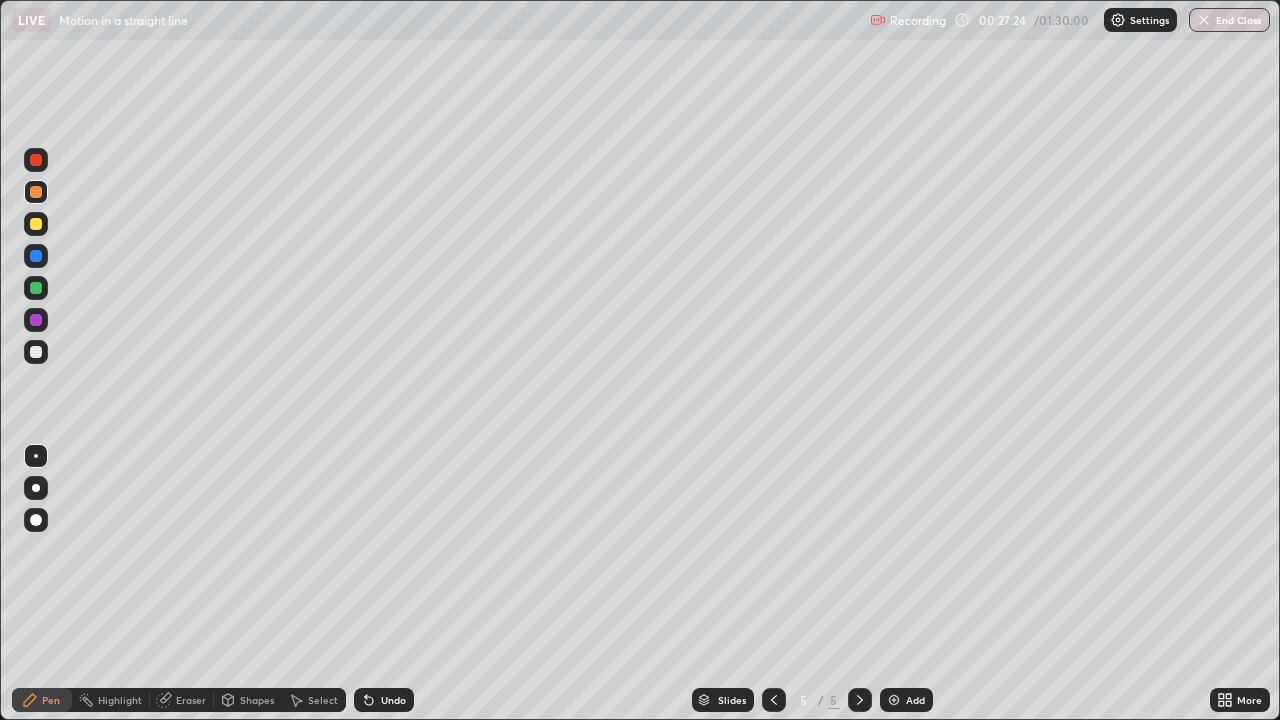 click at bounding box center (36, 352) 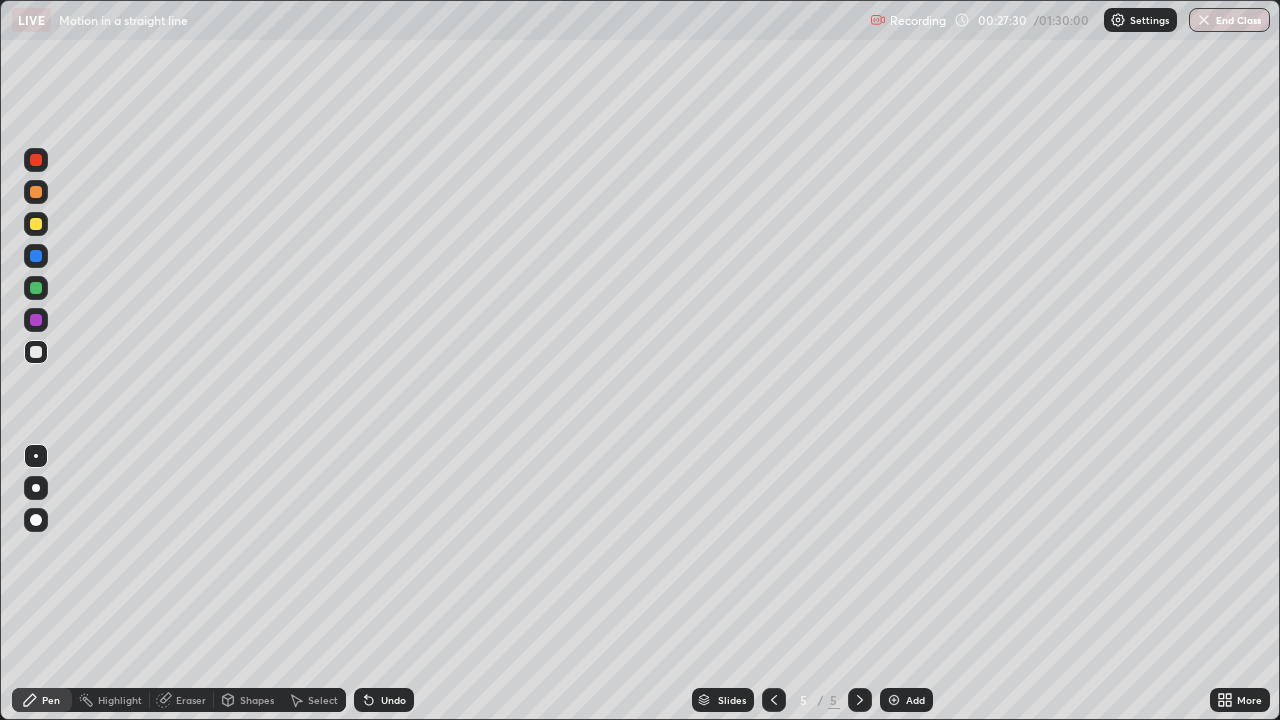 click at bounding box center (36, 224) 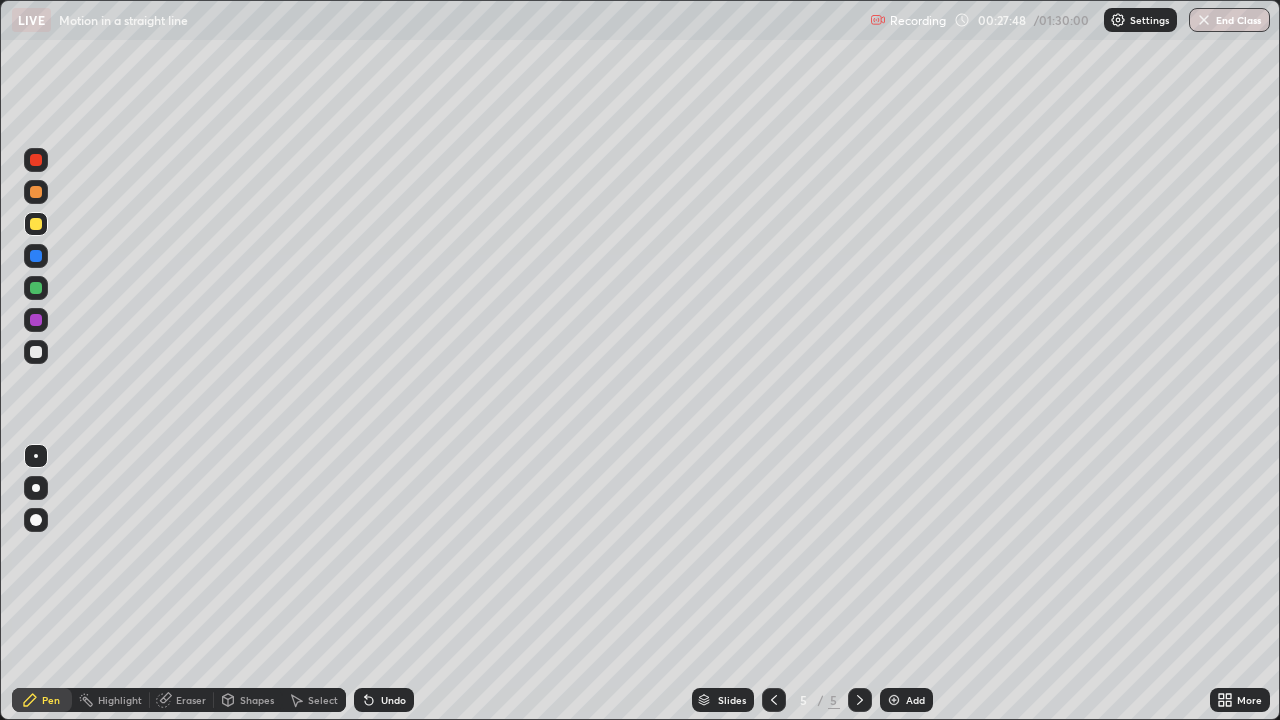 click at bounding box center (36, 192) 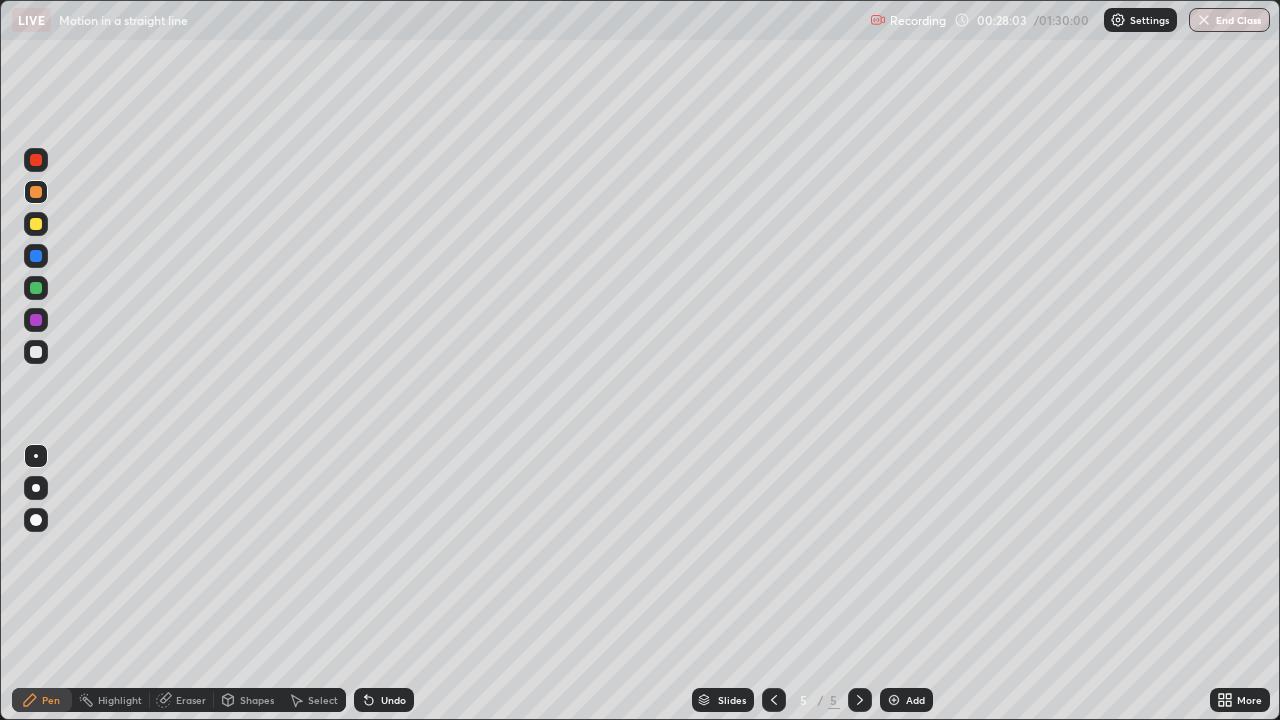 click at bounding box center (36, 352) 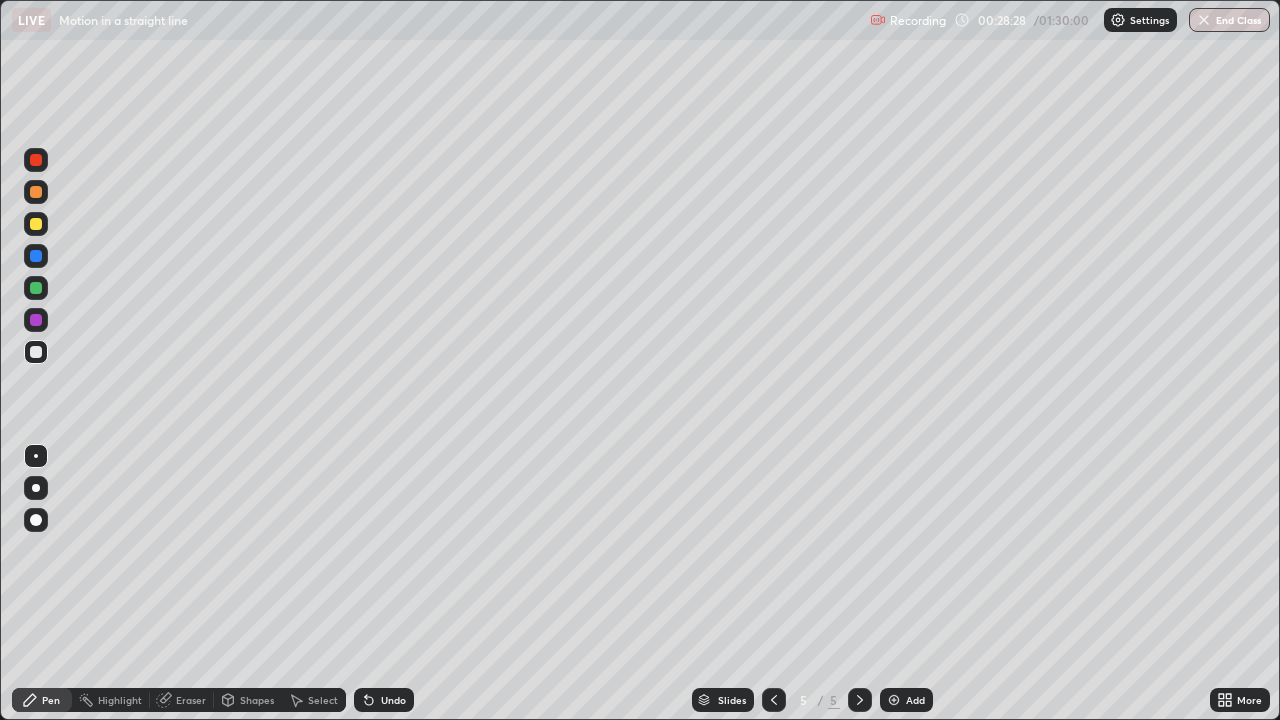 click at bounding box center [36, 224] 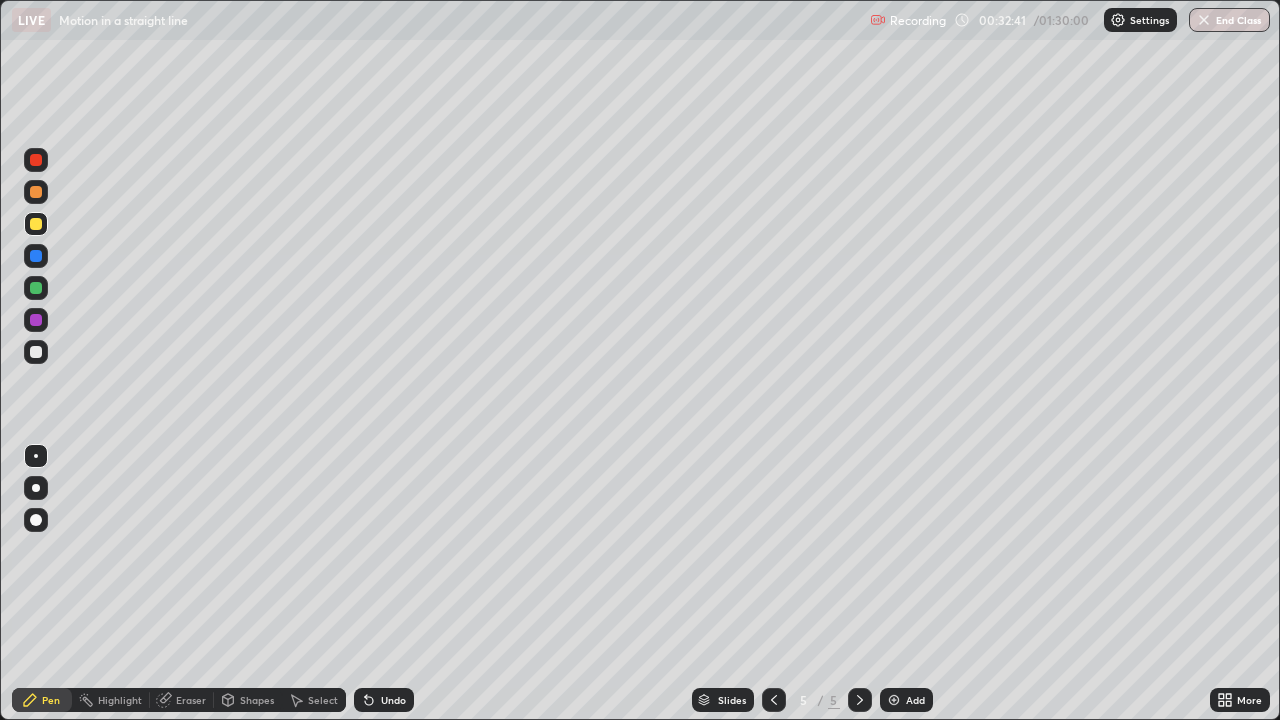 click at bounding box center (36, 352) 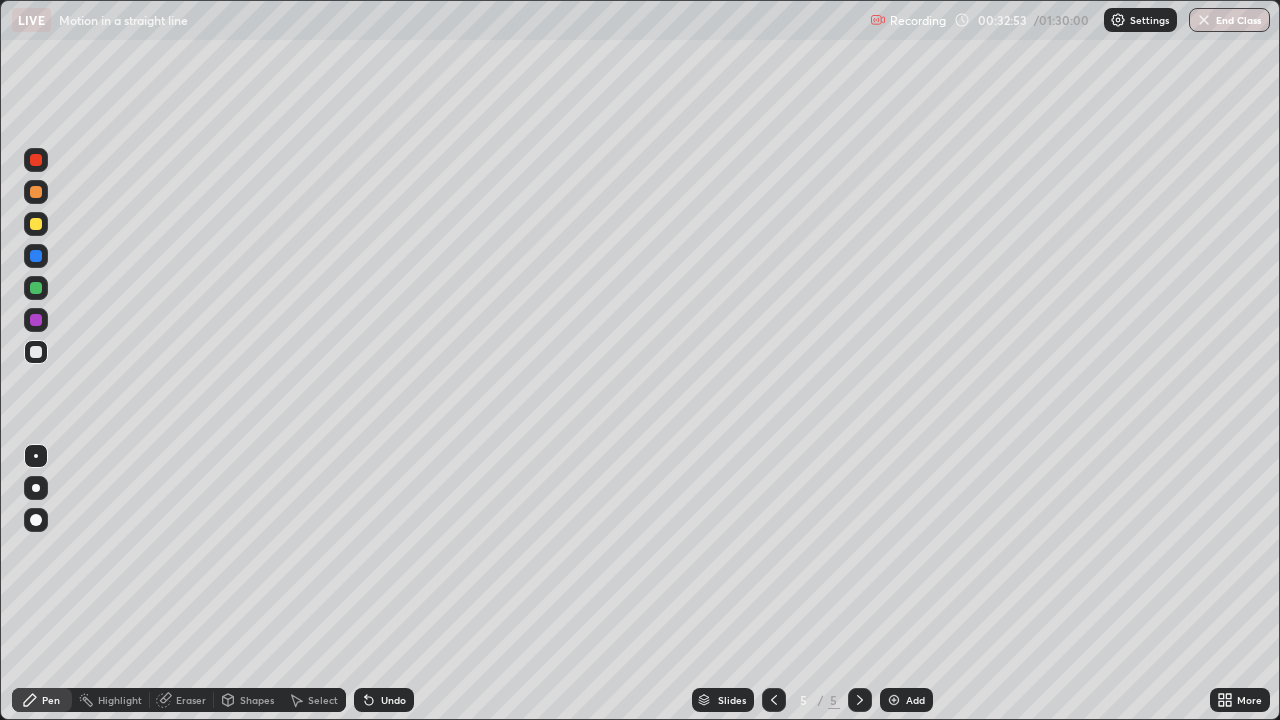 click at bounding box center (36, 352) 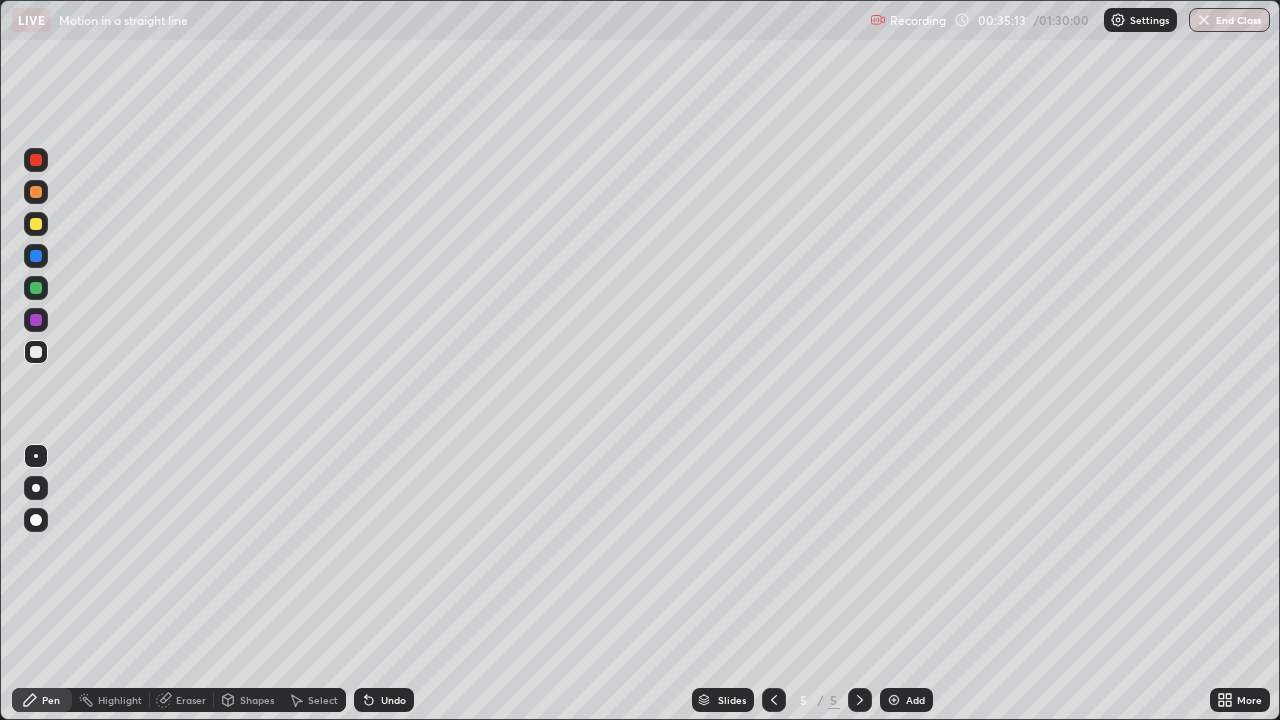 click at bounding box center (36, 192) 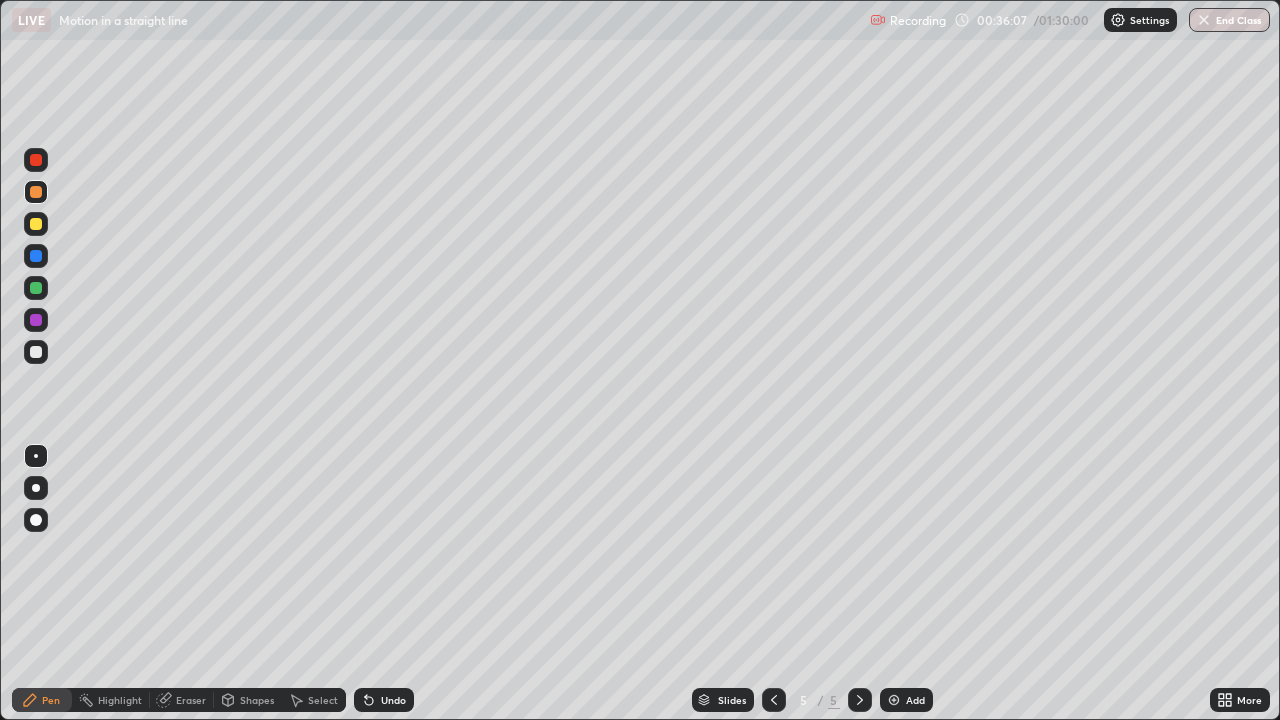 click at bounding box center [36, 352] 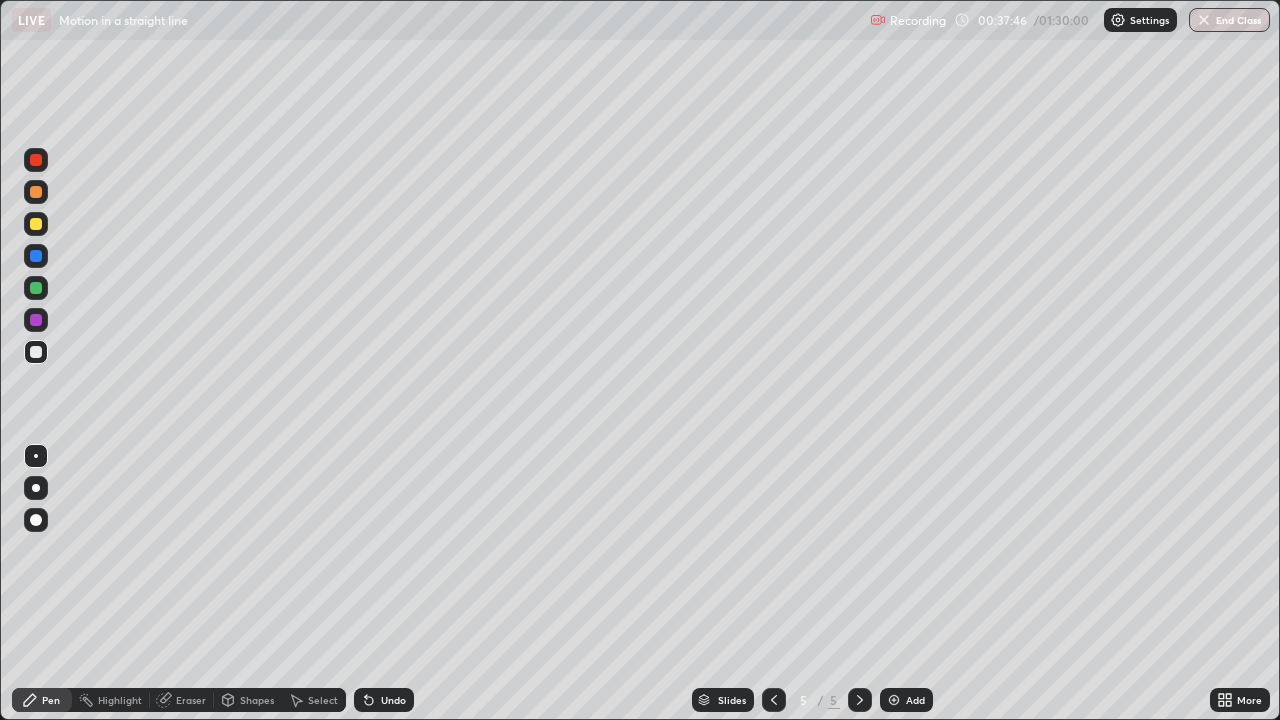 click on "Undo" at bounding box center (393, 700) 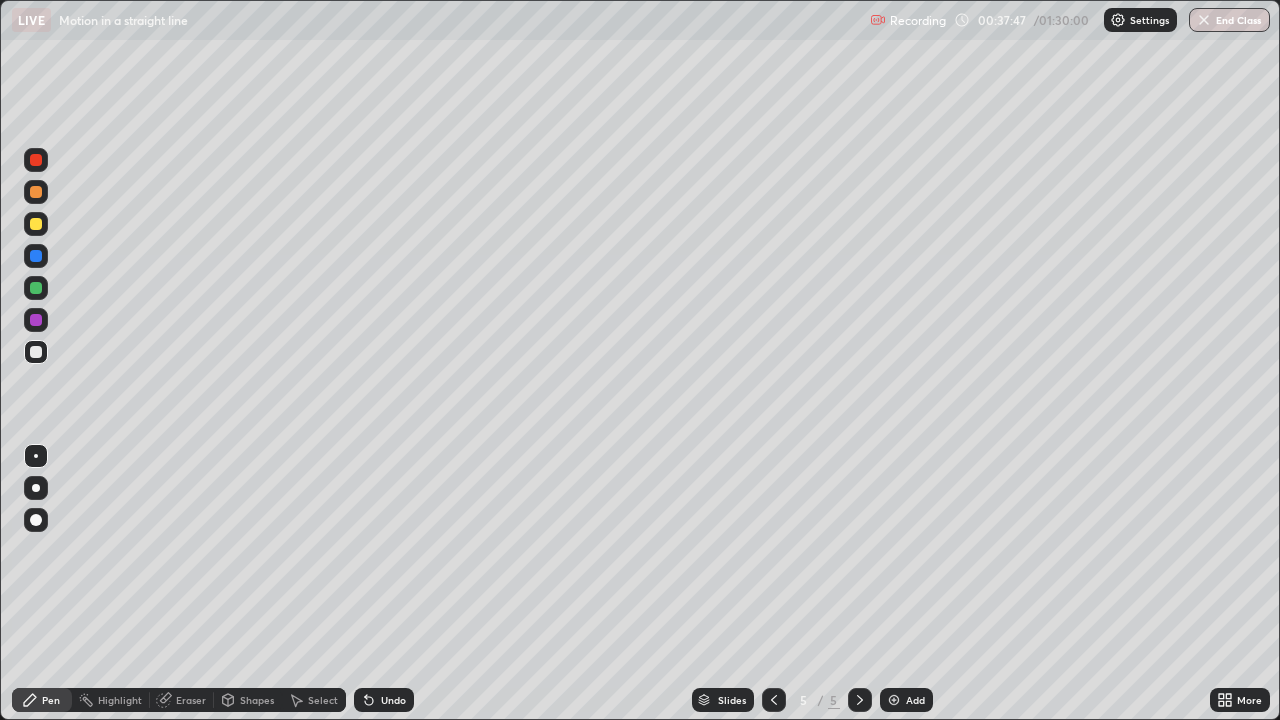 click on "Undo" at bounding box center [393, 700] 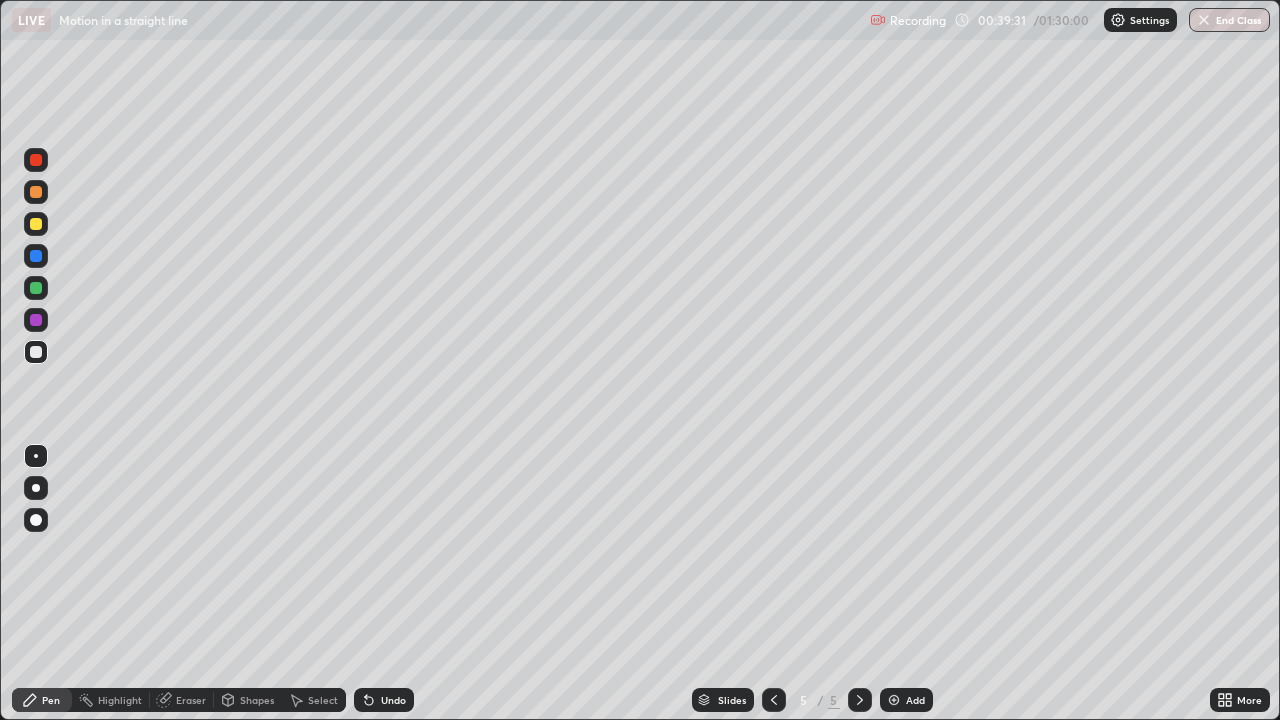 click at bounding box center [36, 192] 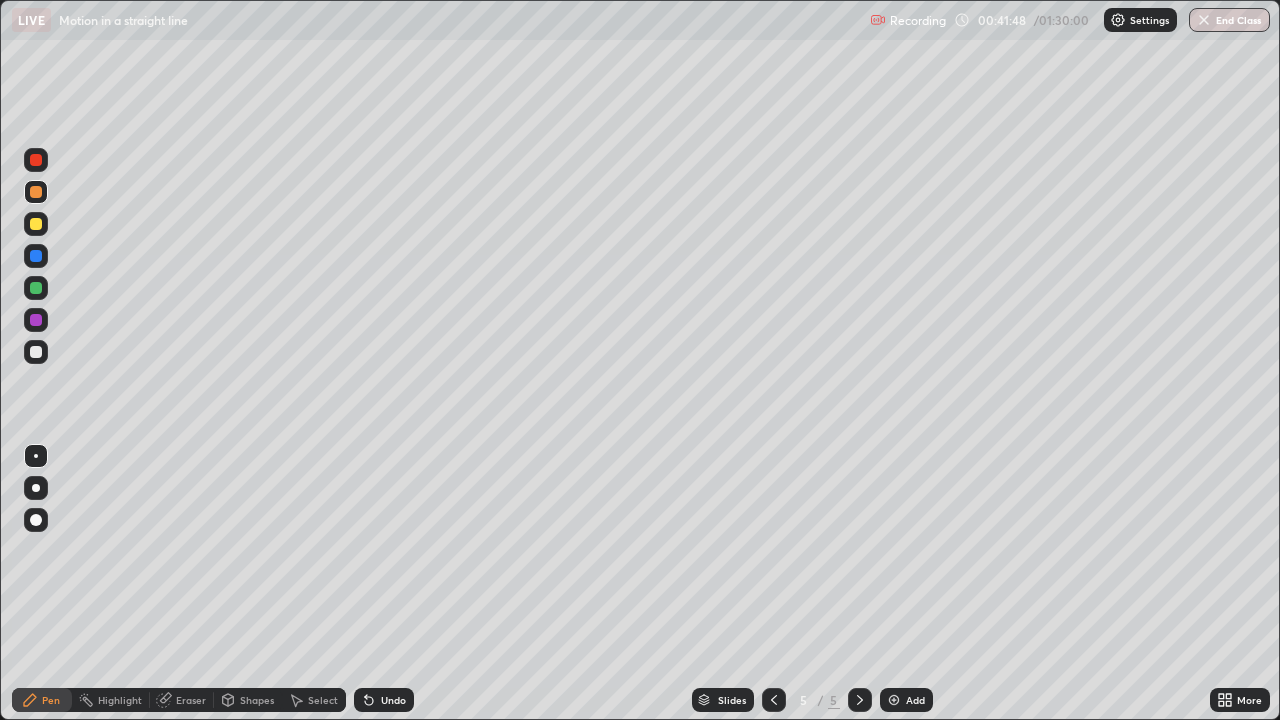 click on "Add" at bounding box center (906, 700) 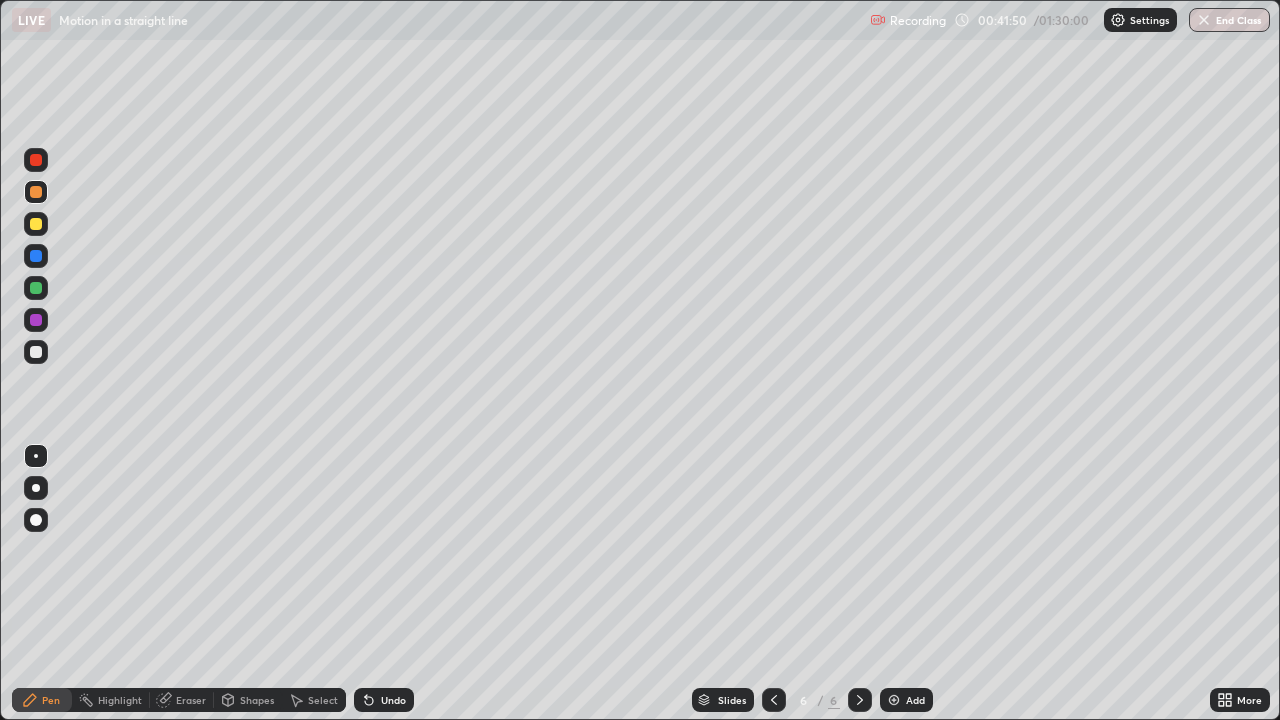 click at bounding box center (36, 224) 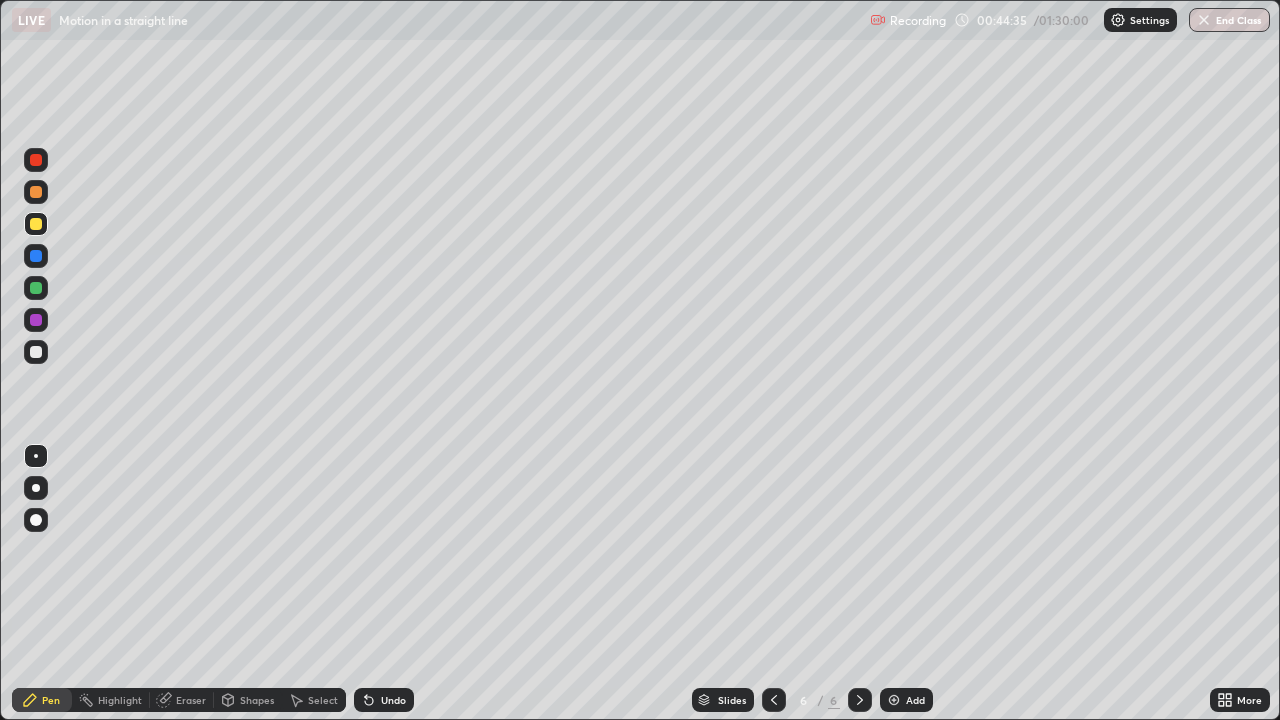 click at bounding box center (36, 192) 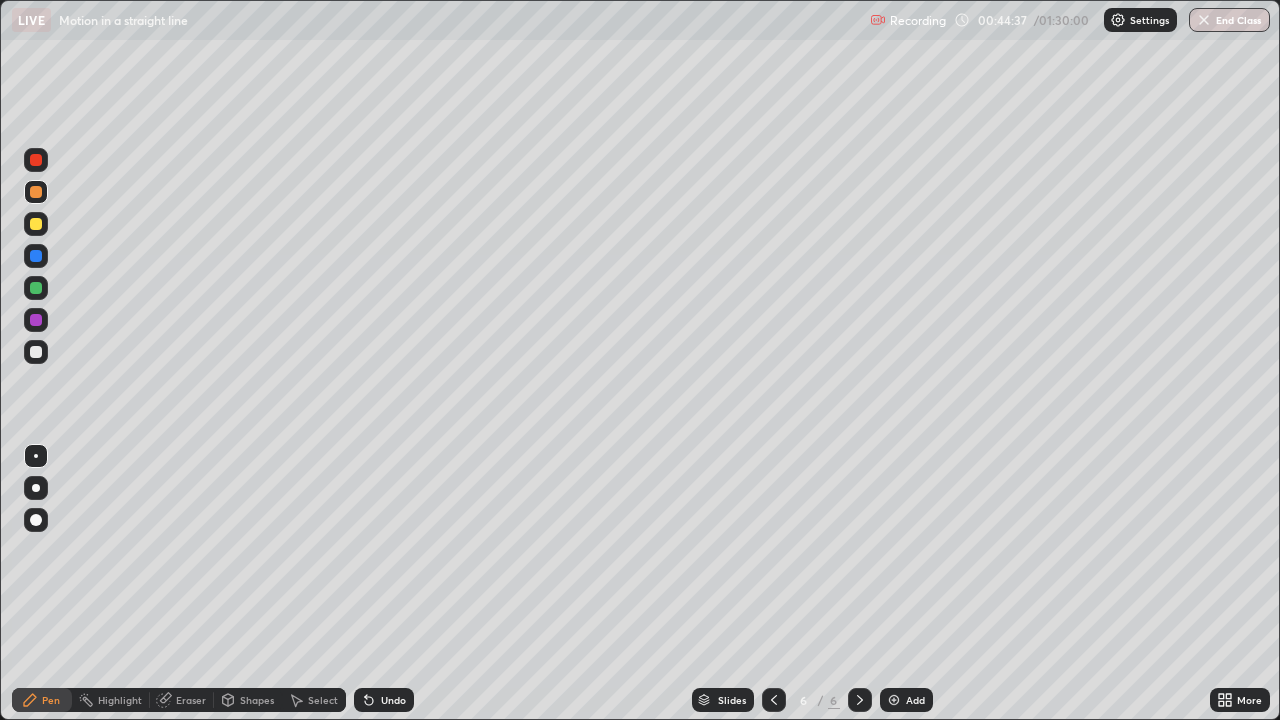 click at bounding box center (36, 352) 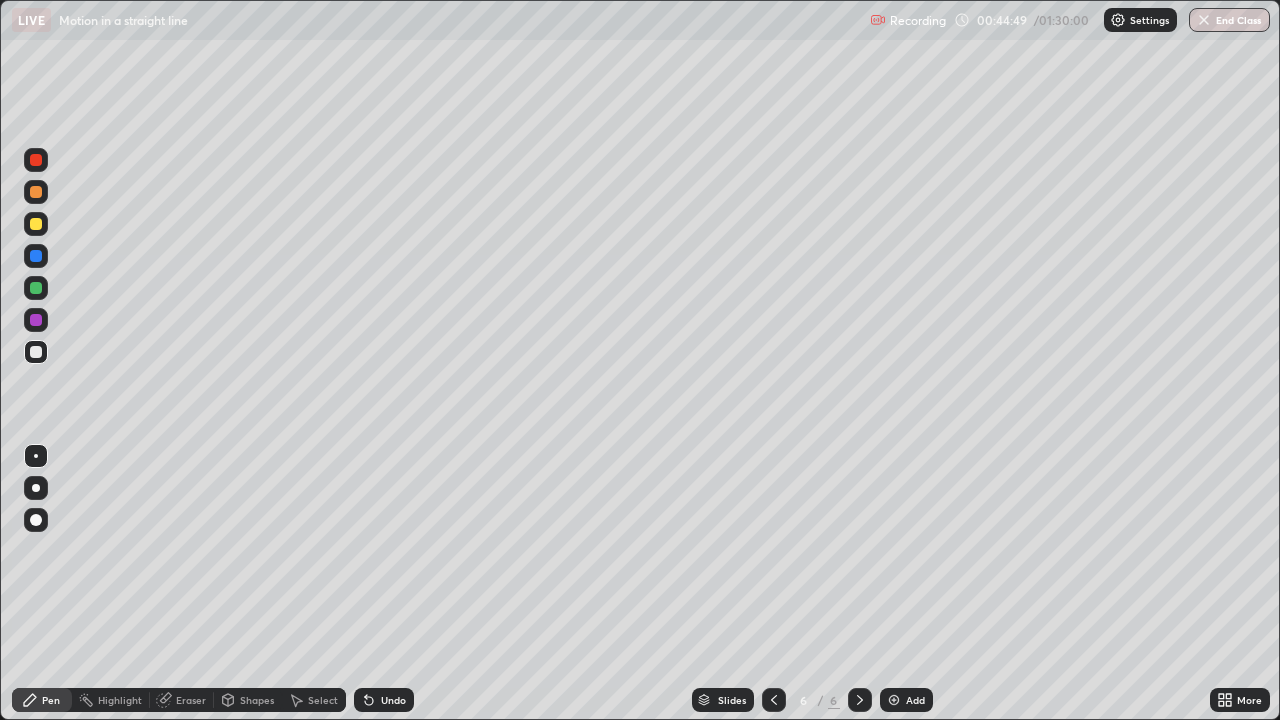 click at bounding box center [36, 224] 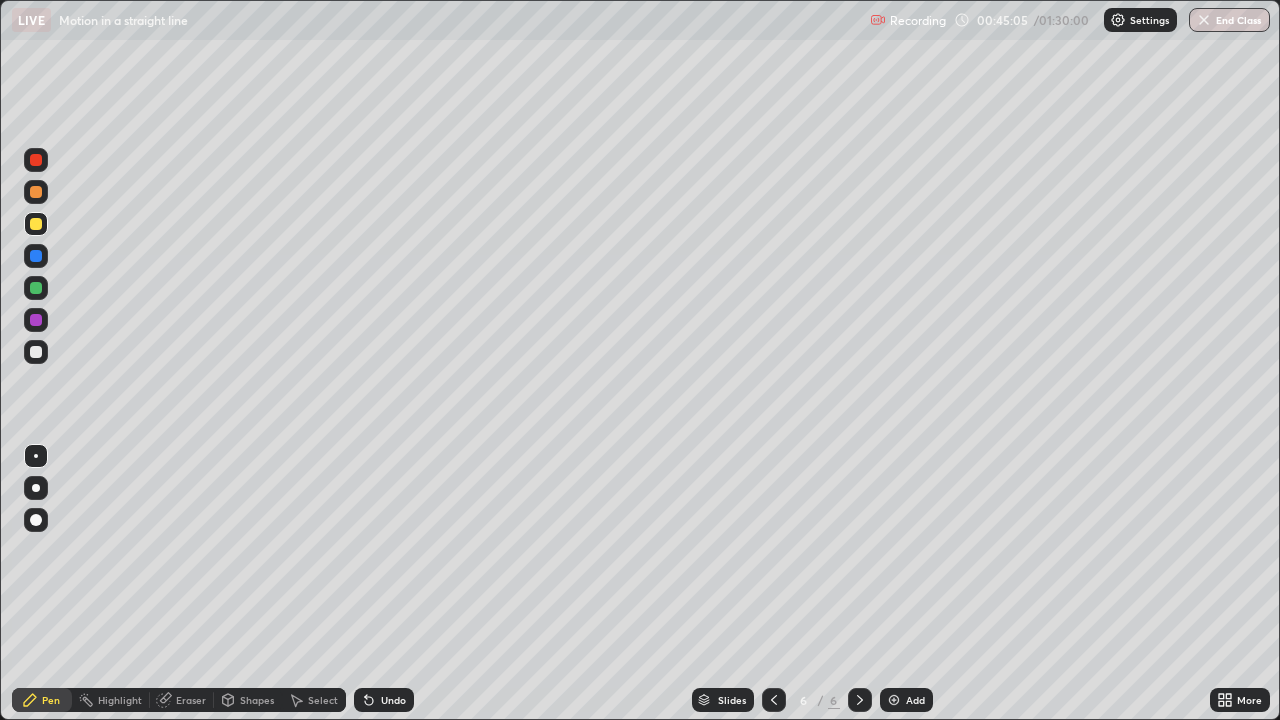 click at bounding box center [36, 160] 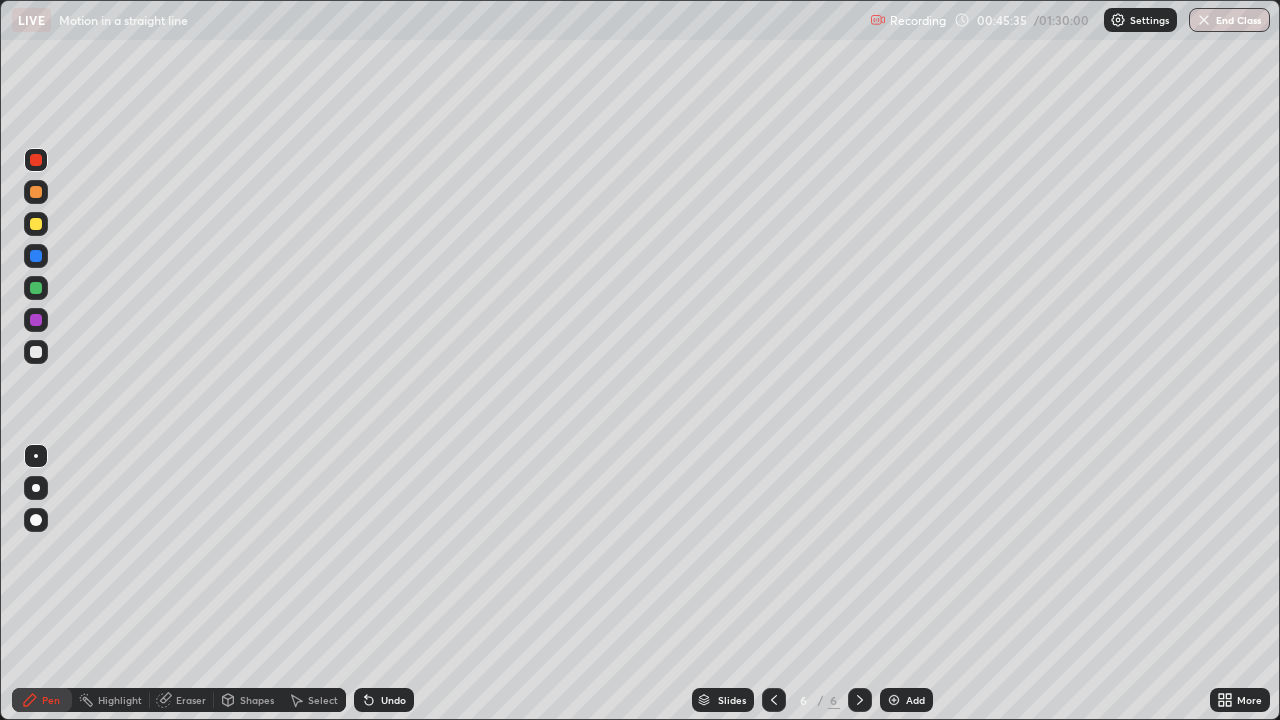 click at bounding box center (36, 224) 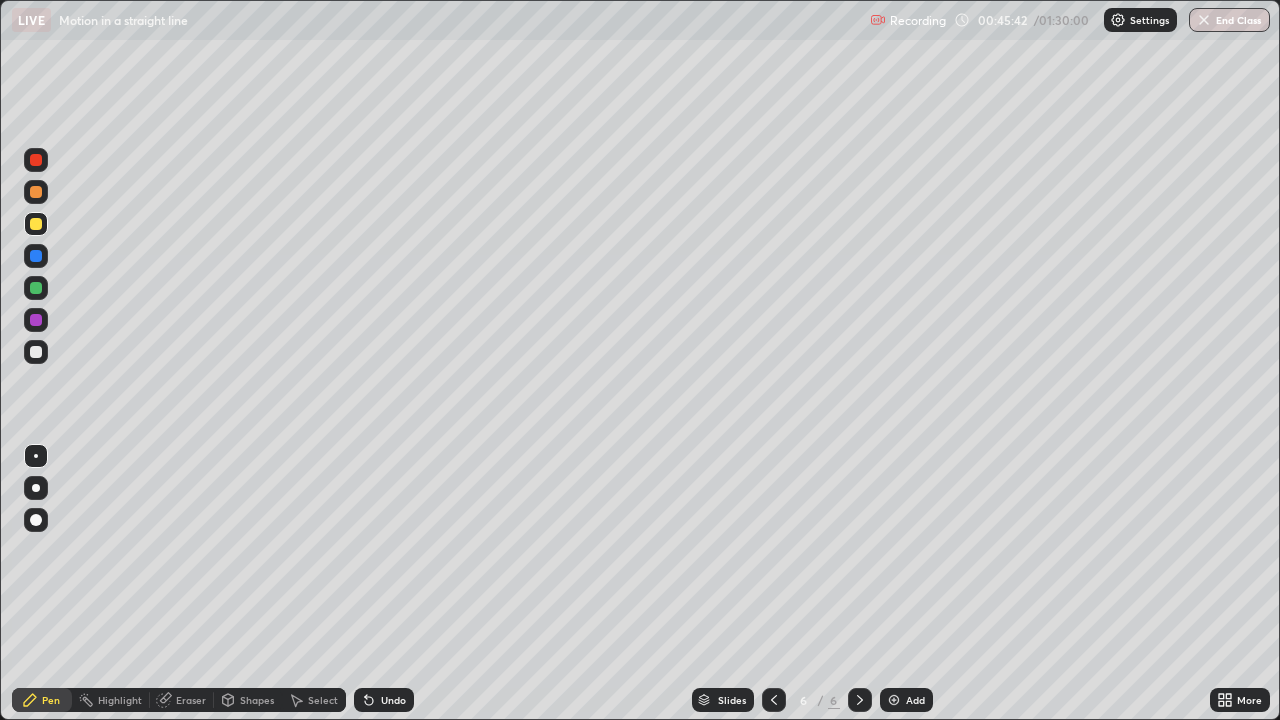 click at bounding box center (36, 352) 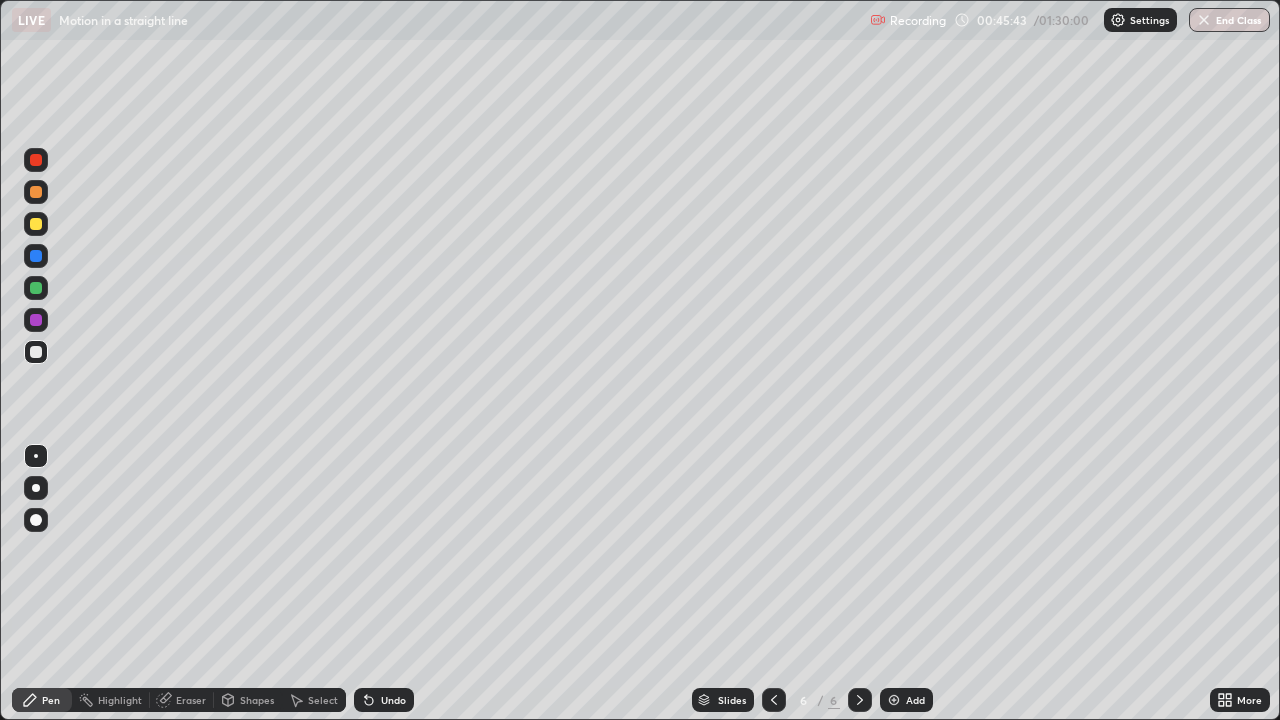 click at bounding box center [36, 320] 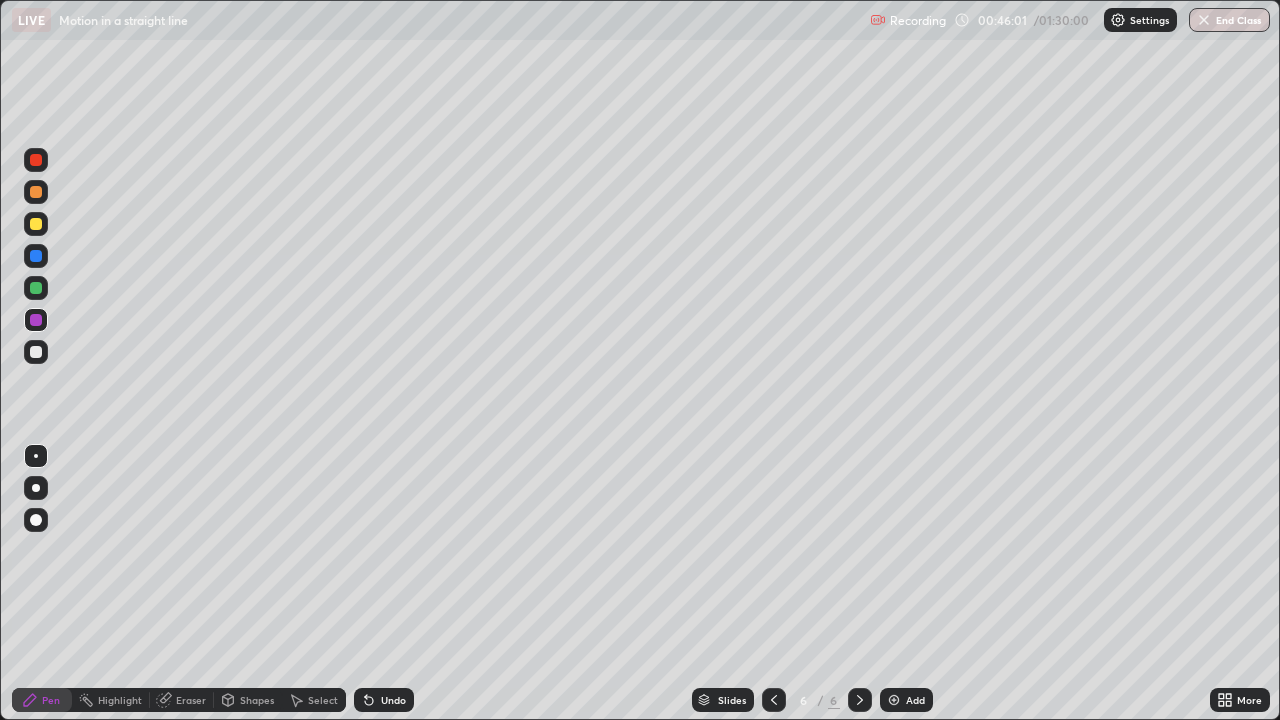 click at bounding box center [36, 288] 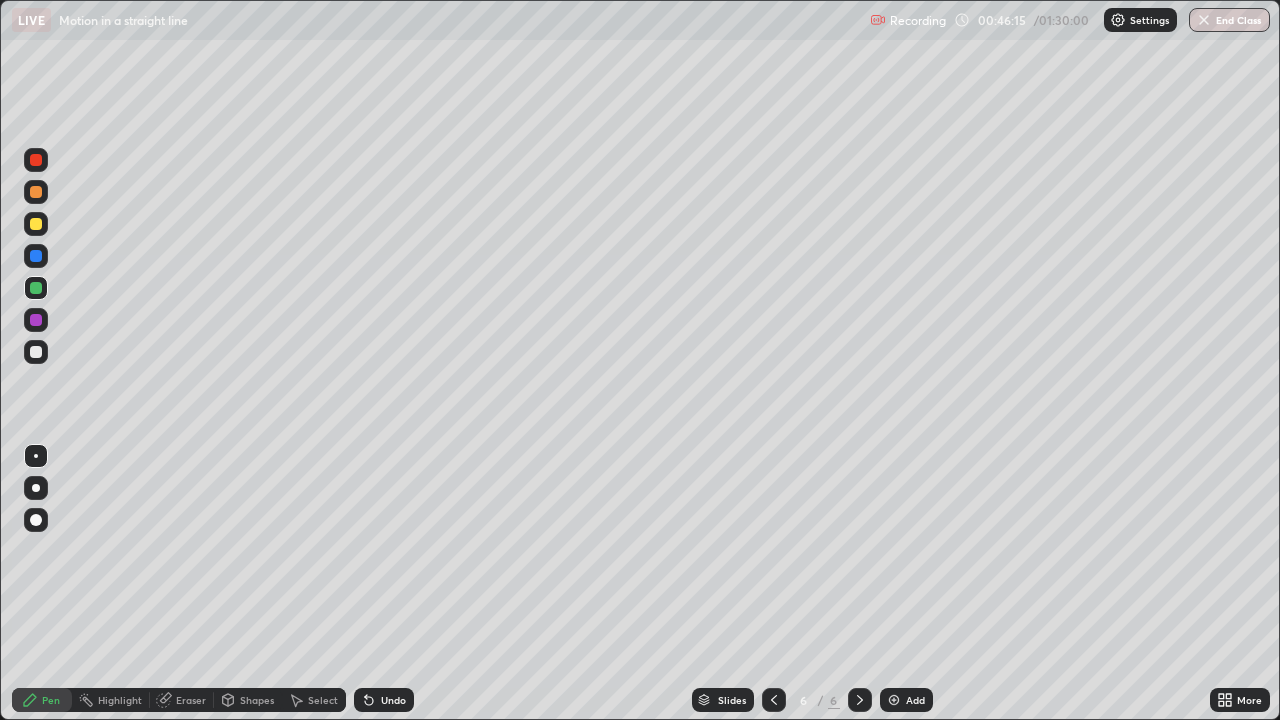 click at bounding box center [36, 224] 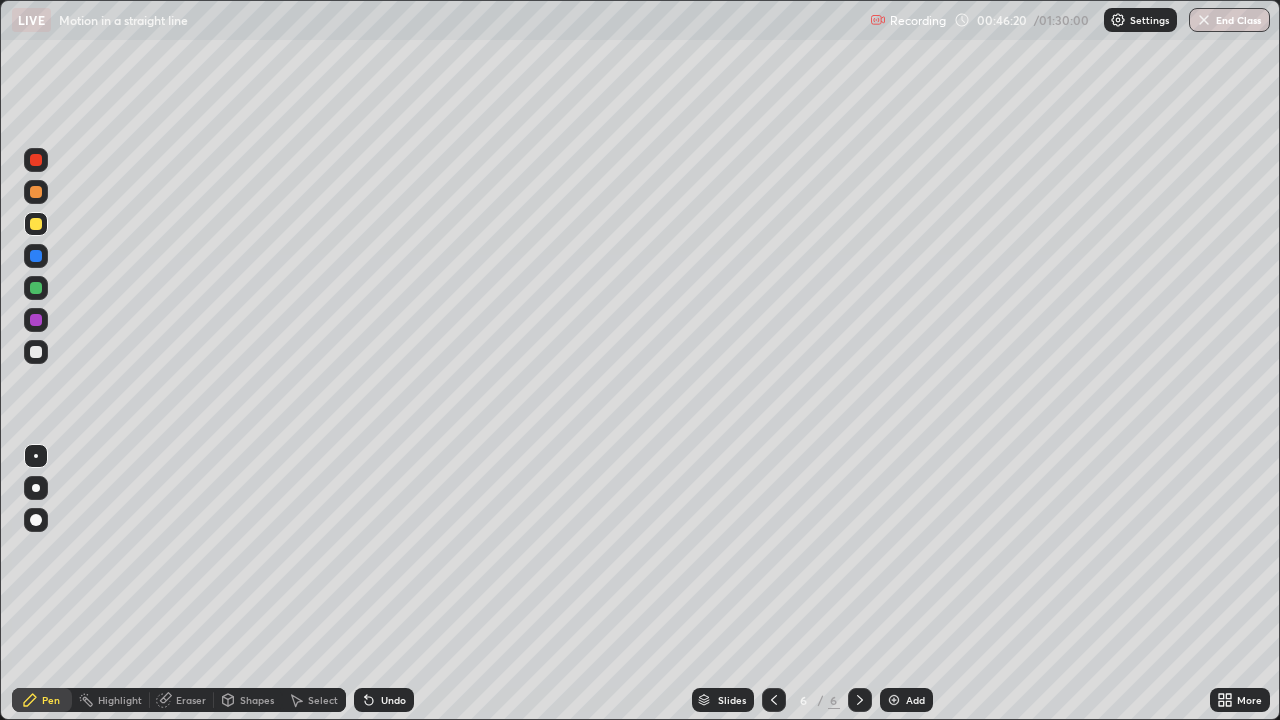 click at bounding box center (36, 352) 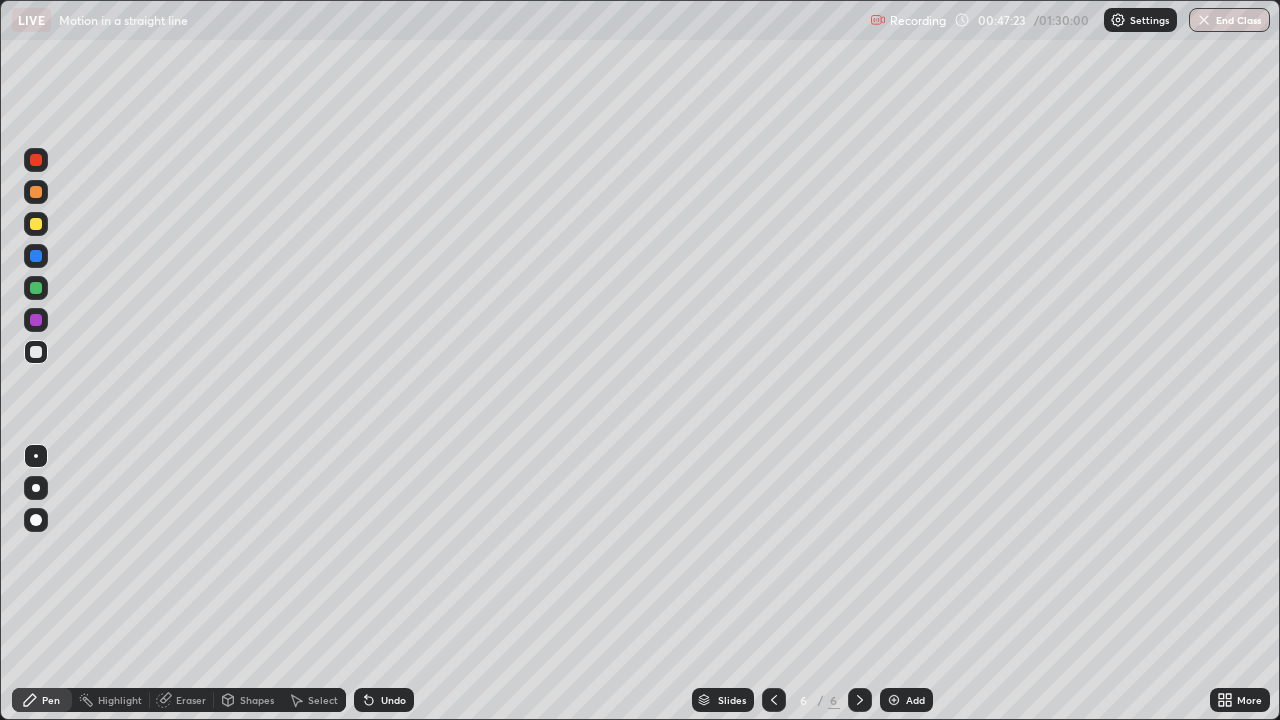 click at bounding box center [36, 192] 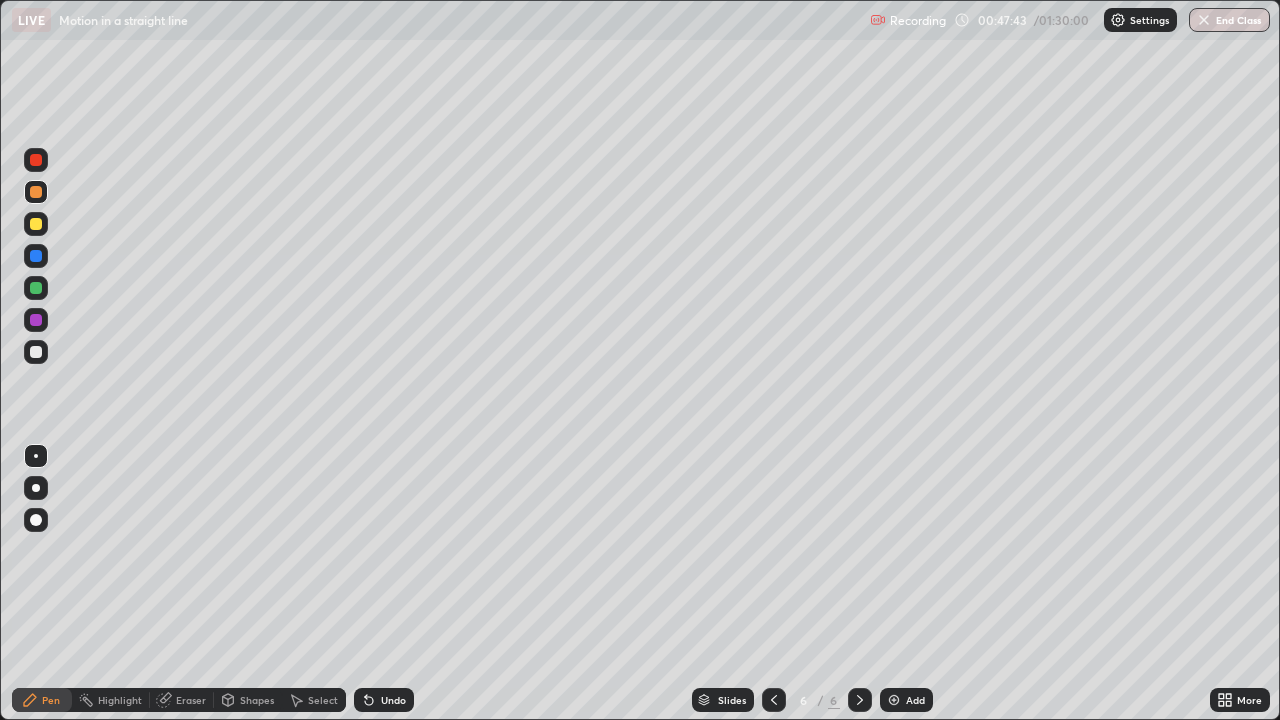 click at bounding box center (36, 224) 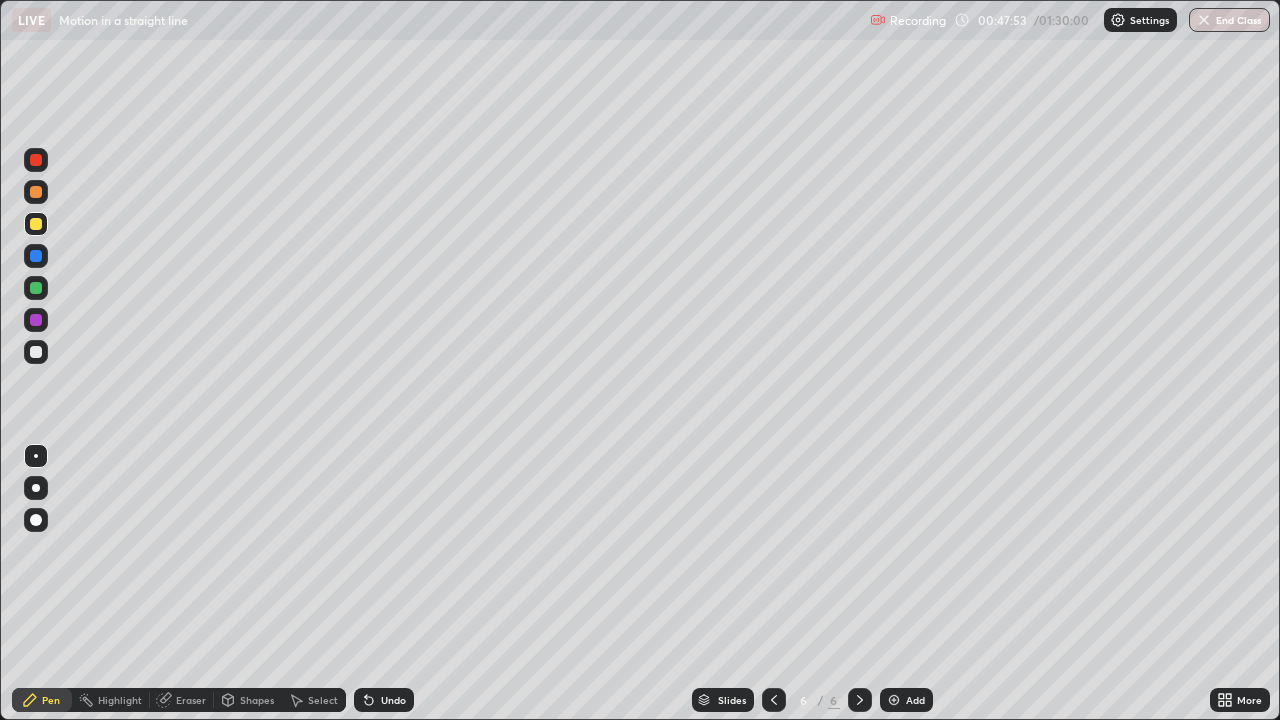 click at bounding box center [36, 320] 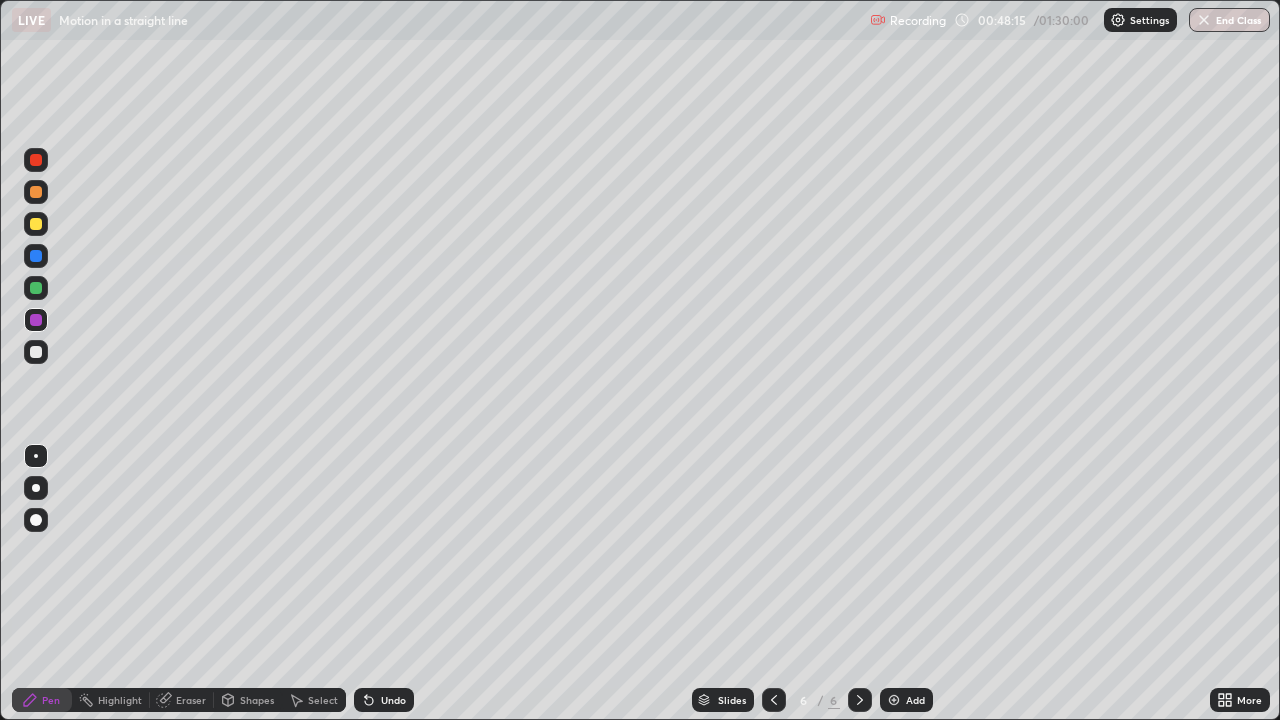 click on "Erase all" at bounding box center (36, 360) 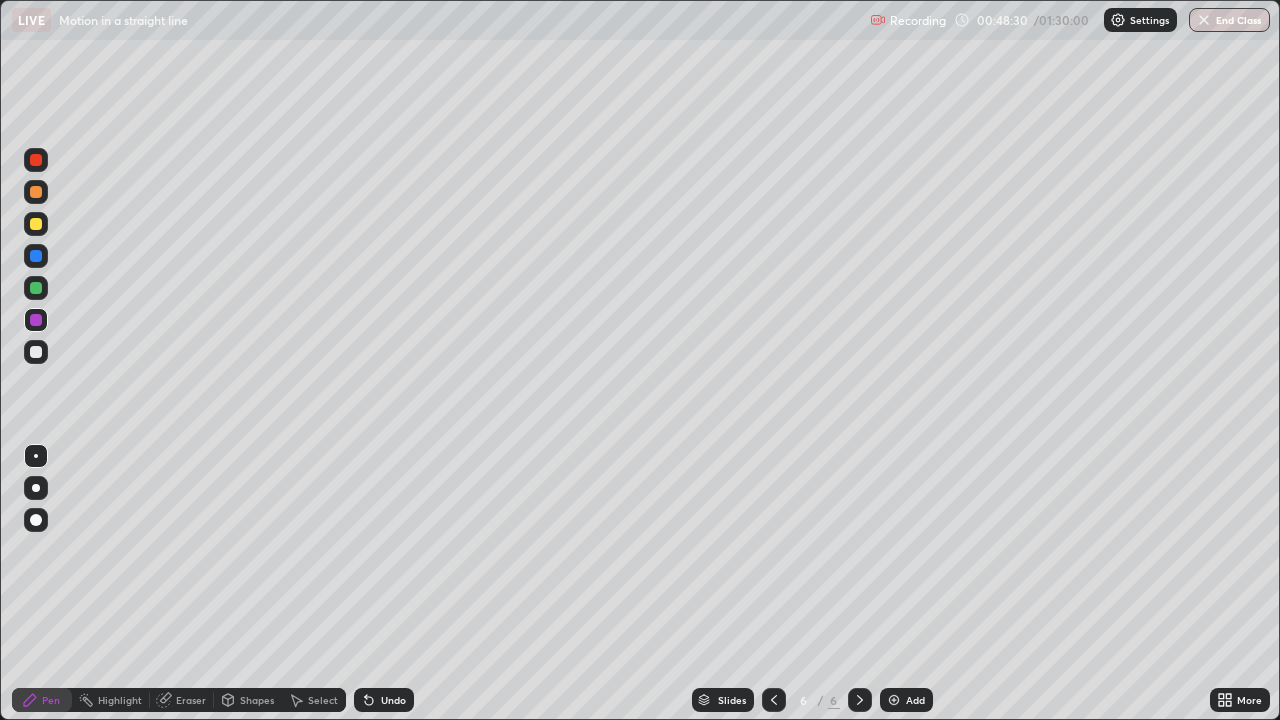 click at bounding box center [36, 352] 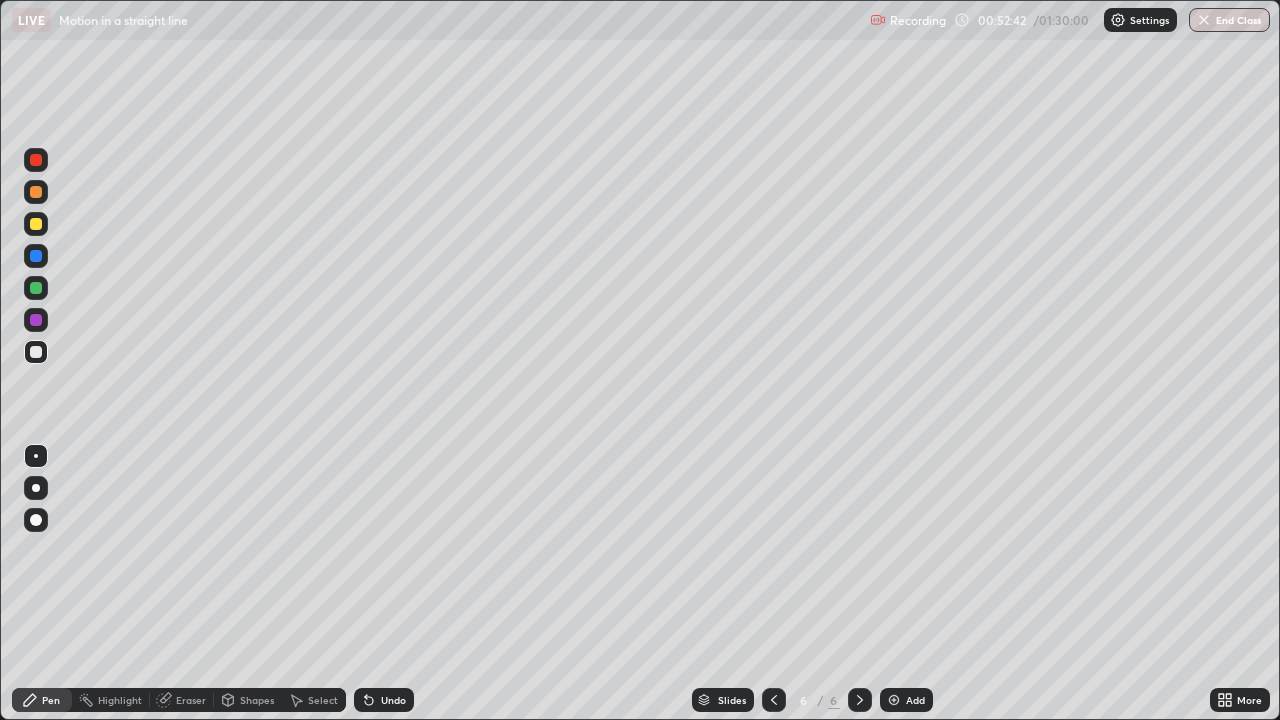 click at bounding box center (36, 160) 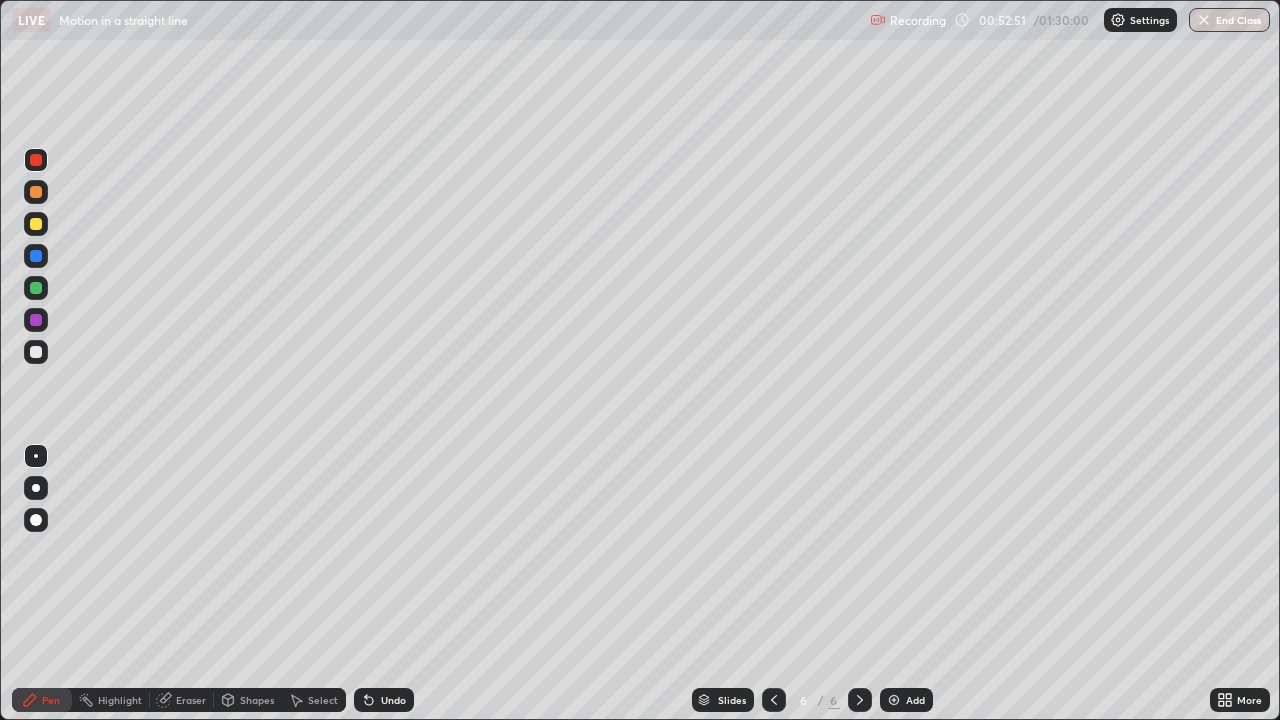 click at bounding box center [36, 160] 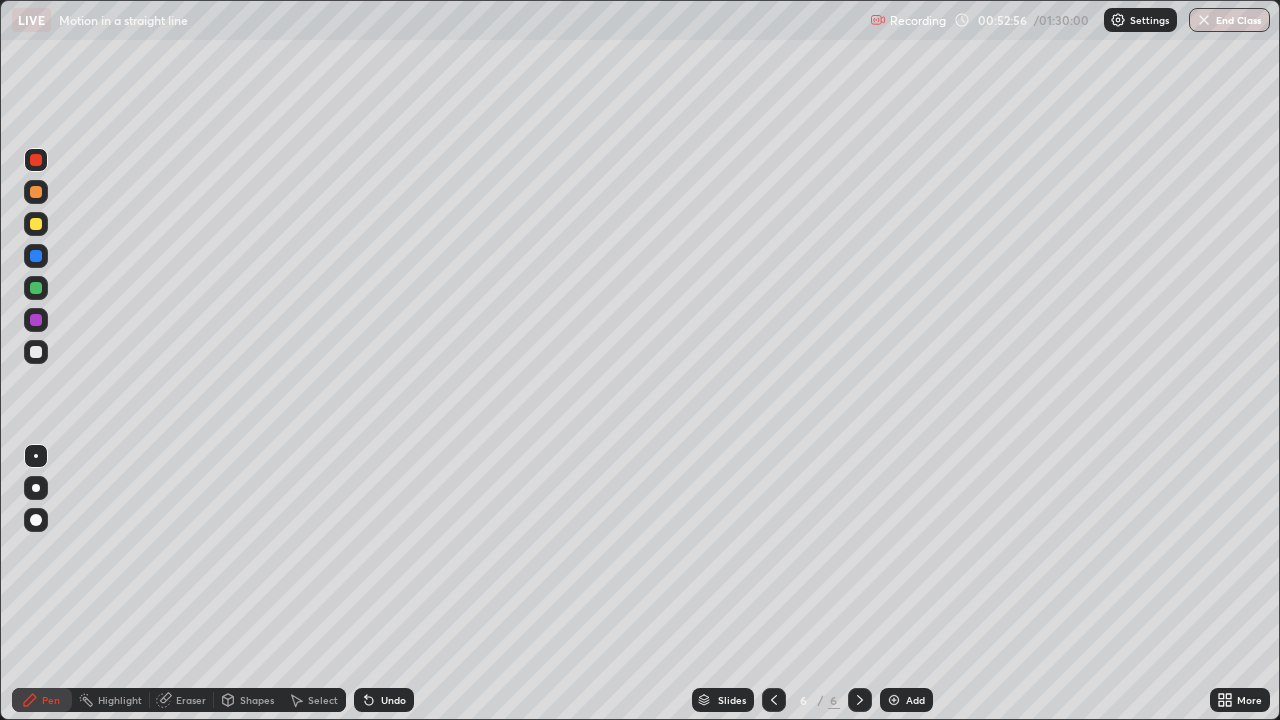 click at bounding box center (36, 288) 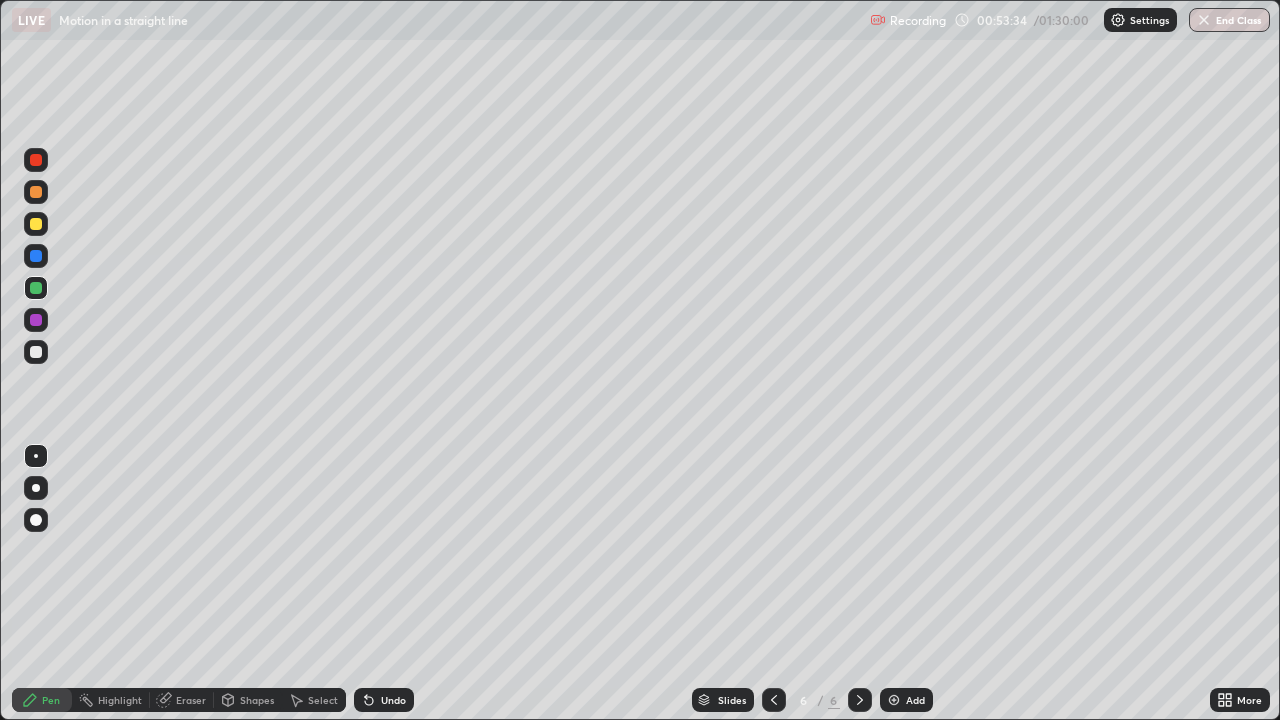 click at bounding box center [36, 352] 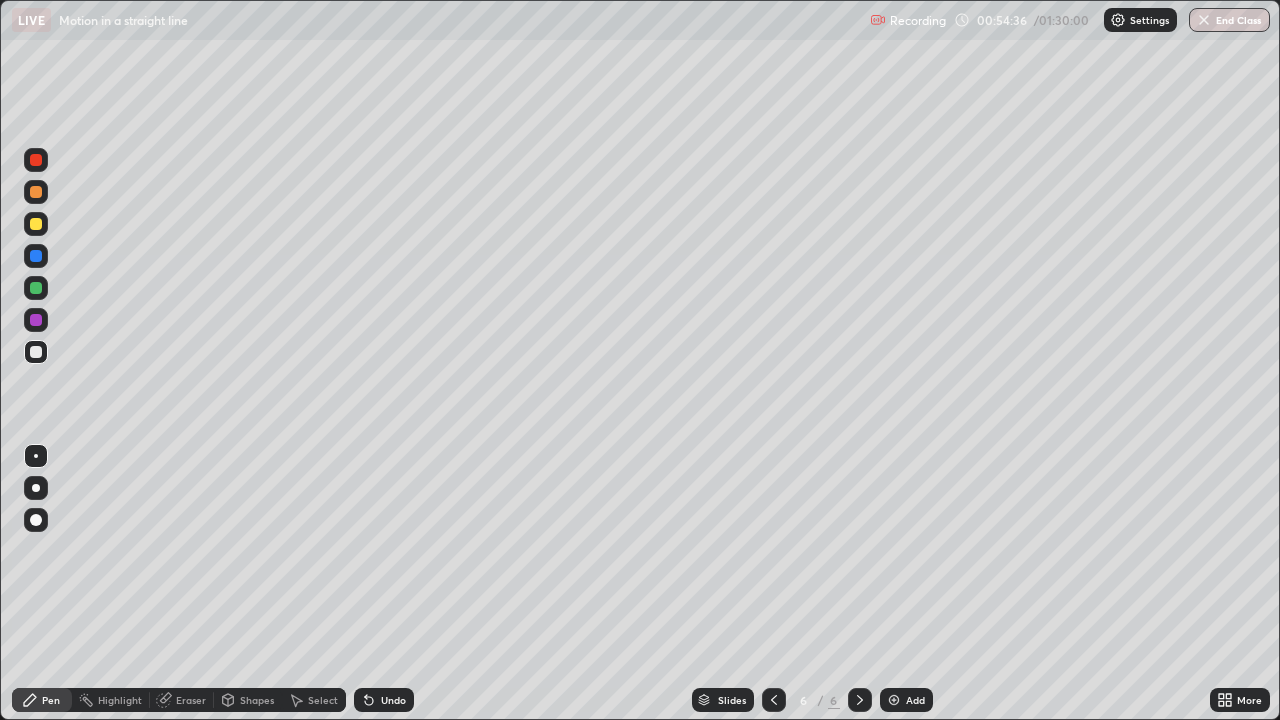 click at bounding box center [36, 192] 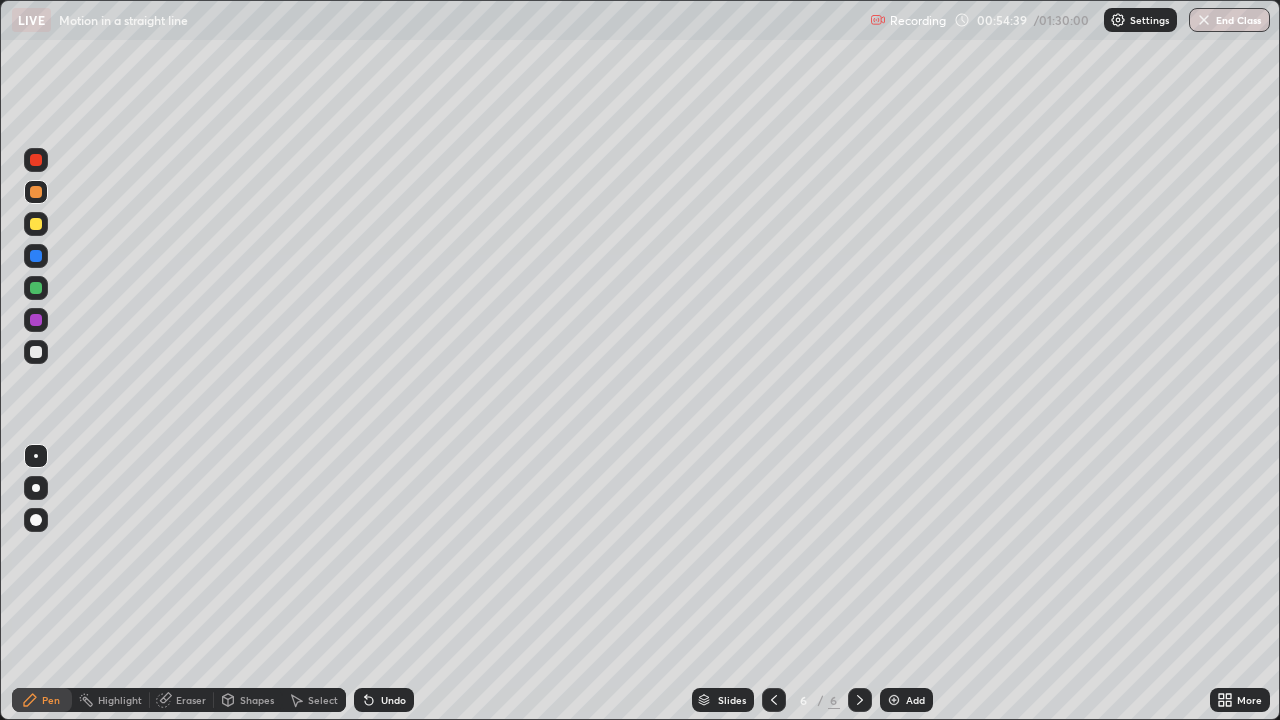 click on "Eraser" at bounding box center (182, 700) 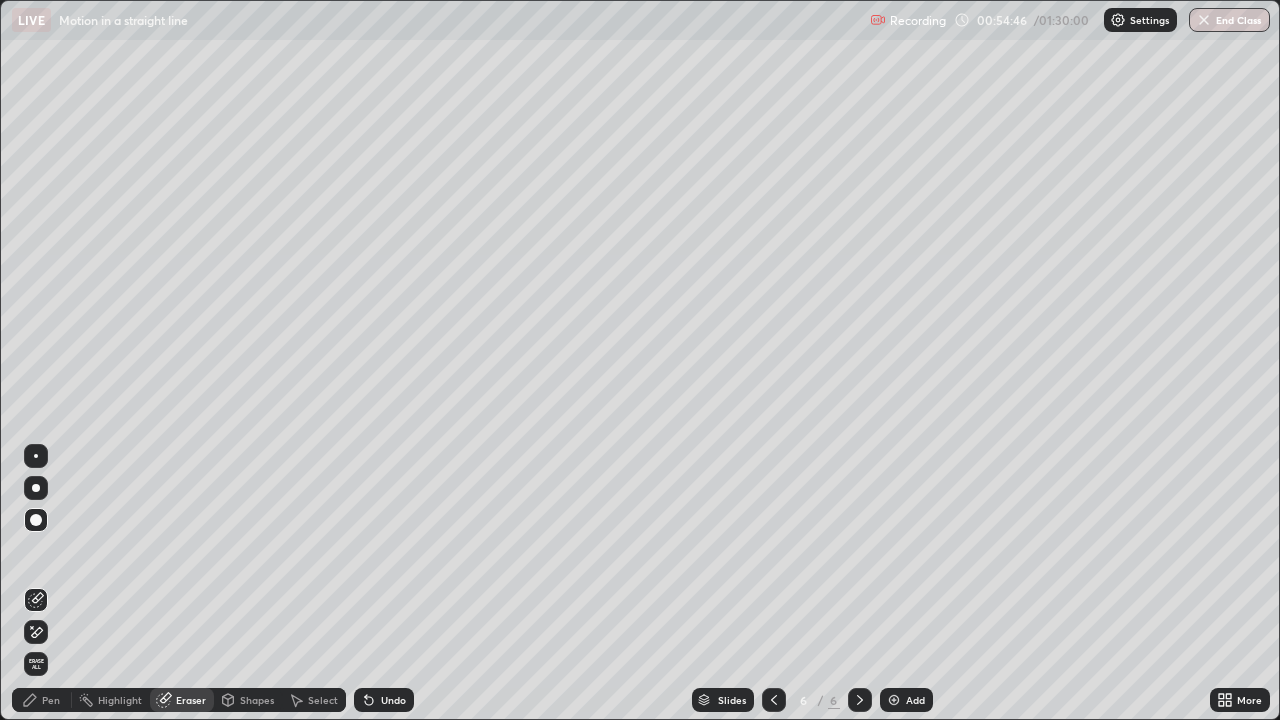 click on "Pen" at bounding box center [42, 700] 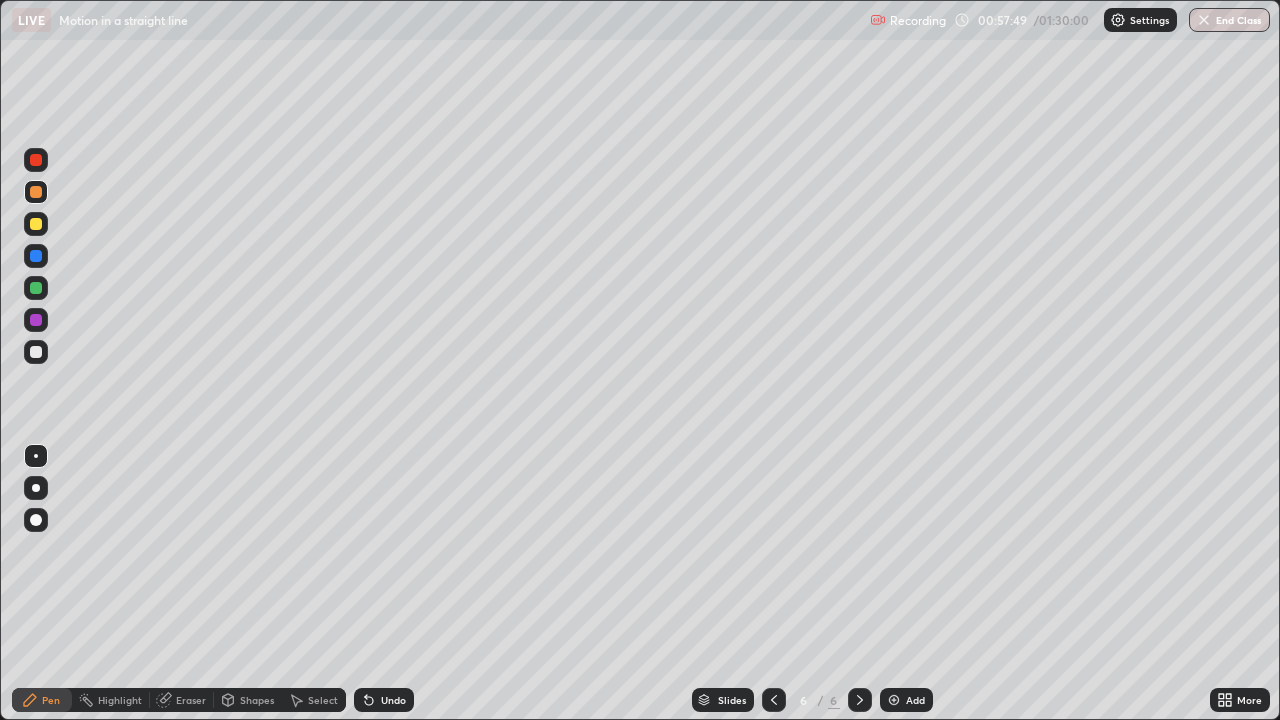 click at bounding box center [36, 320] 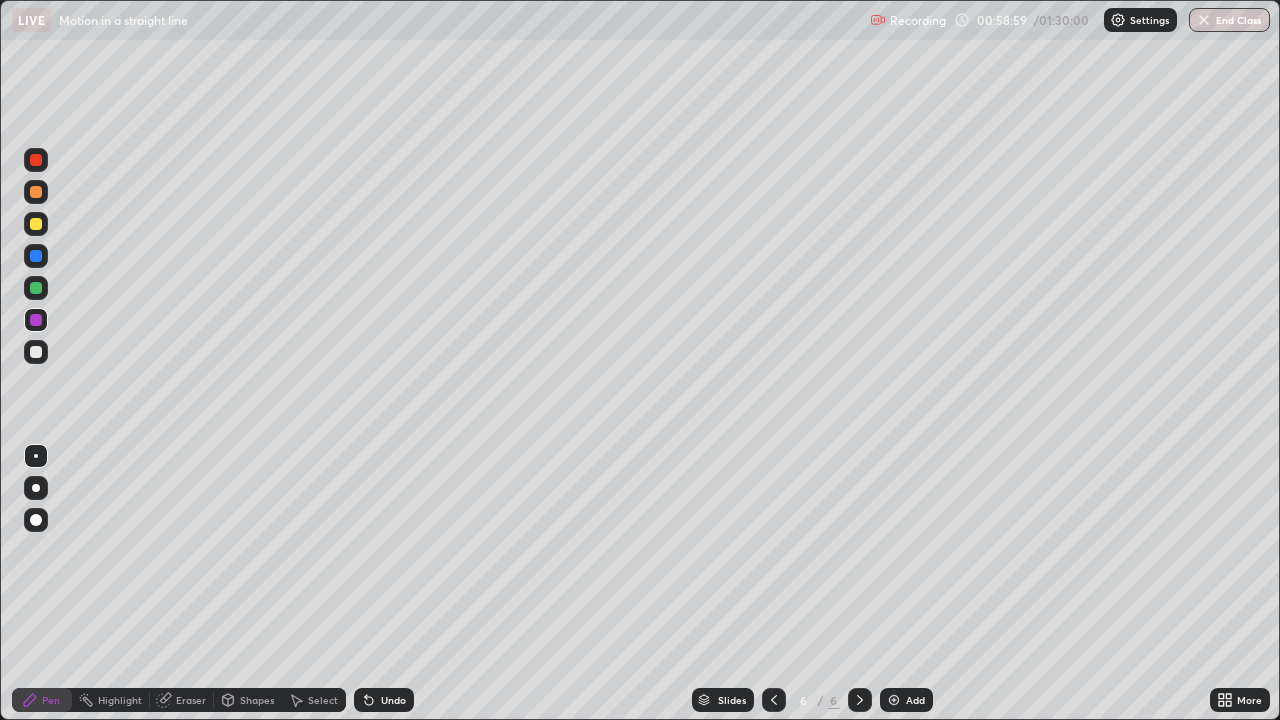click on "Add" at bounding box center (915, 700) 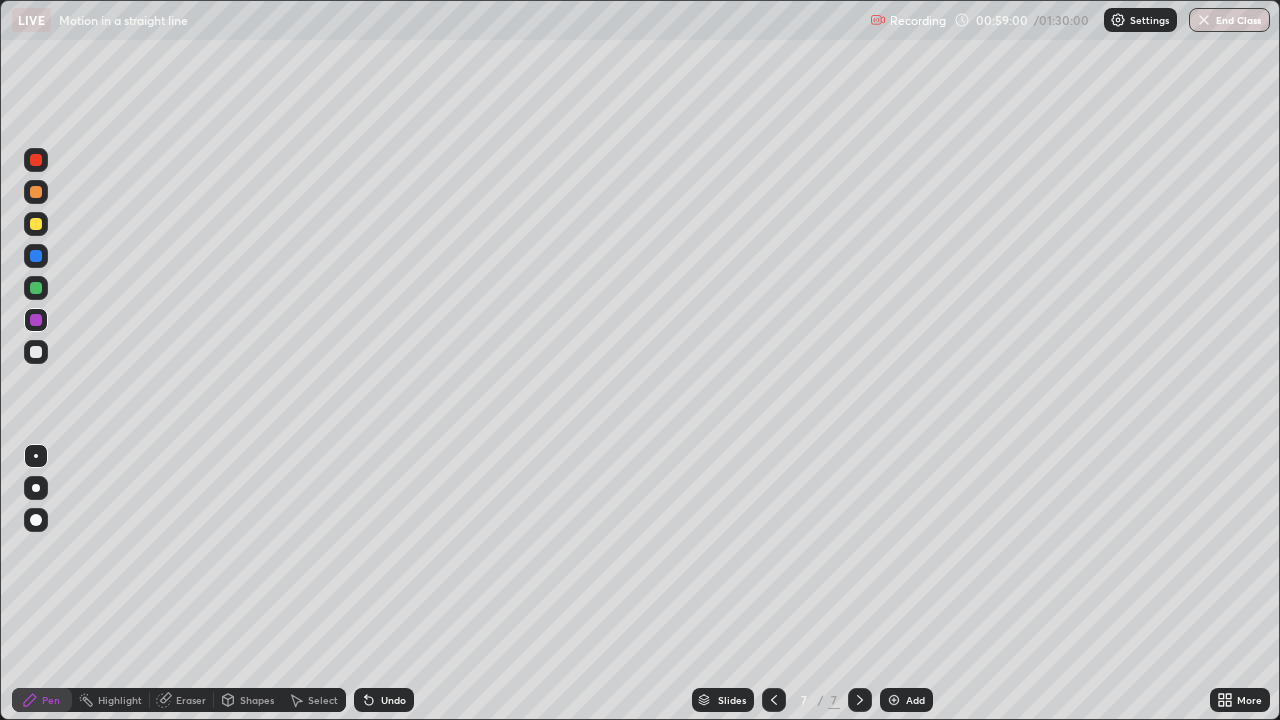 click at bounding box center [36, 192] 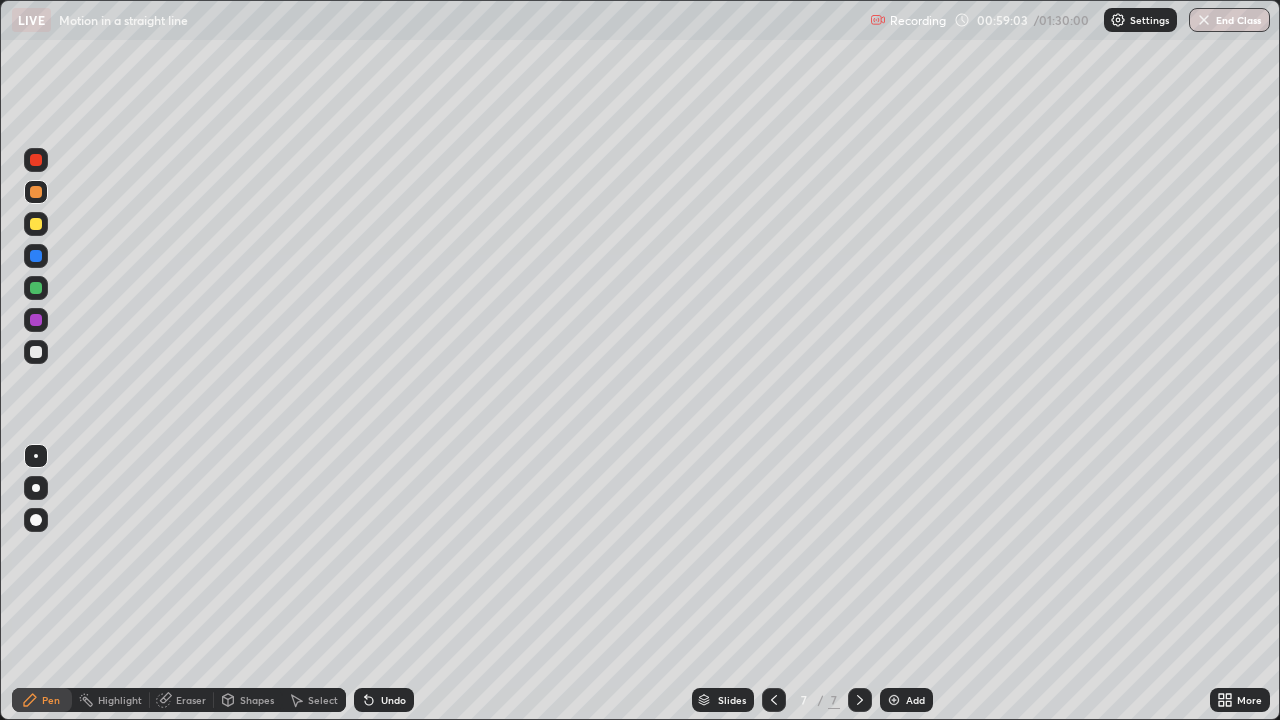 click at bounding box center (36, 352) 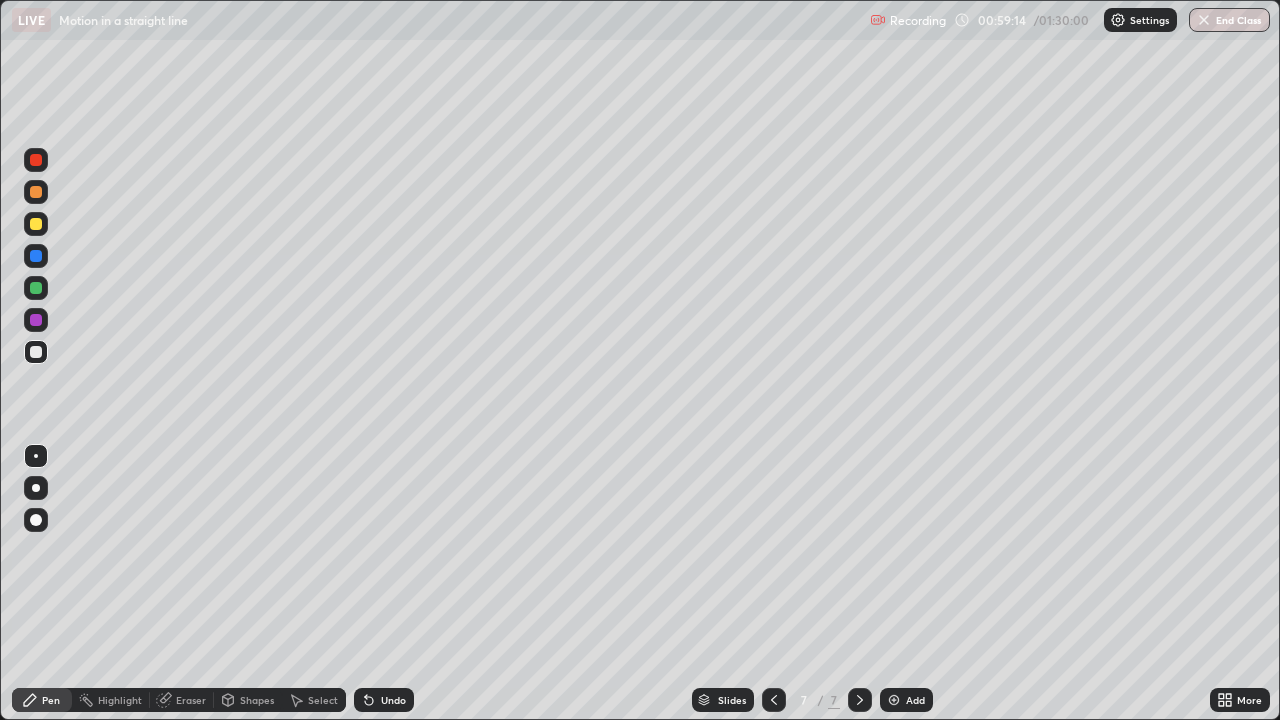 click at bounding box center (36, 352) 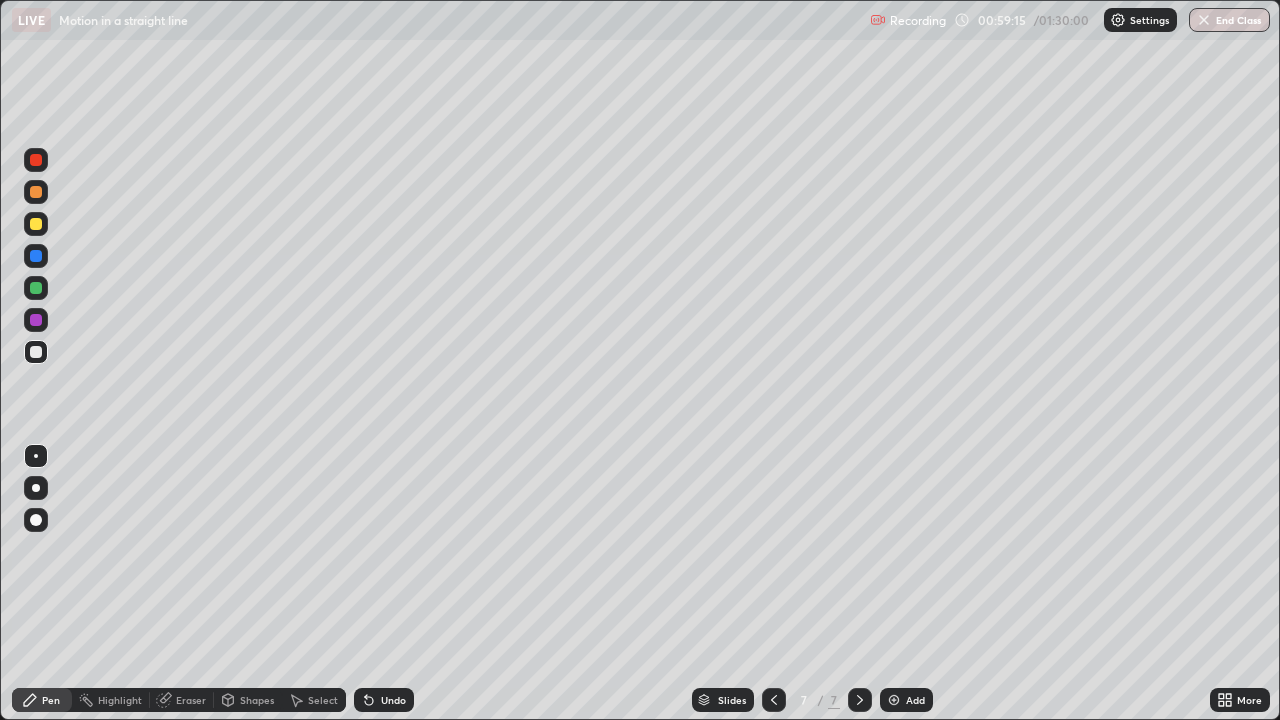 click at bounding box center (36, 224) 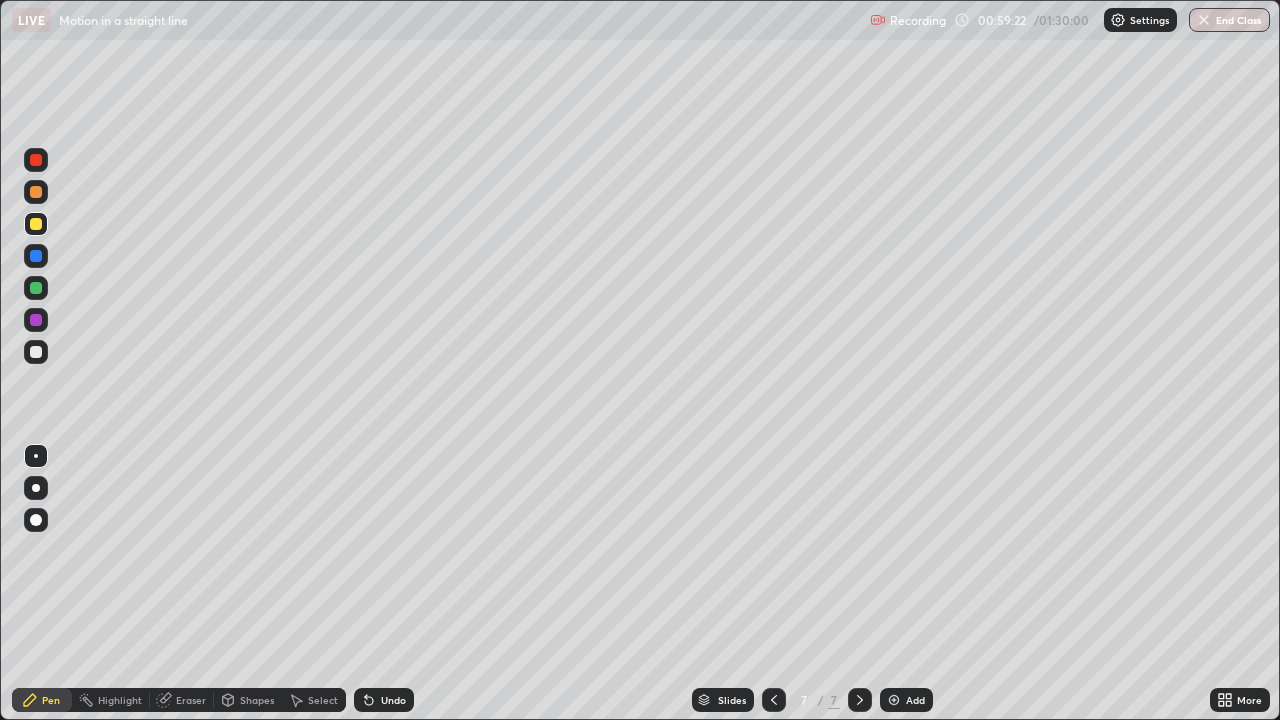 click at bounding box center (36, 160) 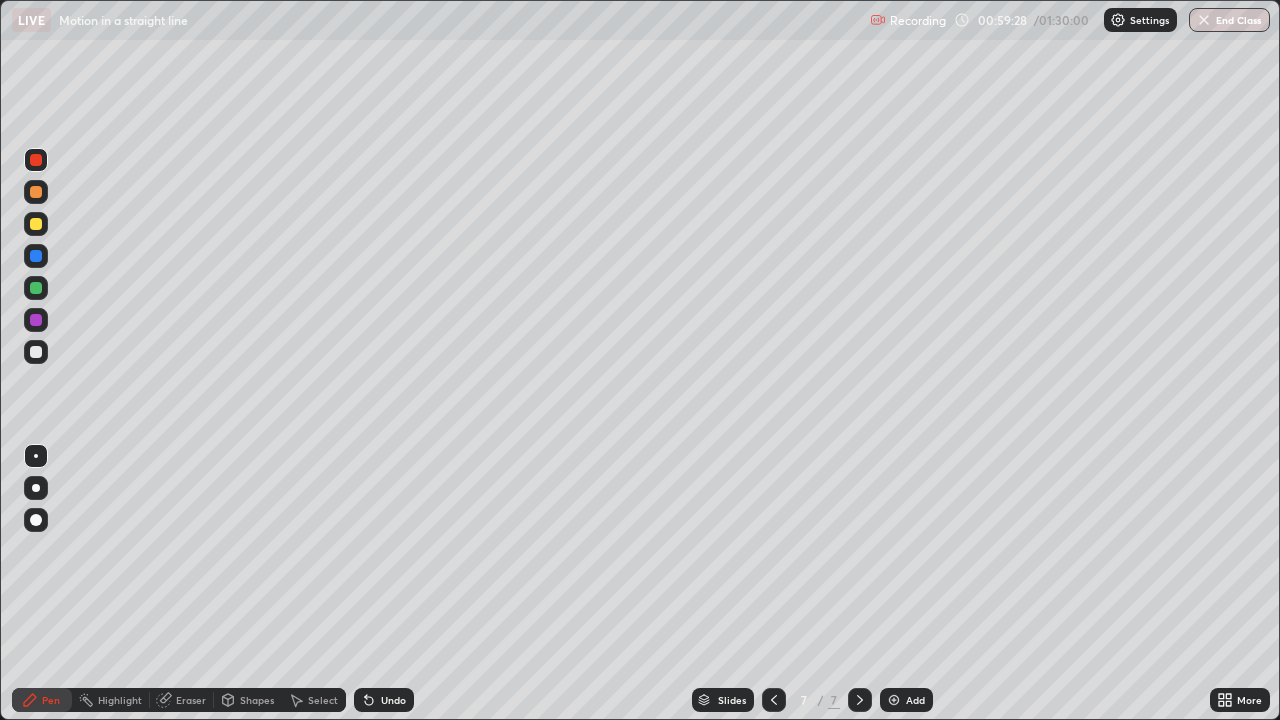click at bounding box center (36, 352) 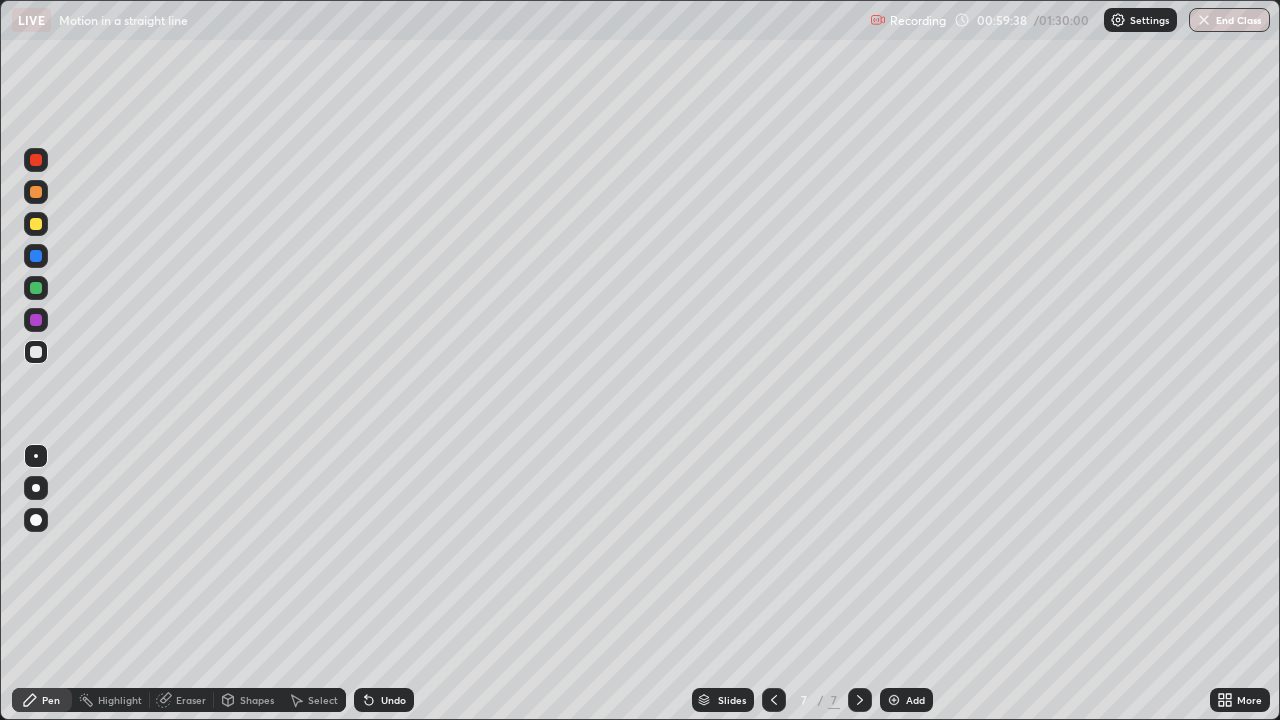 click at bounding box center [36, 160] 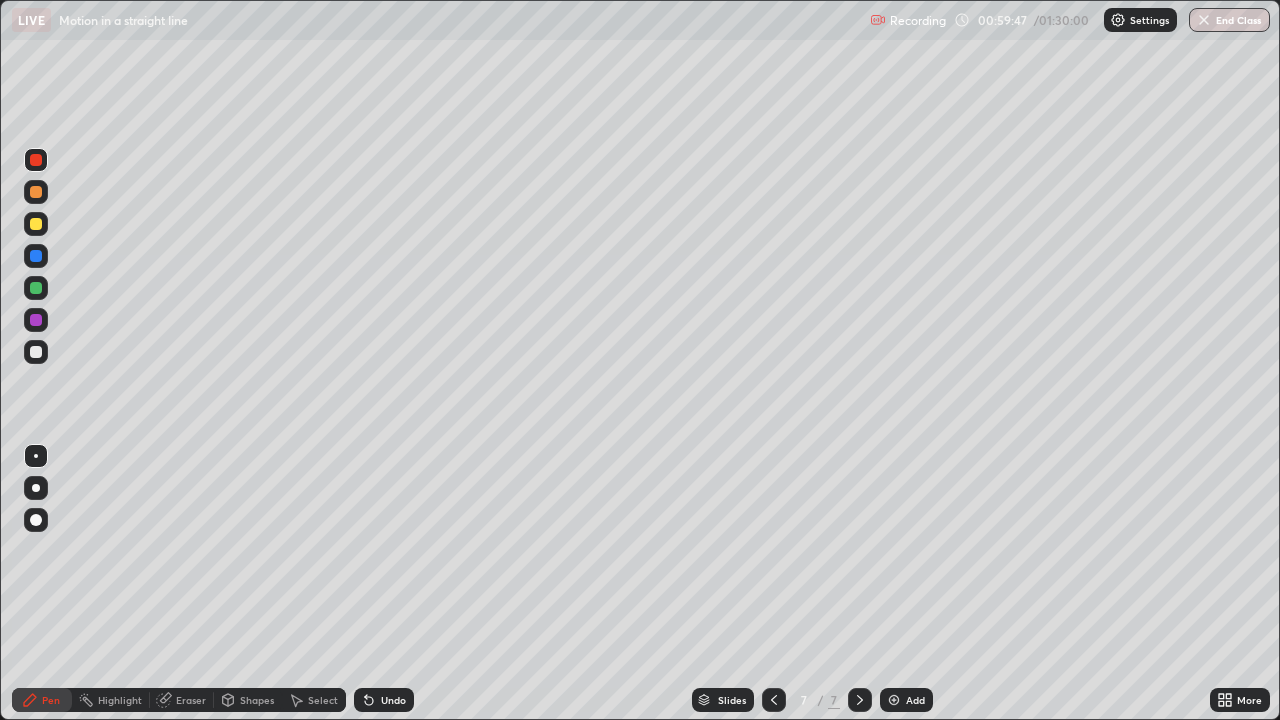 click at bounding box center [36, 352] 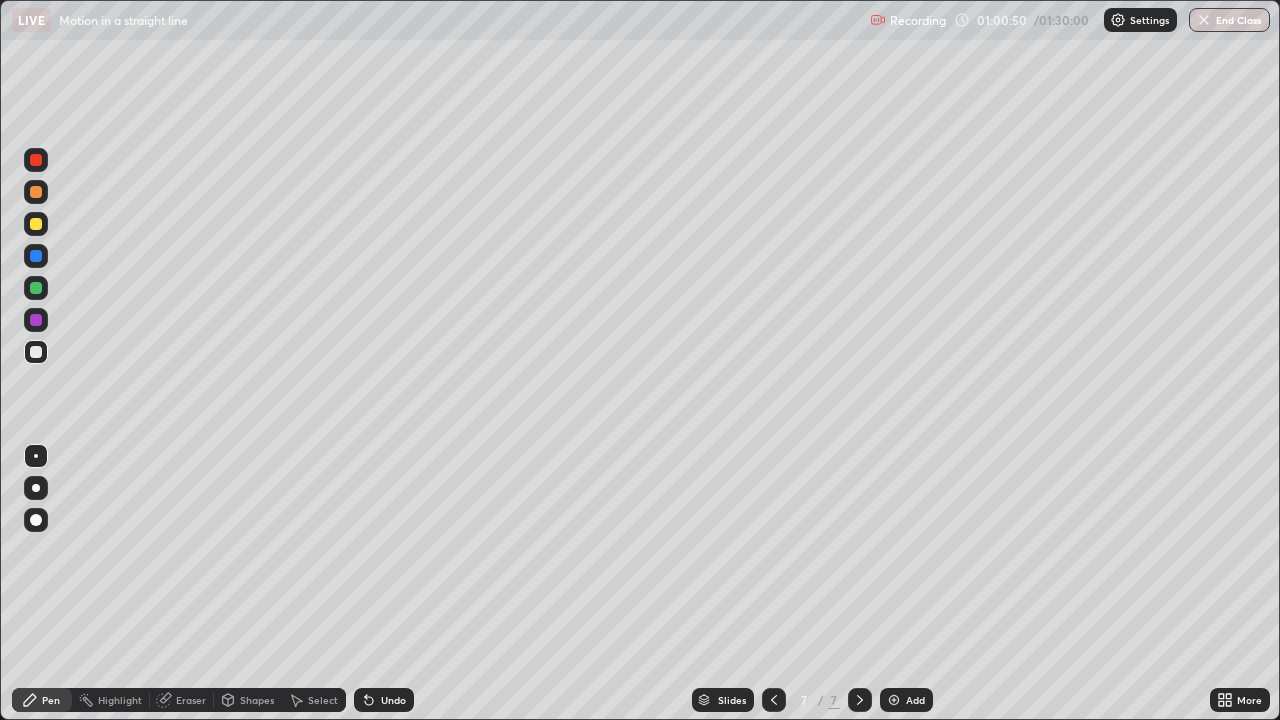 click at bounding box center (36, 160) 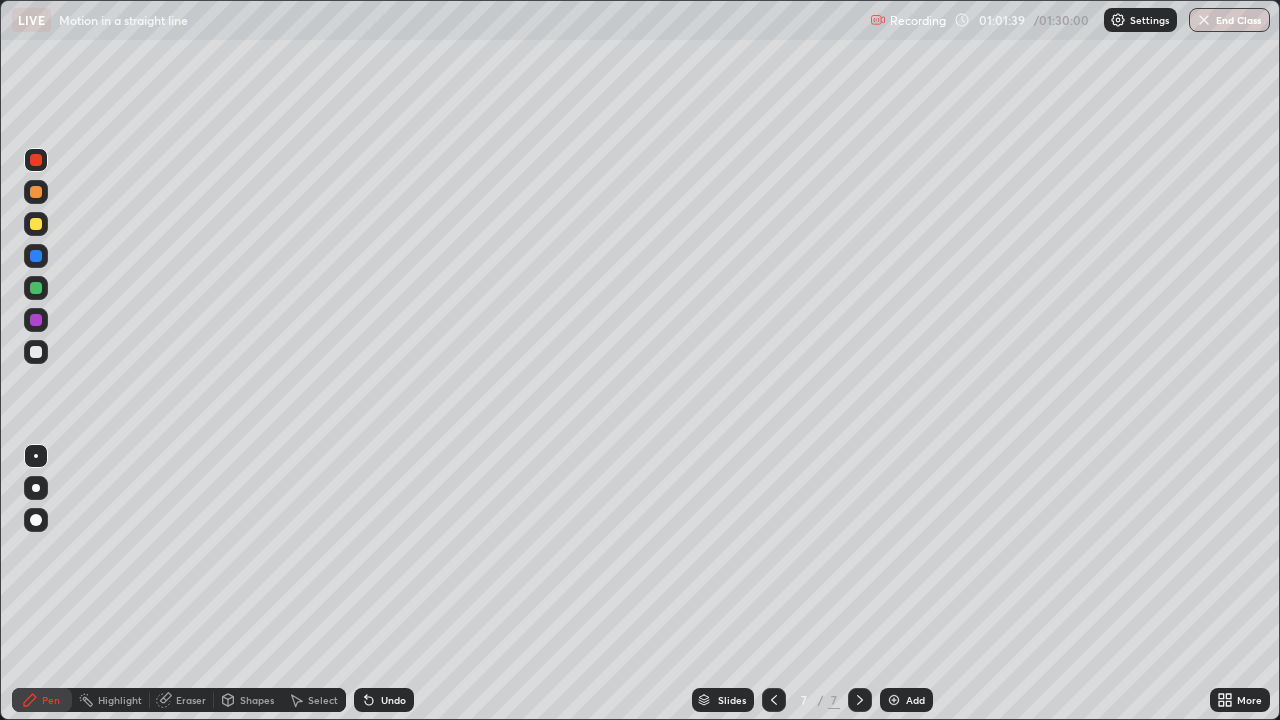 click at bounding box center [36, 352] 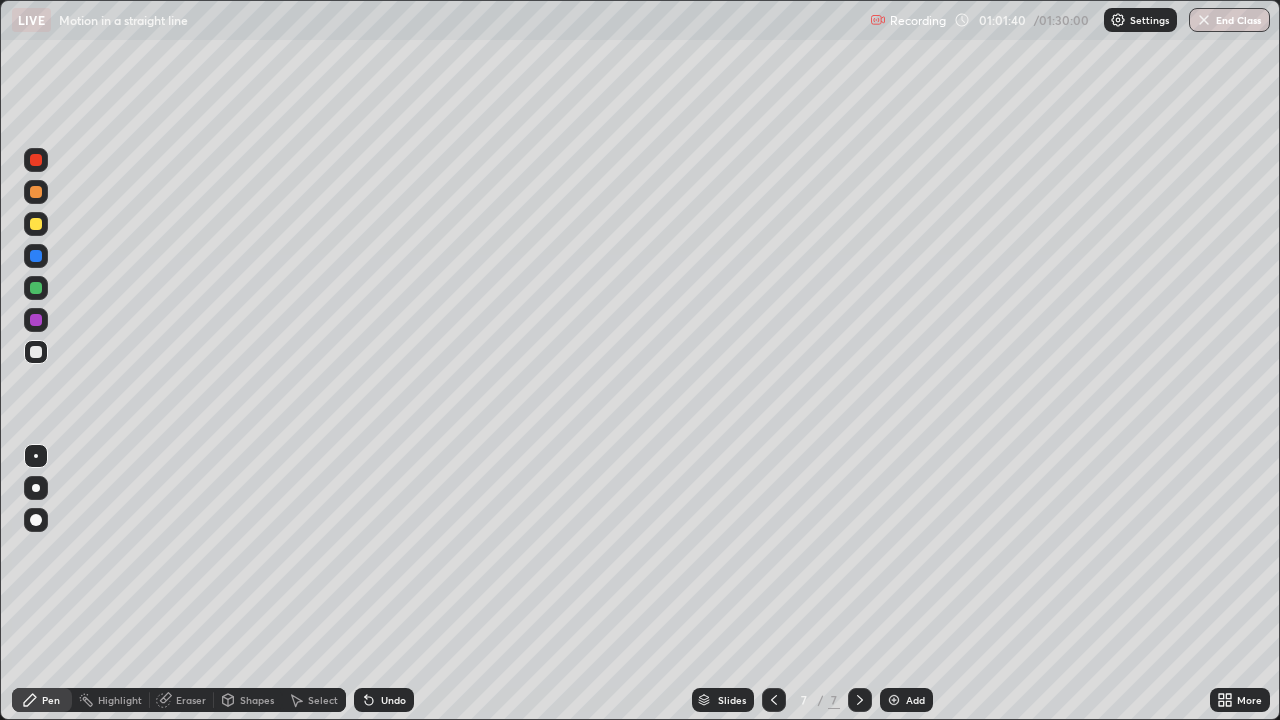 click at bounding box center [36, 160] 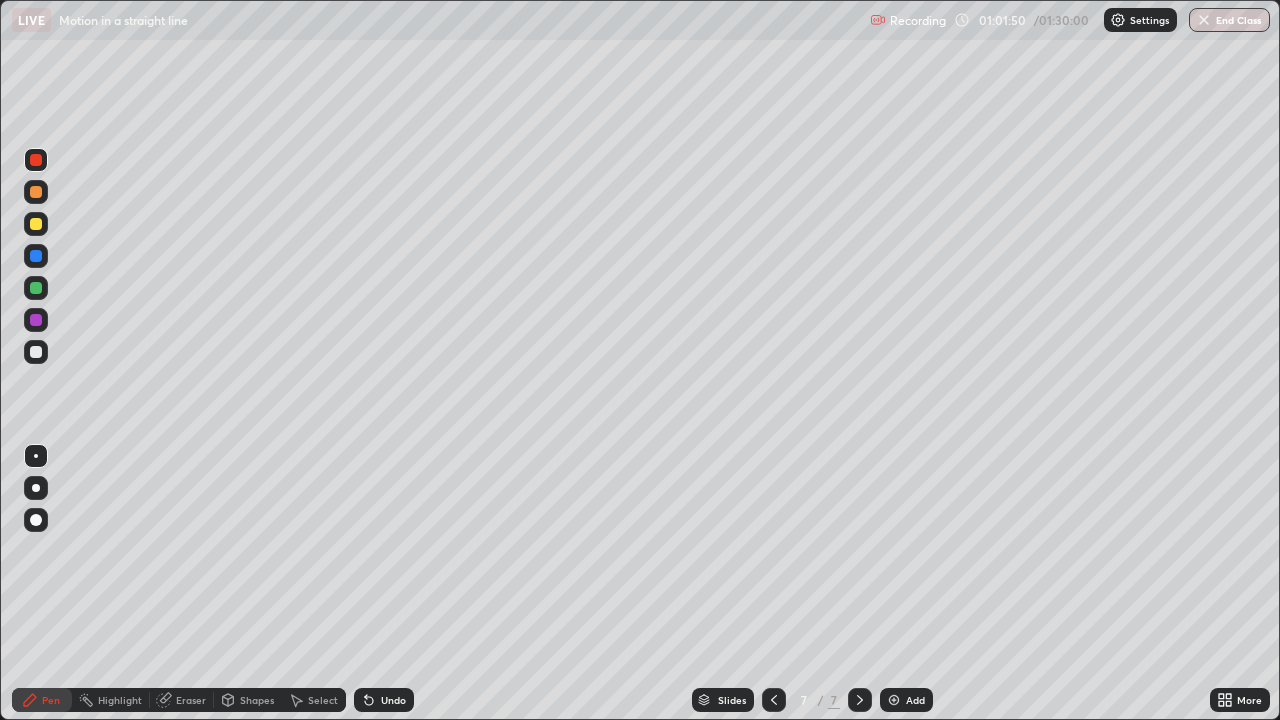 click at bounding box center [36, 288] 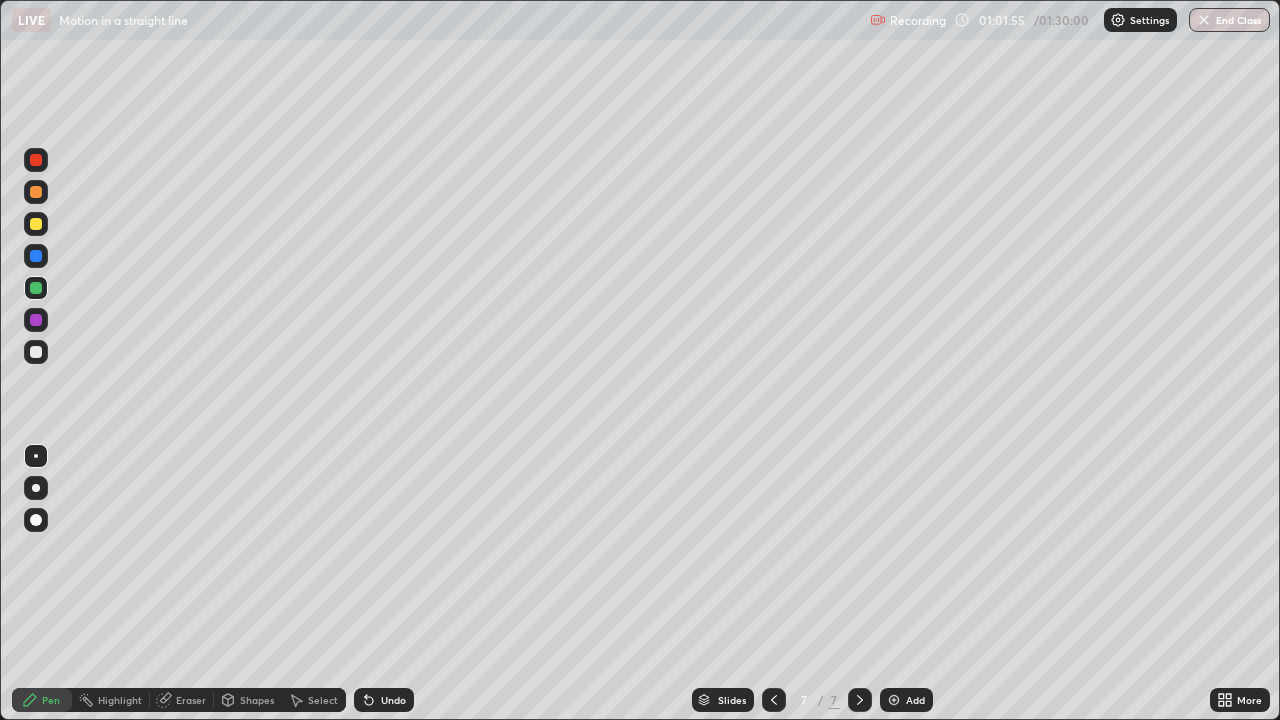 click at bounding box center [36, 160] 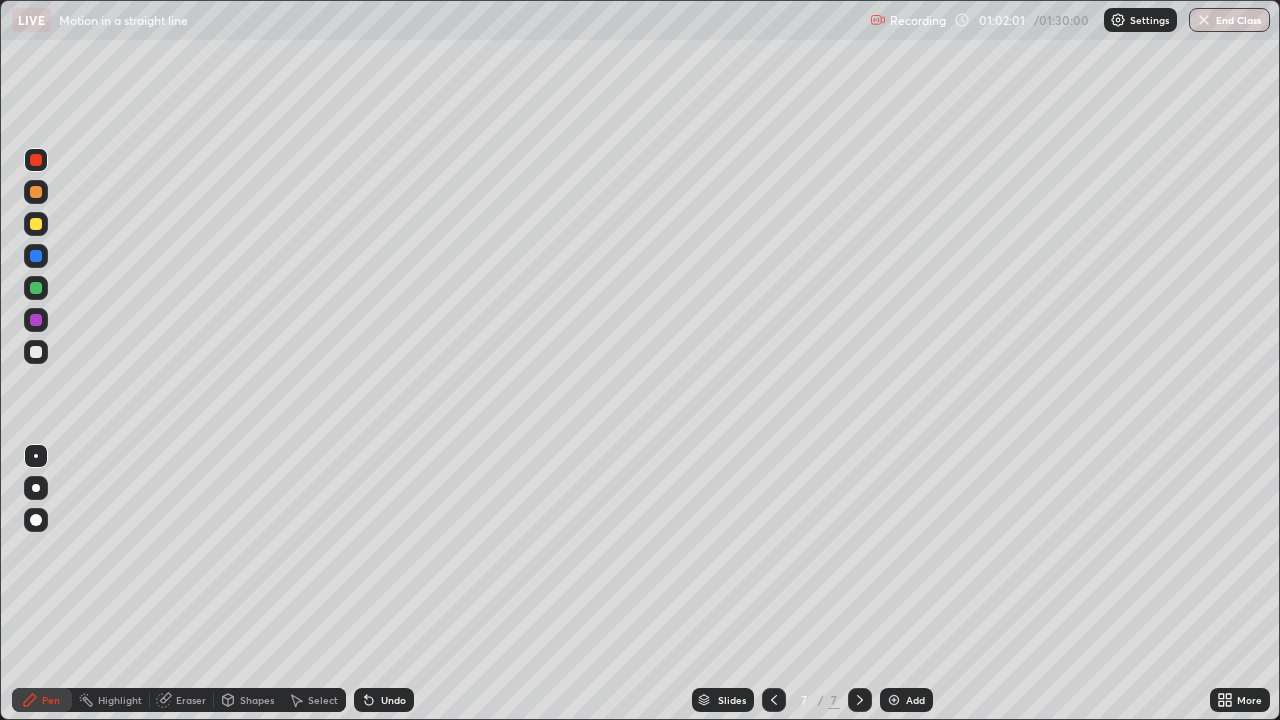 click at bounding box center [36, 352] 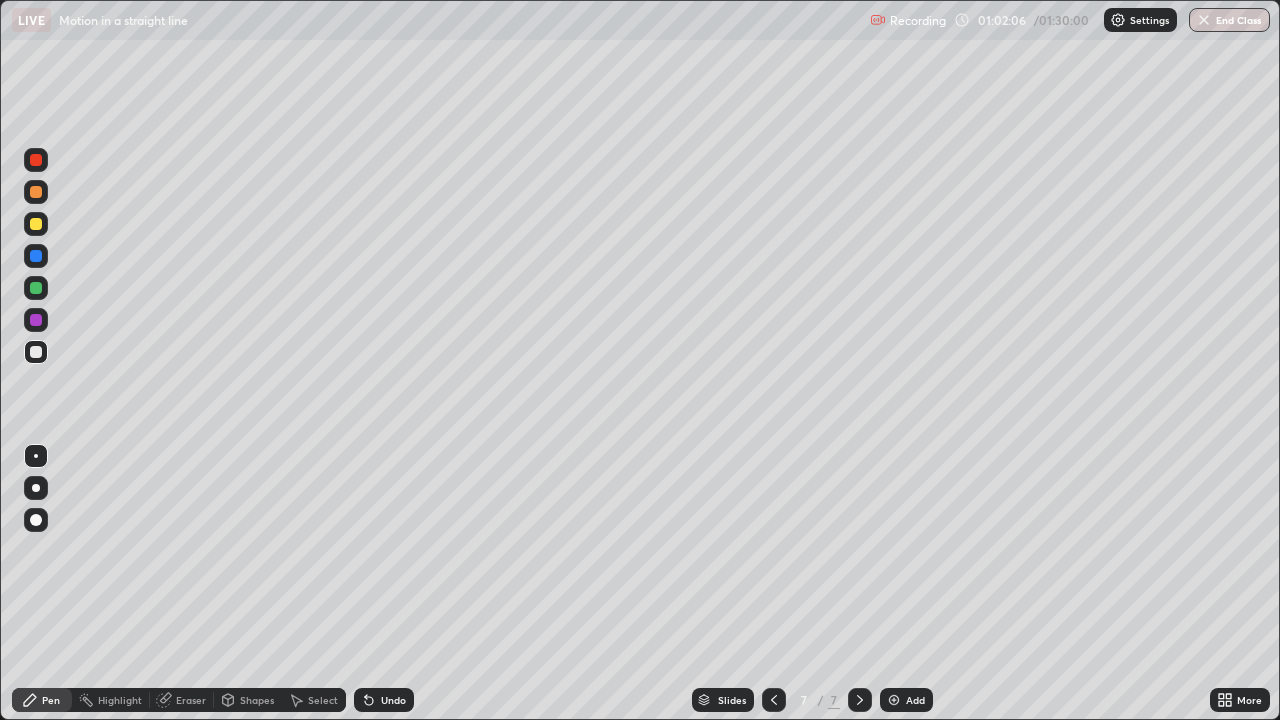 click at bounding box center (36, 224) 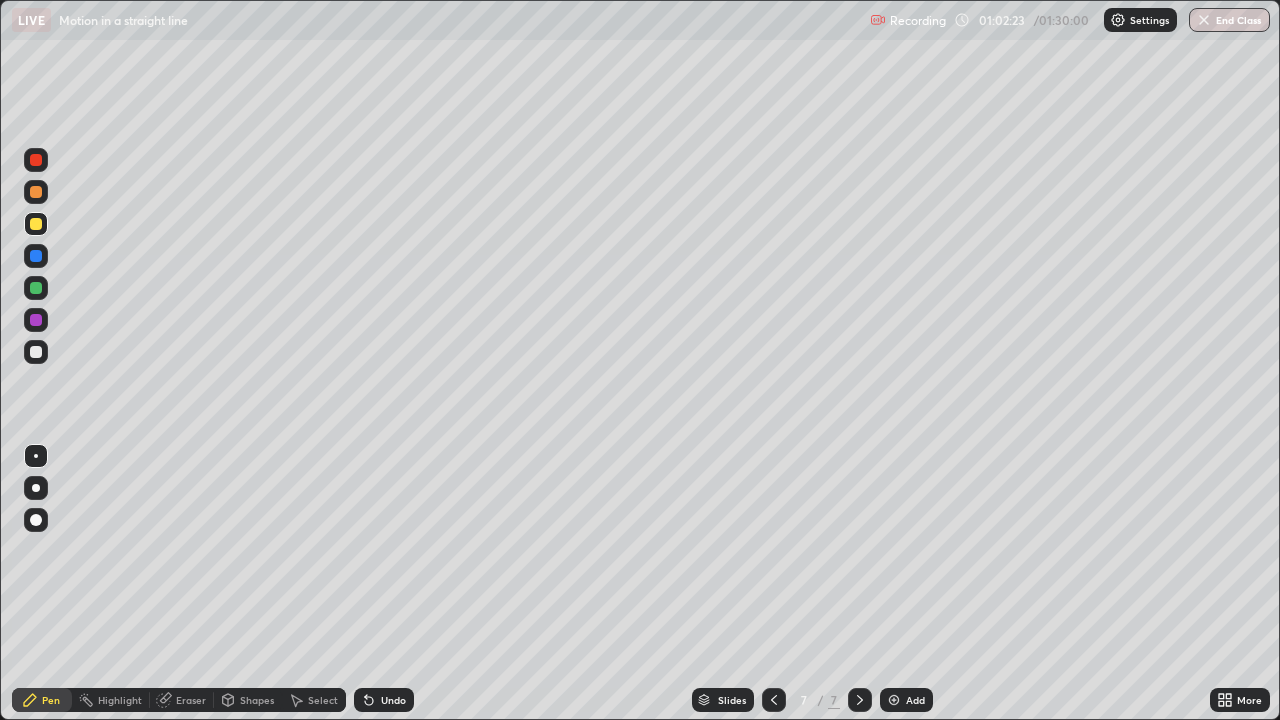 click at bounding box center [36, 160] 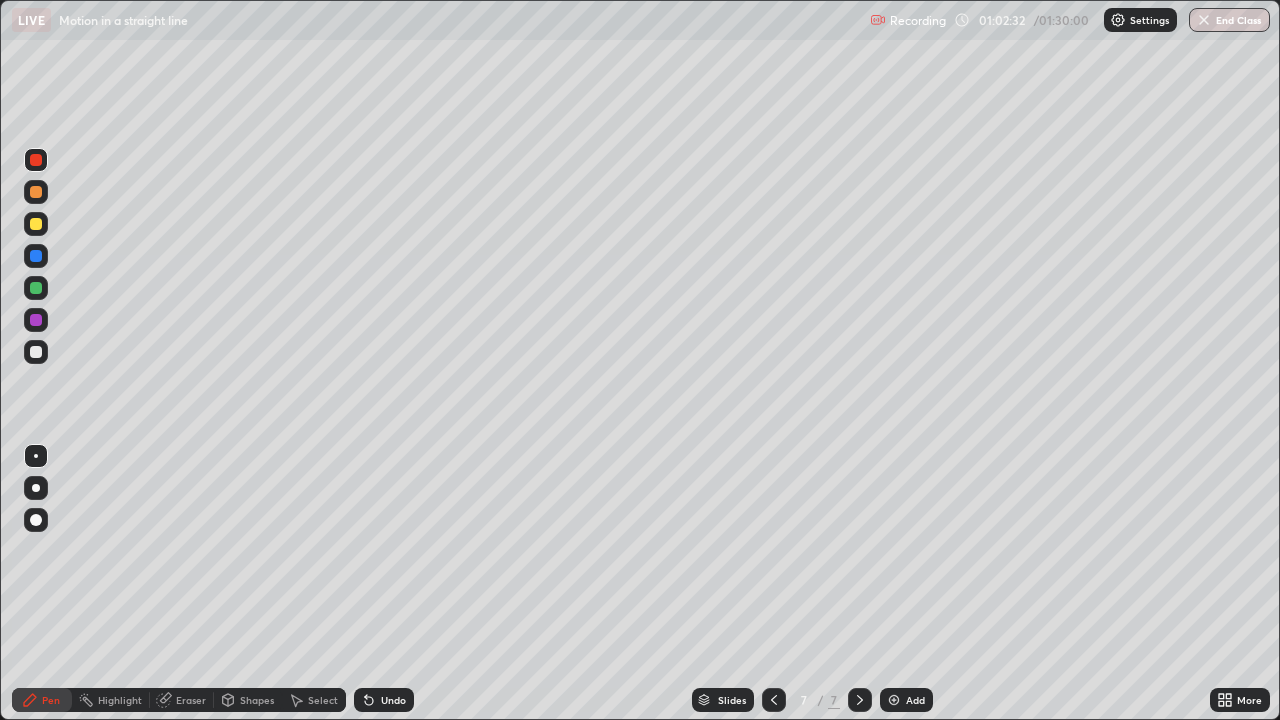 click at bounding box center [36, 352] 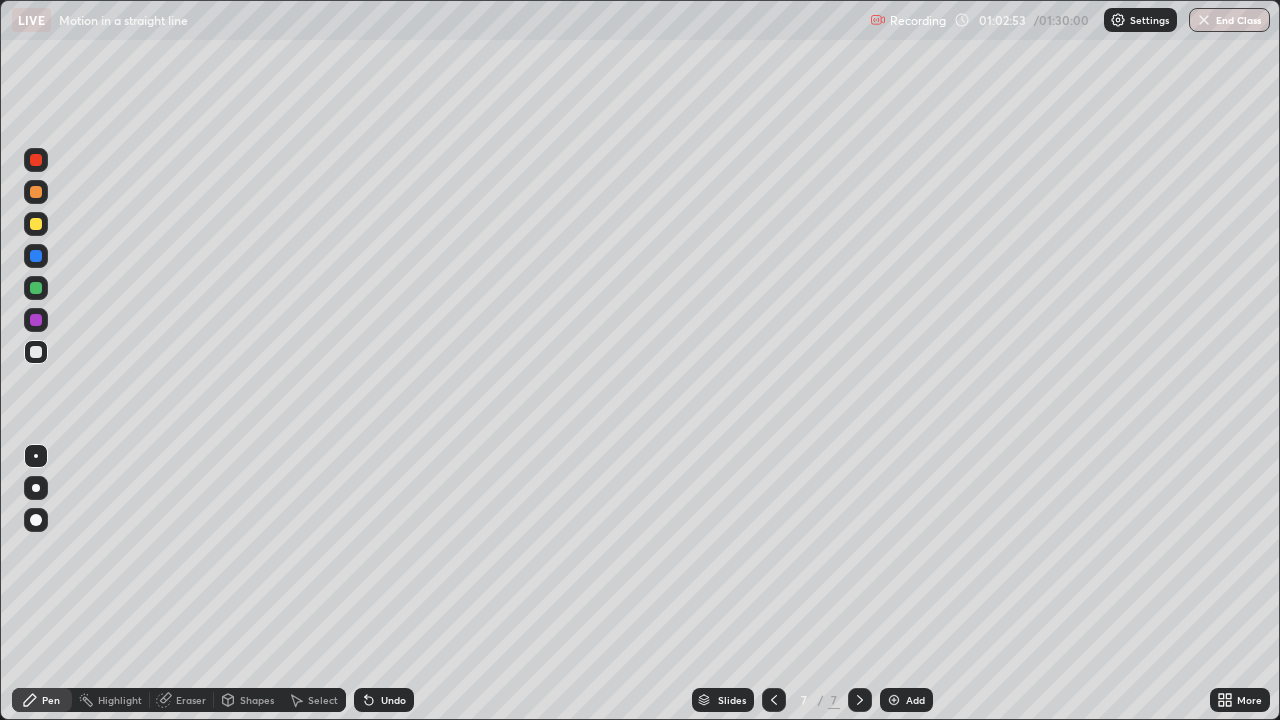 click at bounding box center [36, 192] 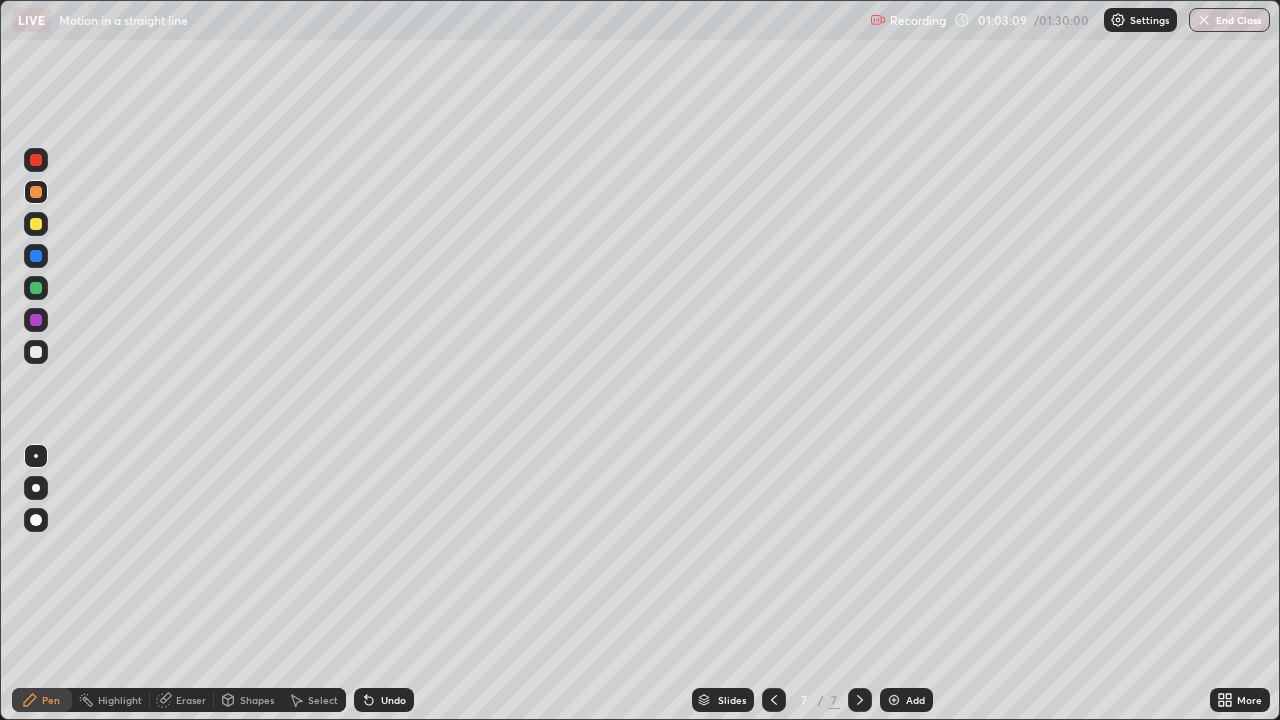 click on "Eraser" at bounding box center [191, 700] 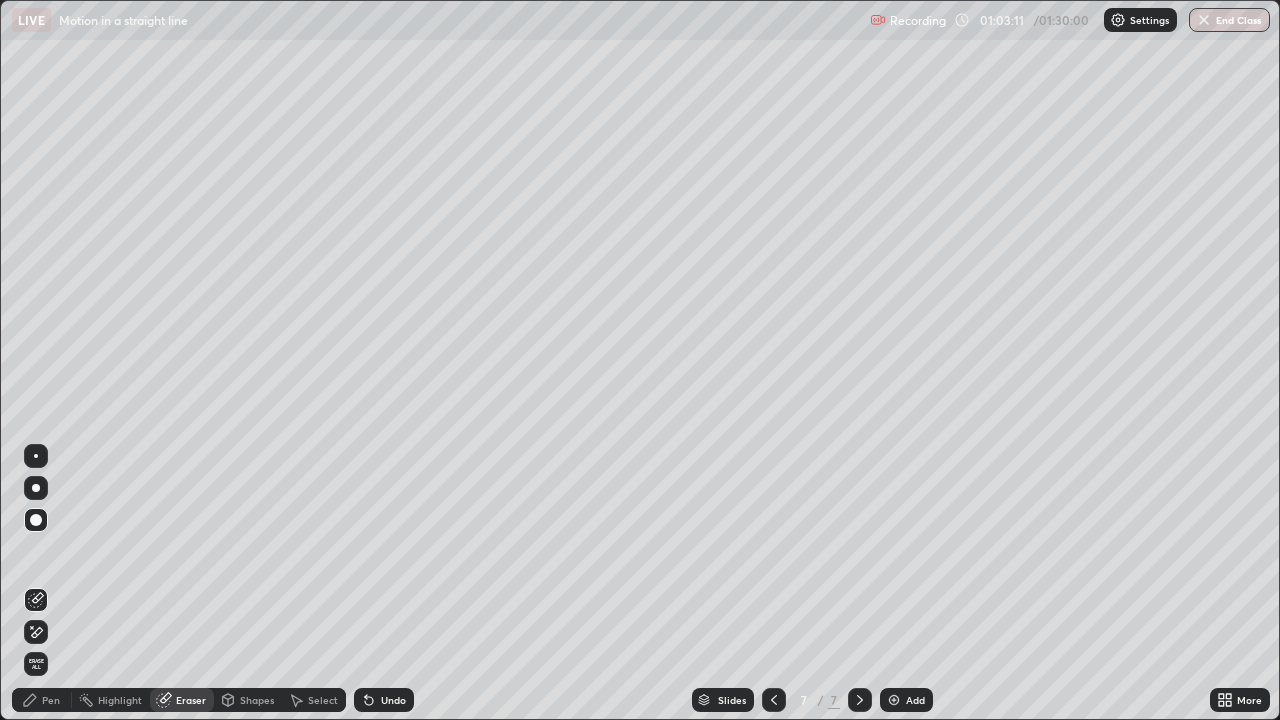 click on "Pen" at bounding box center [51, 700] 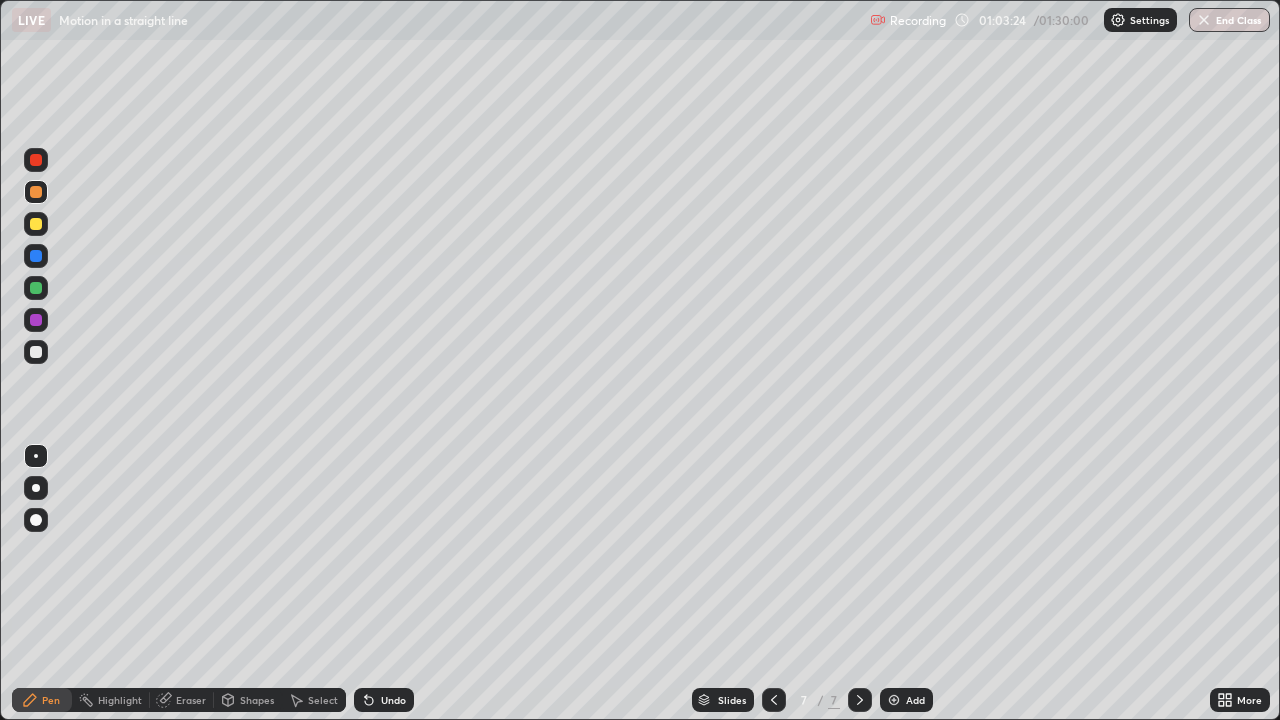 click at bounding box center [36, 320] 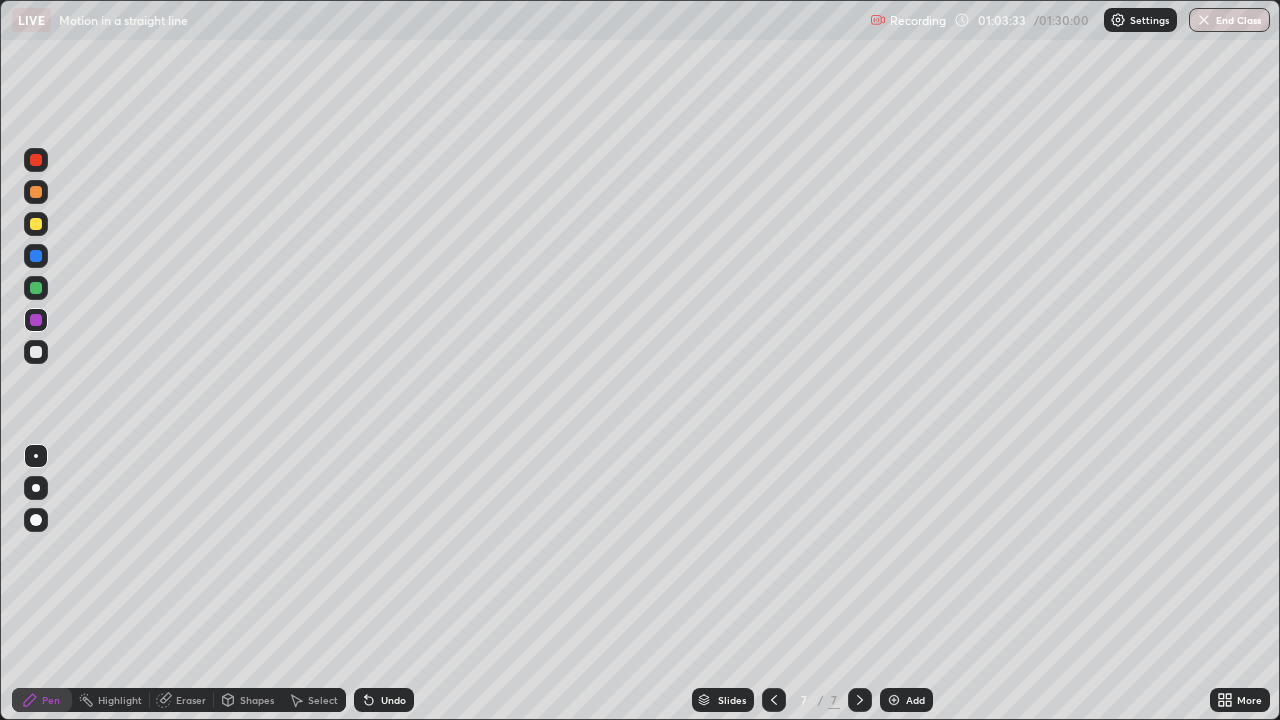 click at bounding box center (36, 352) 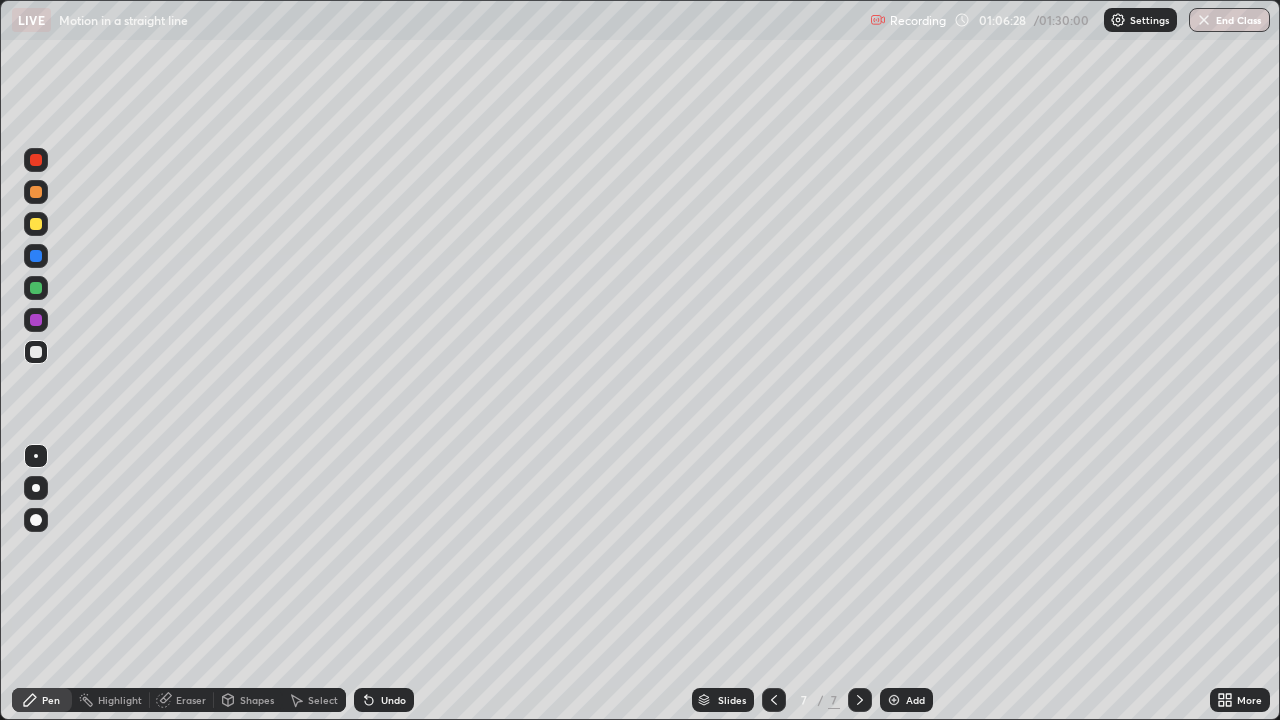 click at bounding box center (36, 224) 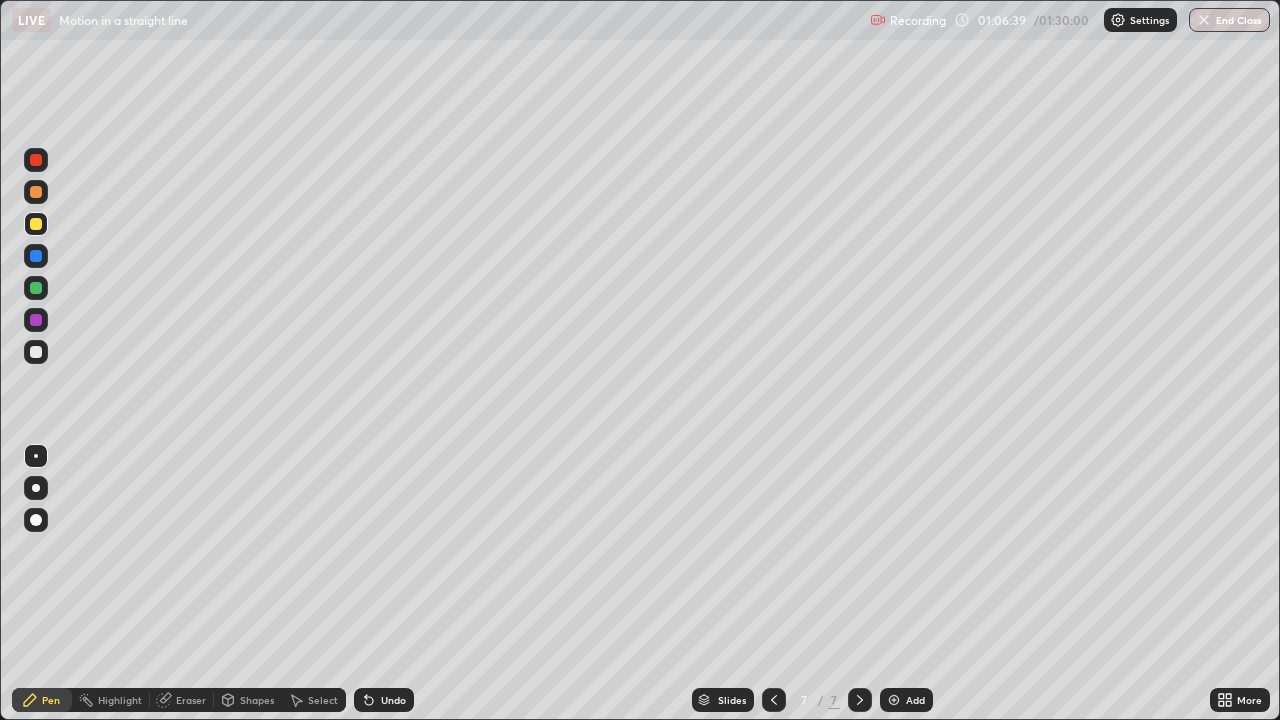 click at bounding box center (36, 352) 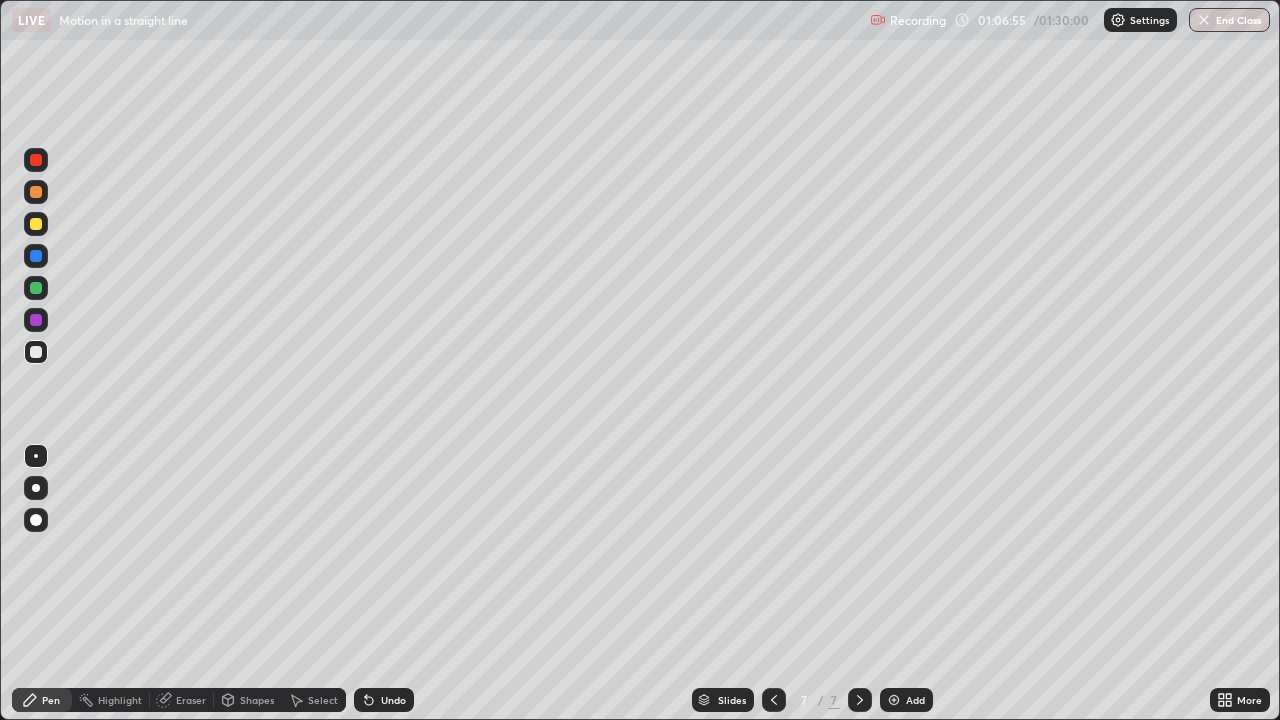 click at bounding box center [36, 192] 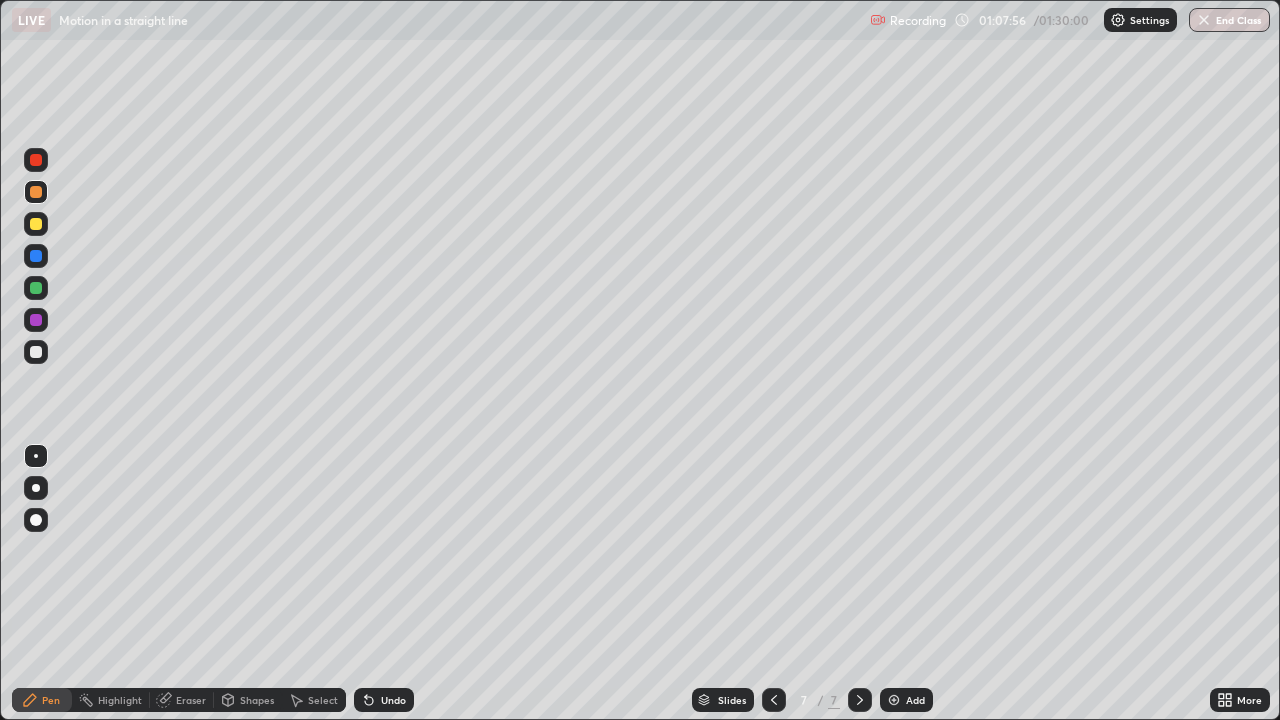click at bounding box center [36, 224] 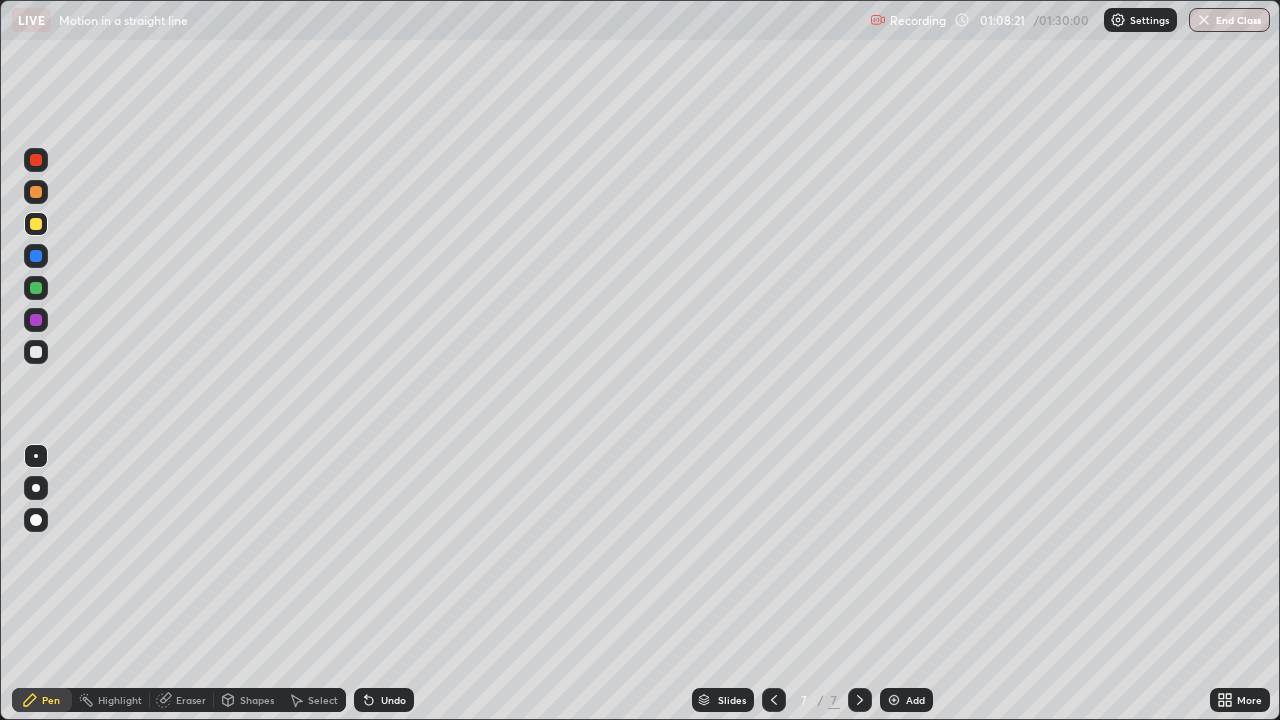 click at bounding box center (36, 160) 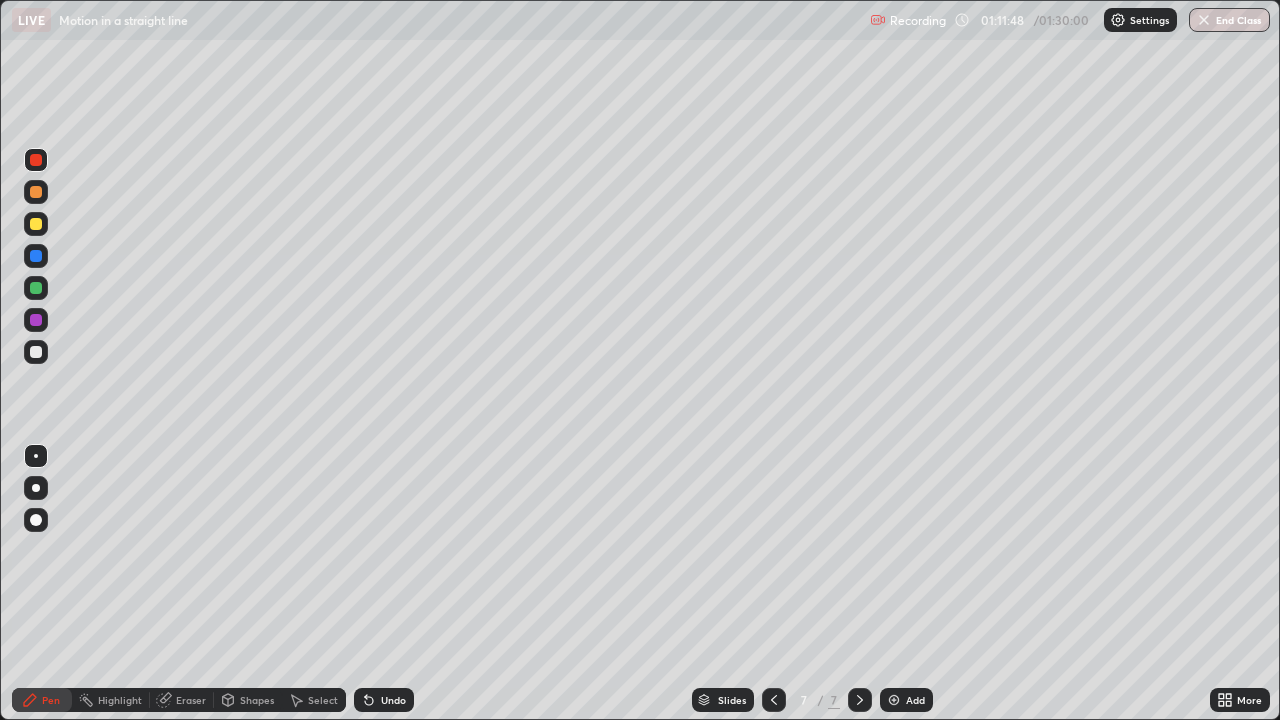 click on "Add" at bounding box center [915, 700] 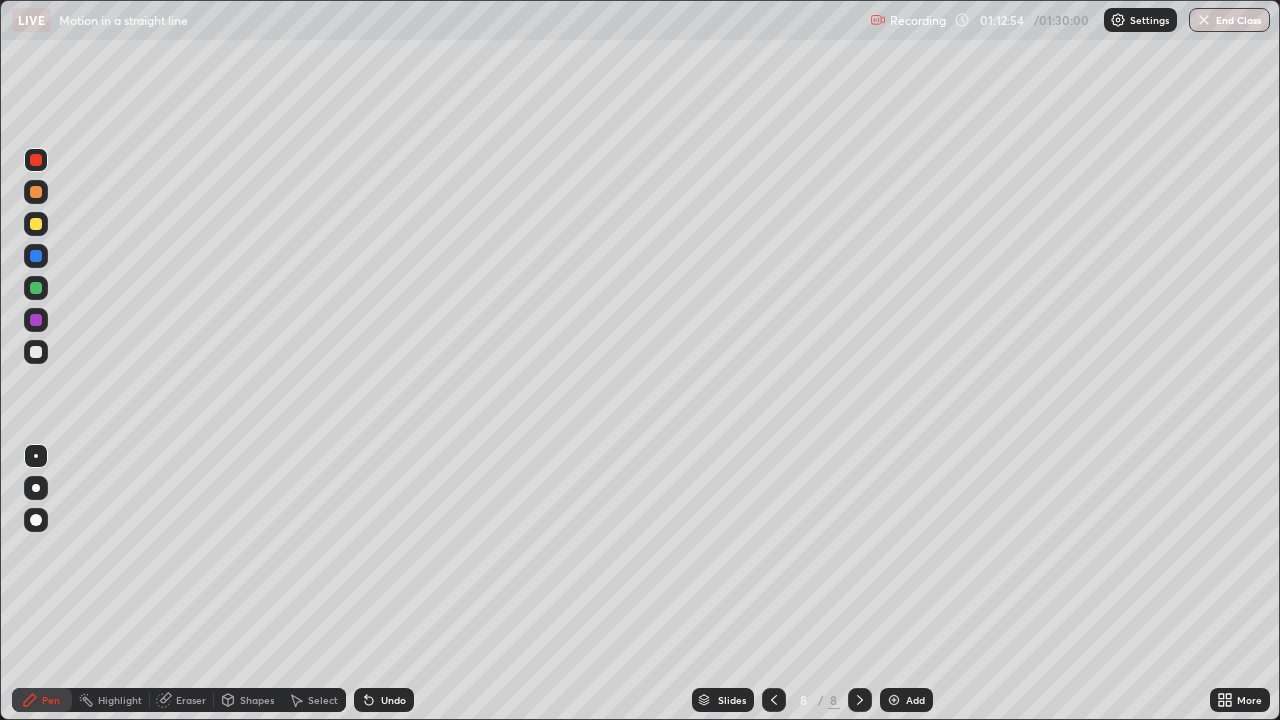 click at bounding box center [36, 352] 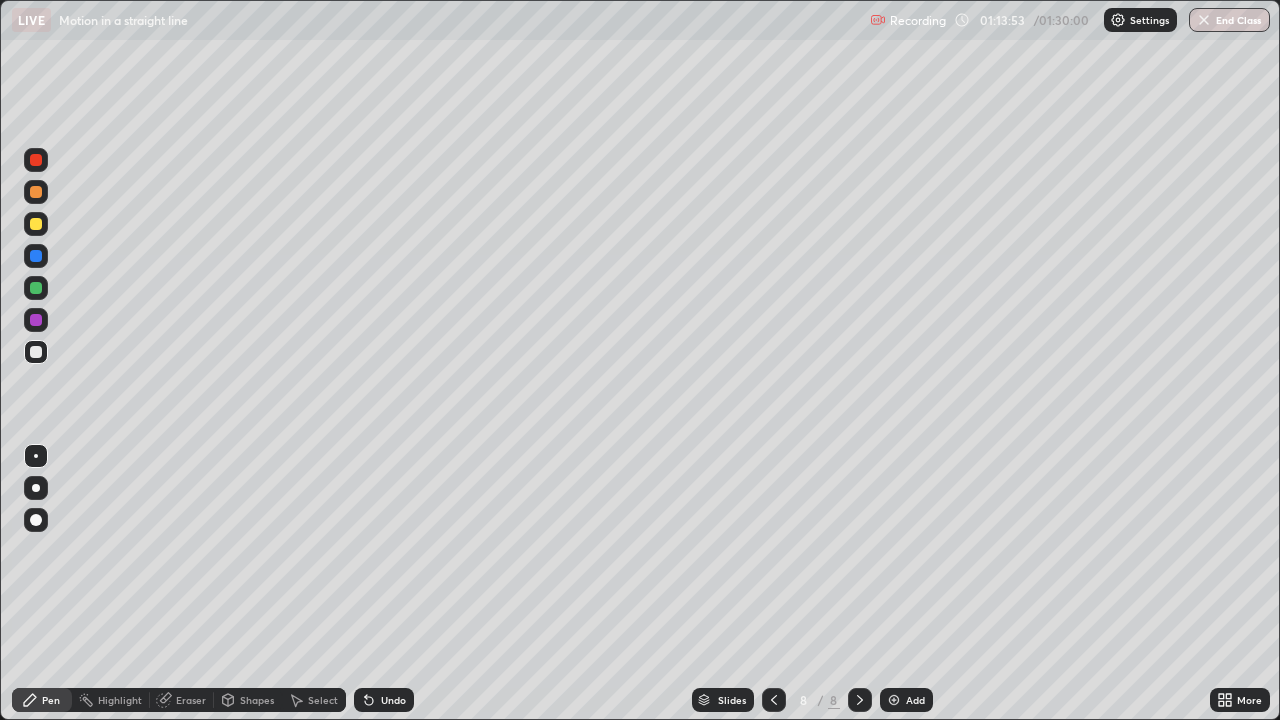 click at bounding box center (36, 288) 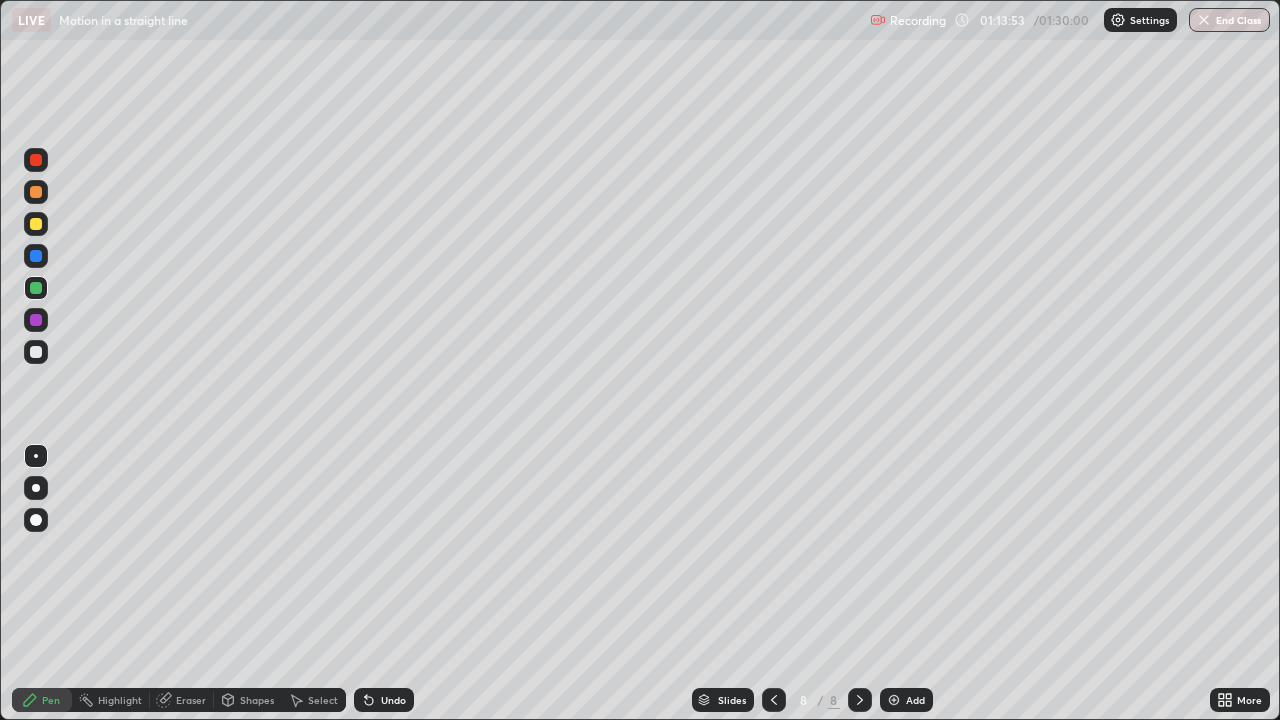 click at bounding box center (36, 288) 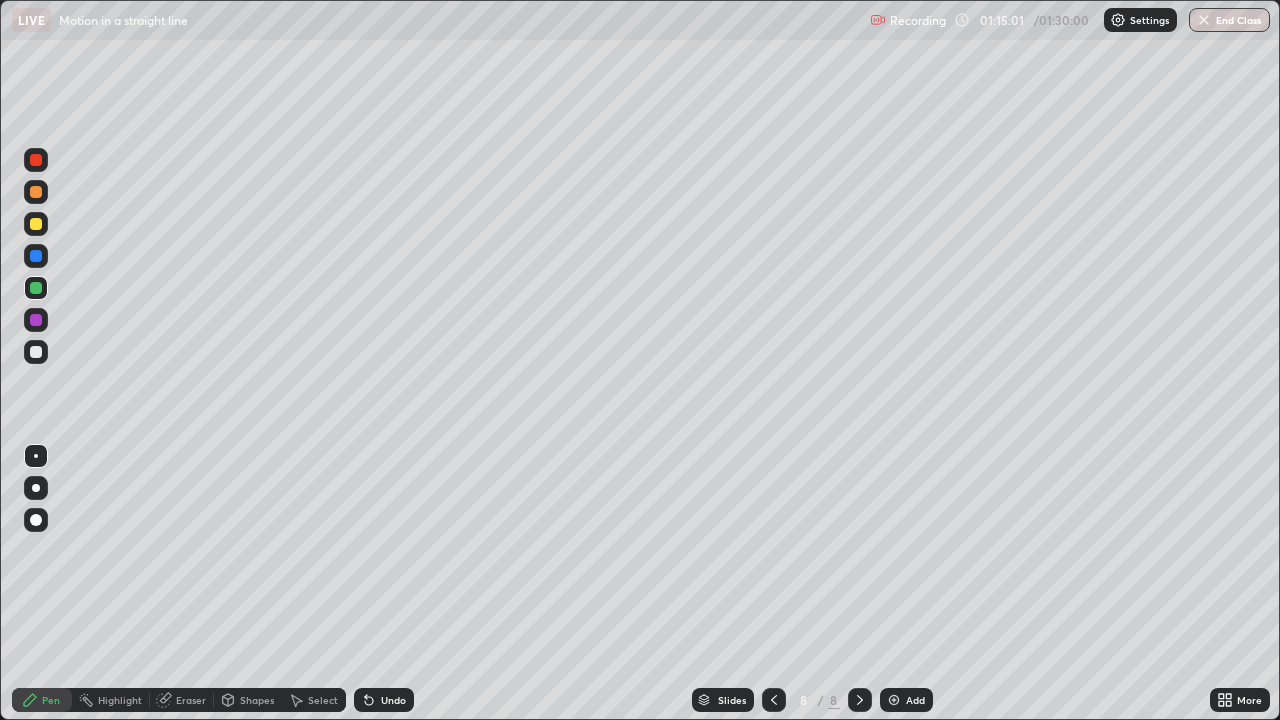 click on "Undo" at bounding box center [393, 700] 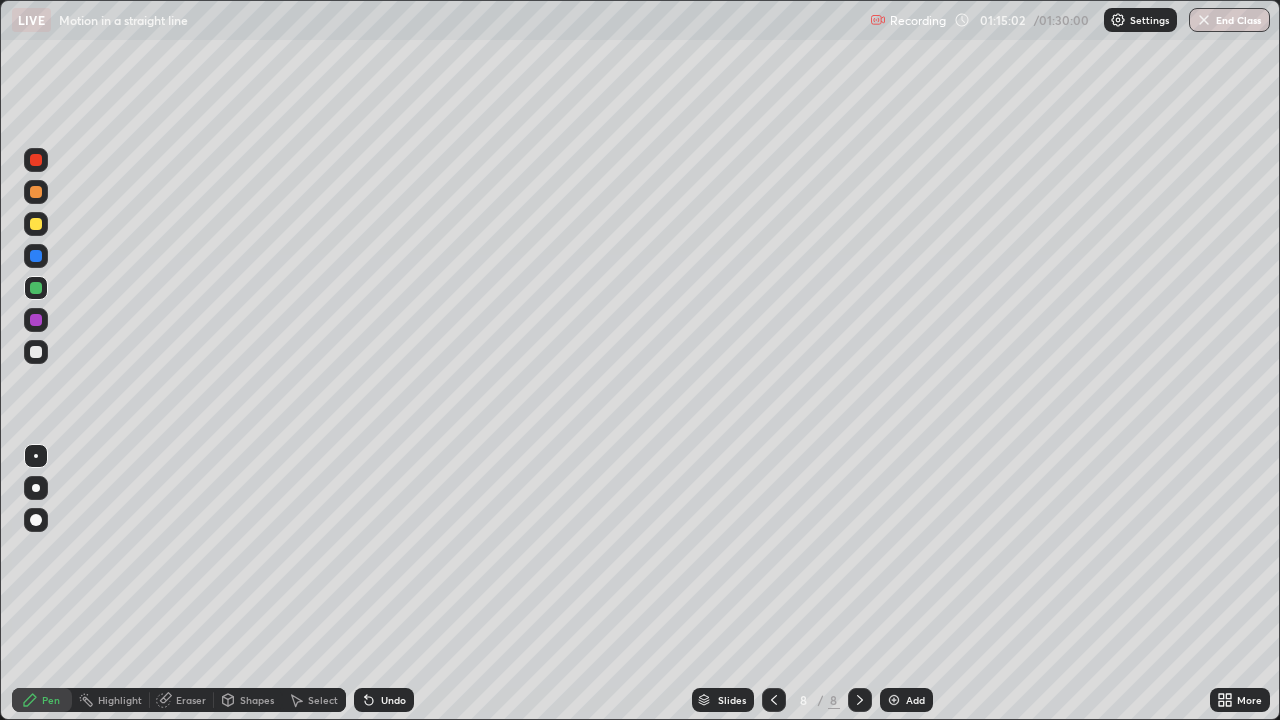 click on "Undo" at bounding box center (384, 700) 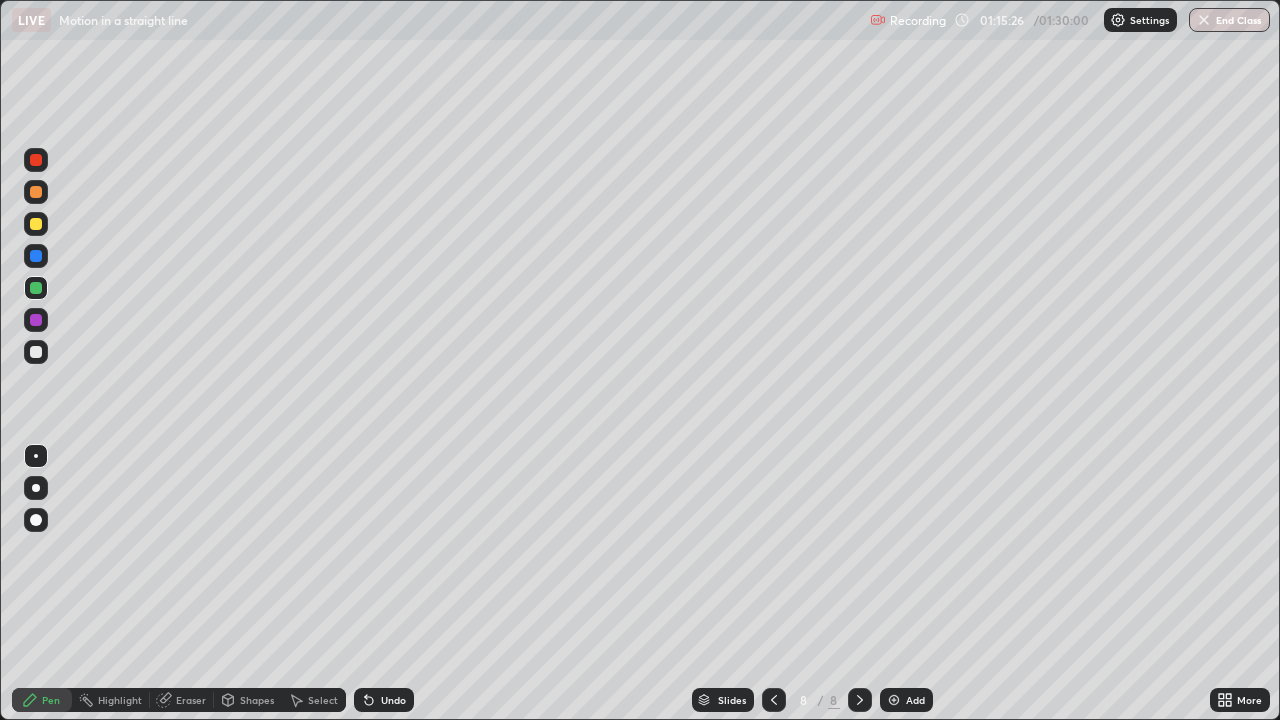 click at bounding box center (36, 352) 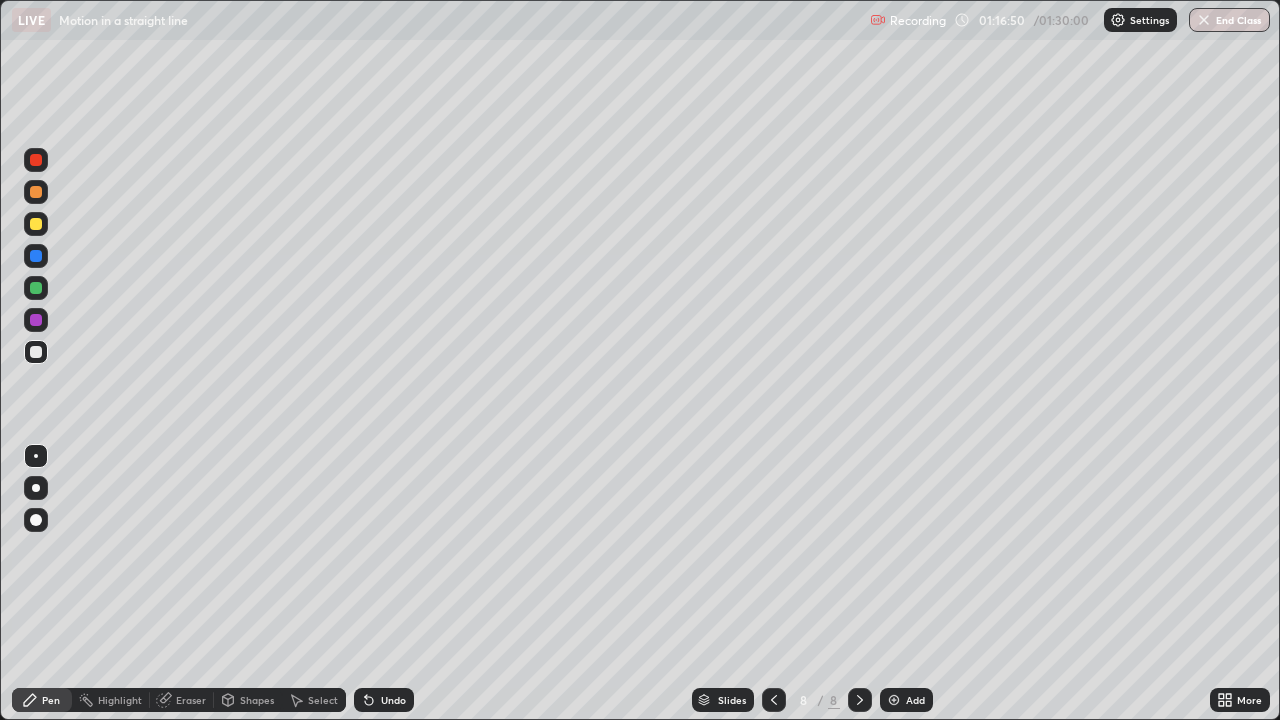 click at bounding box center (36, 192) 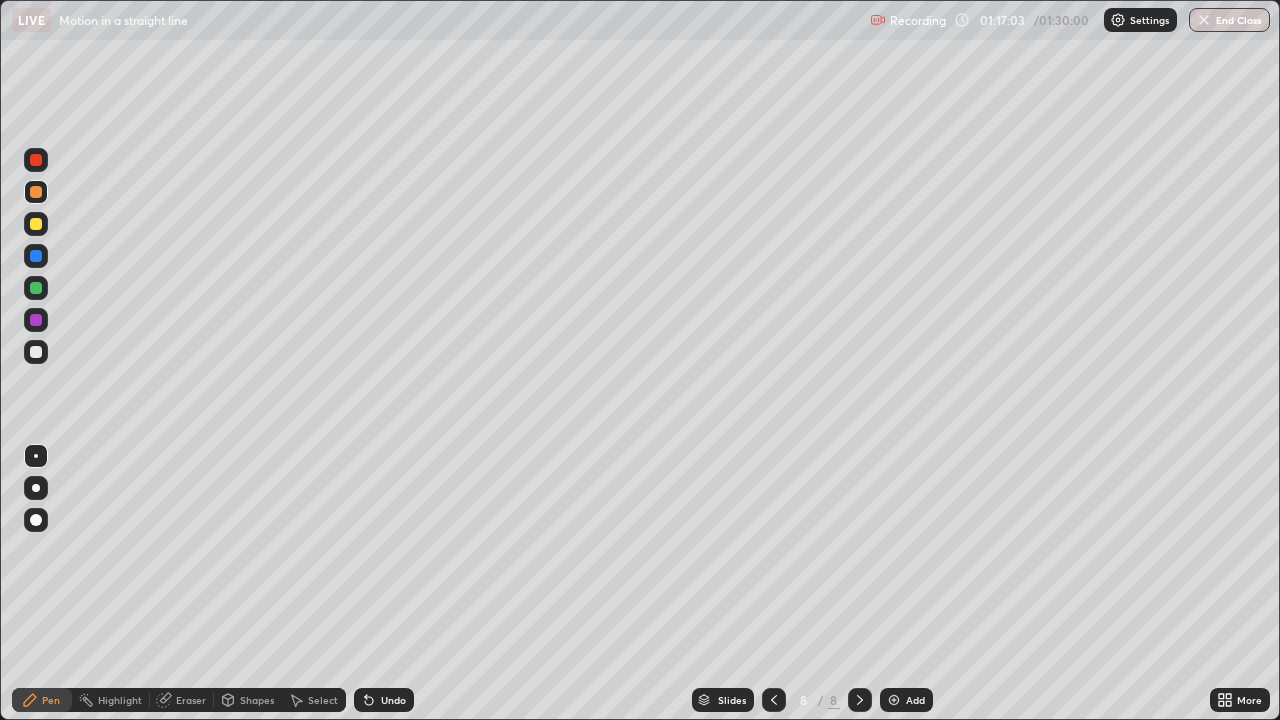 click at bounding box center (36, 160) 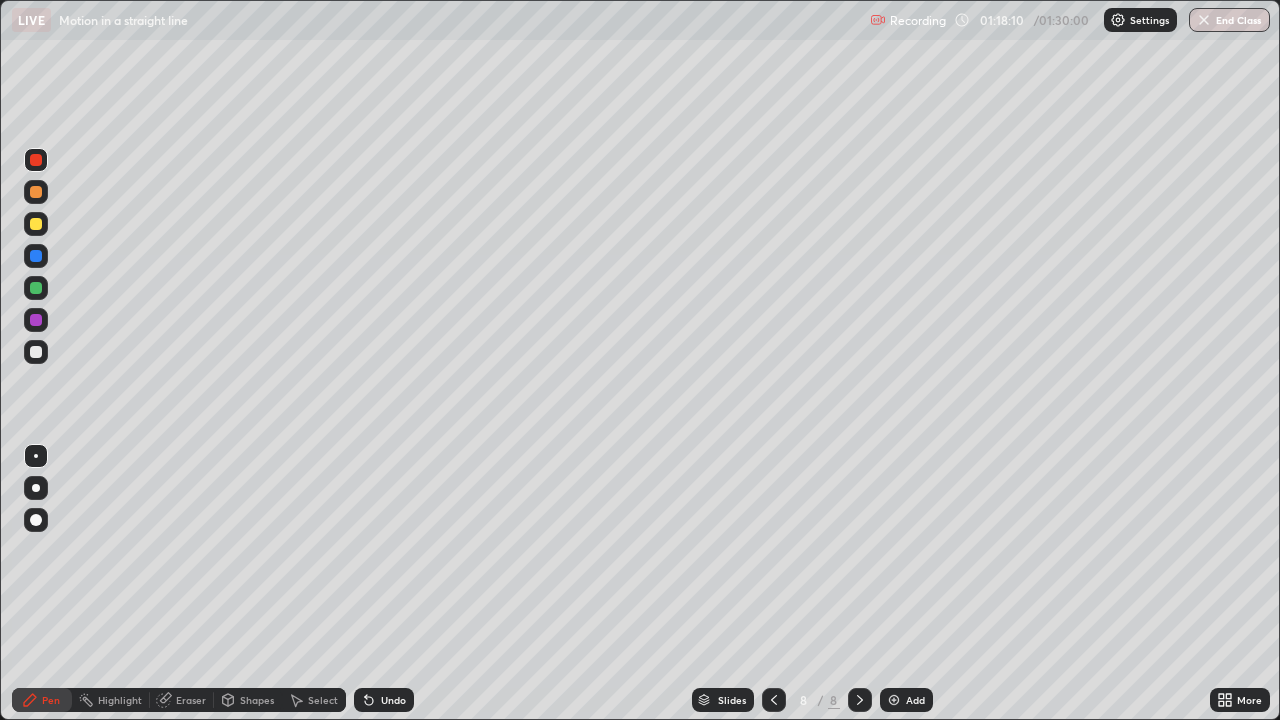 click on "Undo" at bounding box center [384, 700] 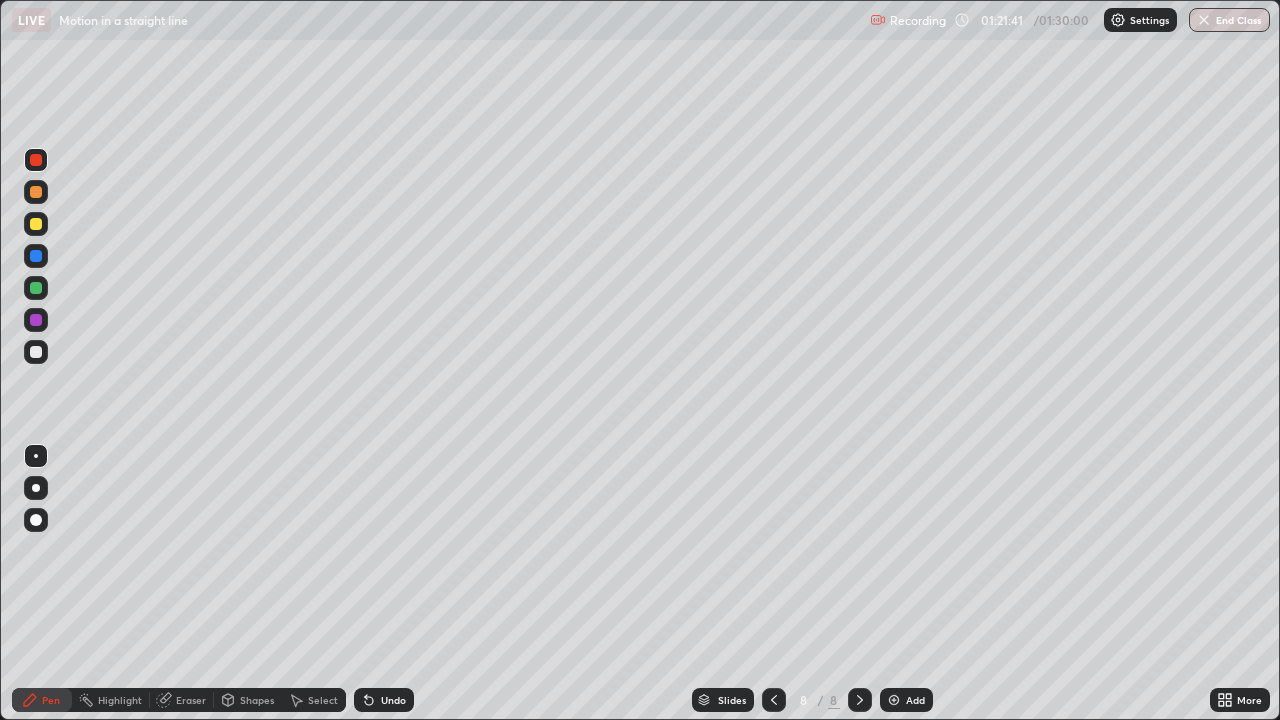 click at bounding box center (36, 352) 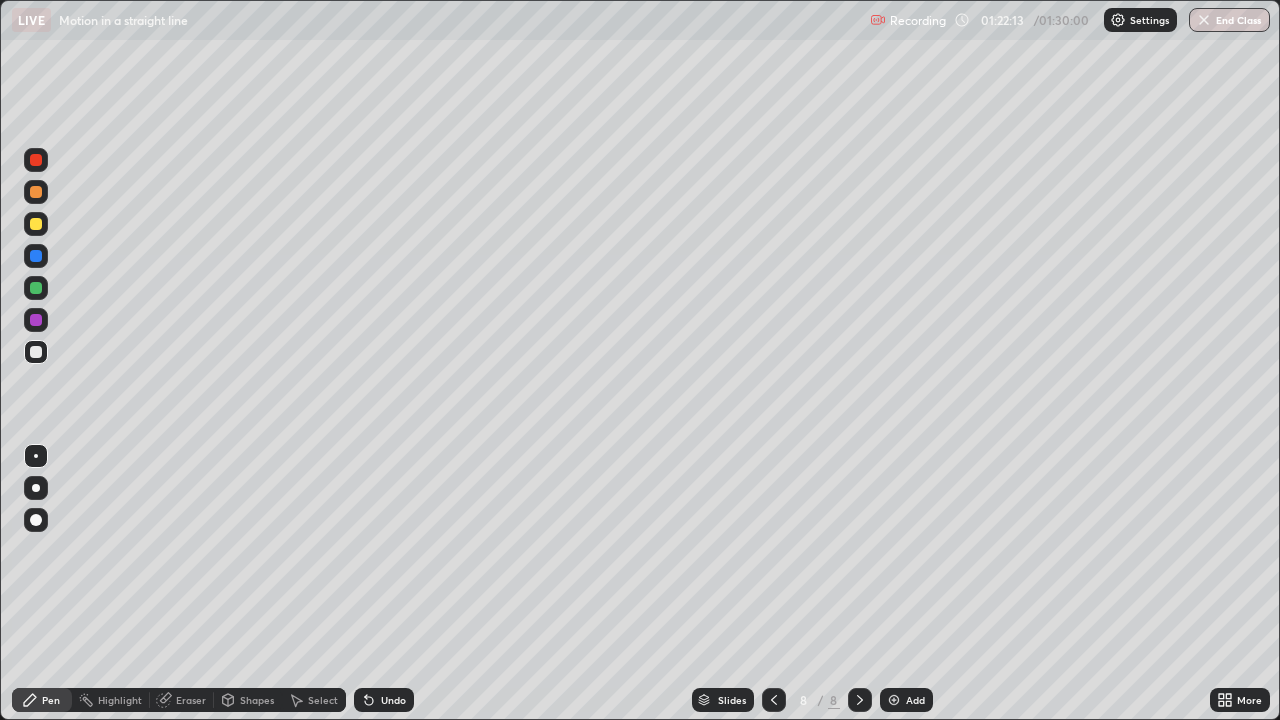 click on "Add" at bounding box center (906, 700) 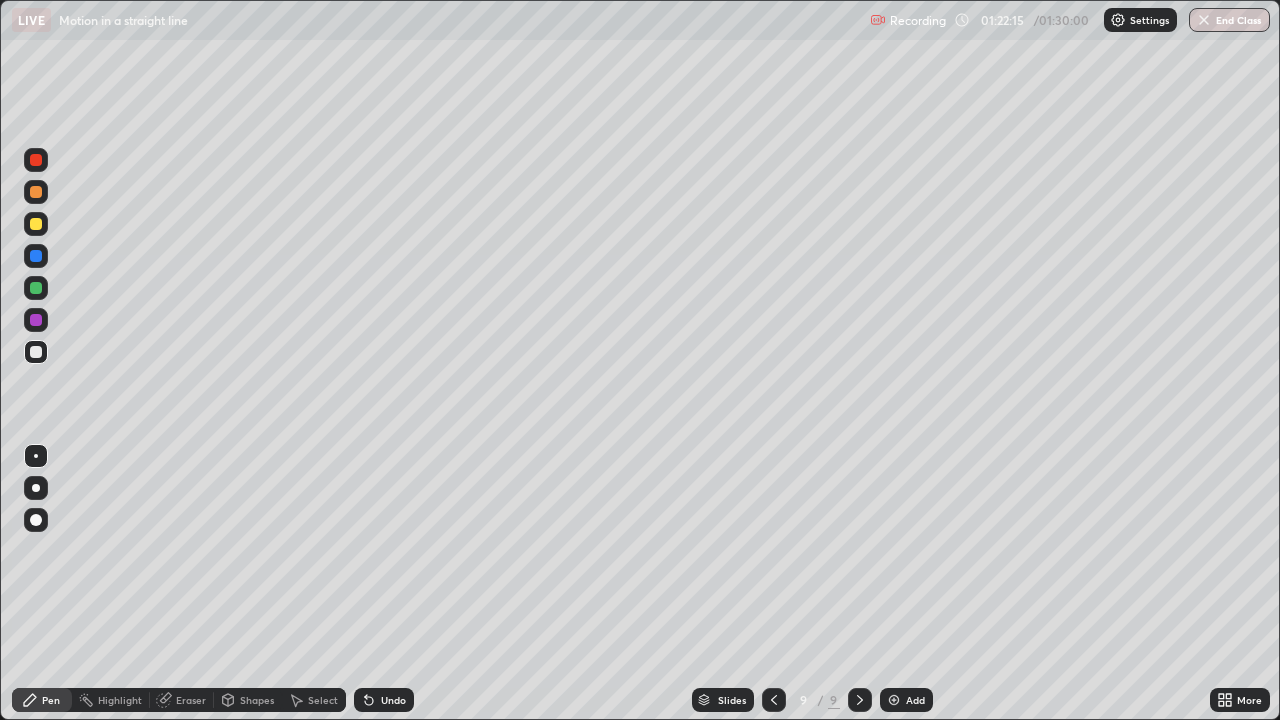 click at bounding box center [36, 224] 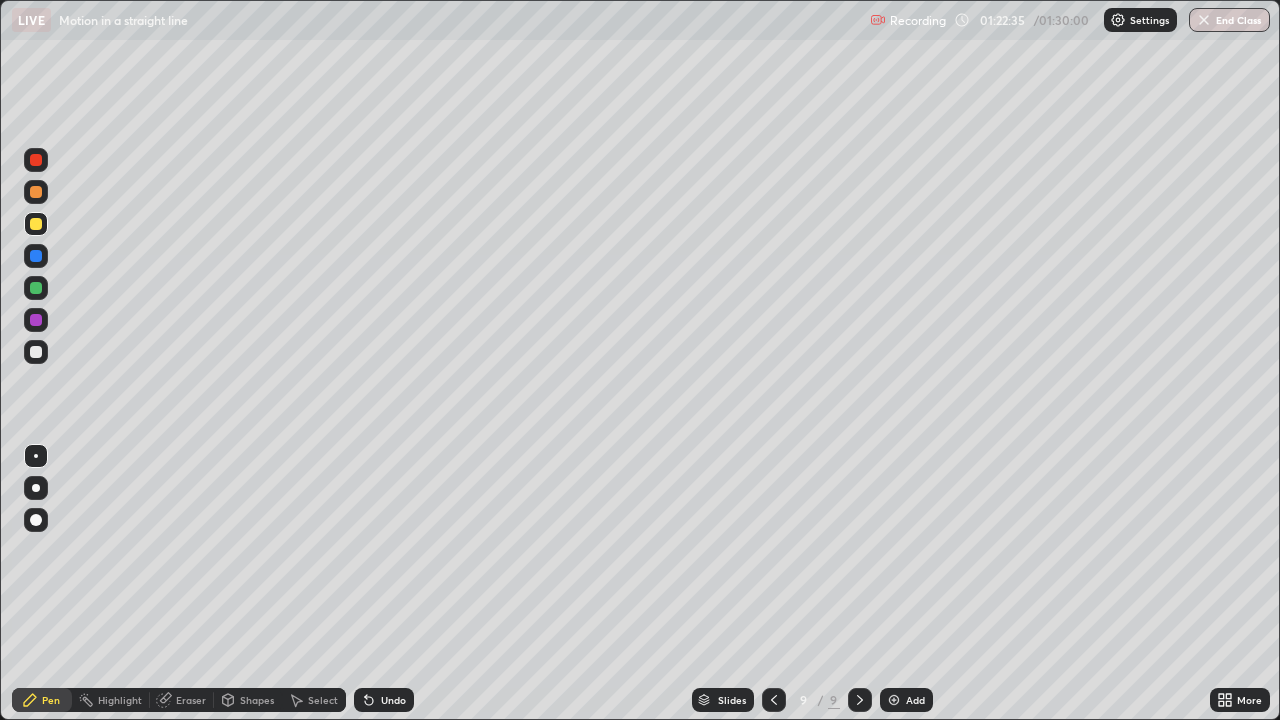 click at bounding box center [36, 352] 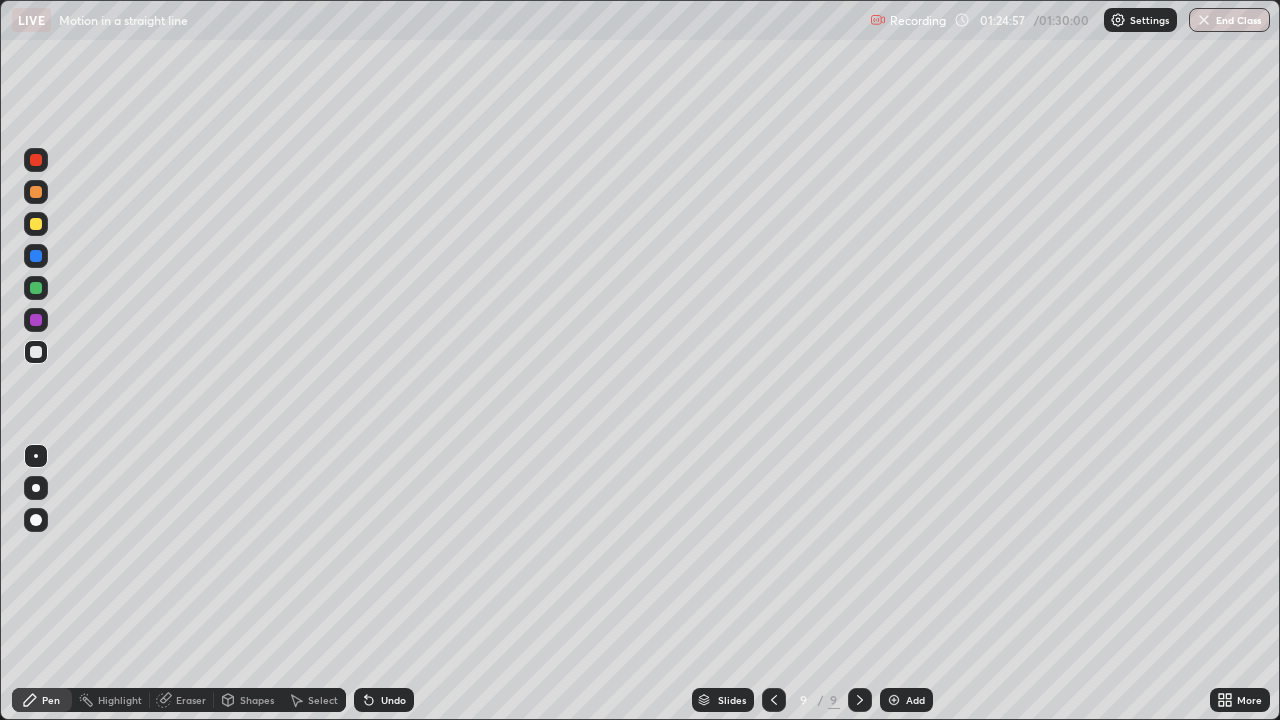 click at bounding box center (36, 192) 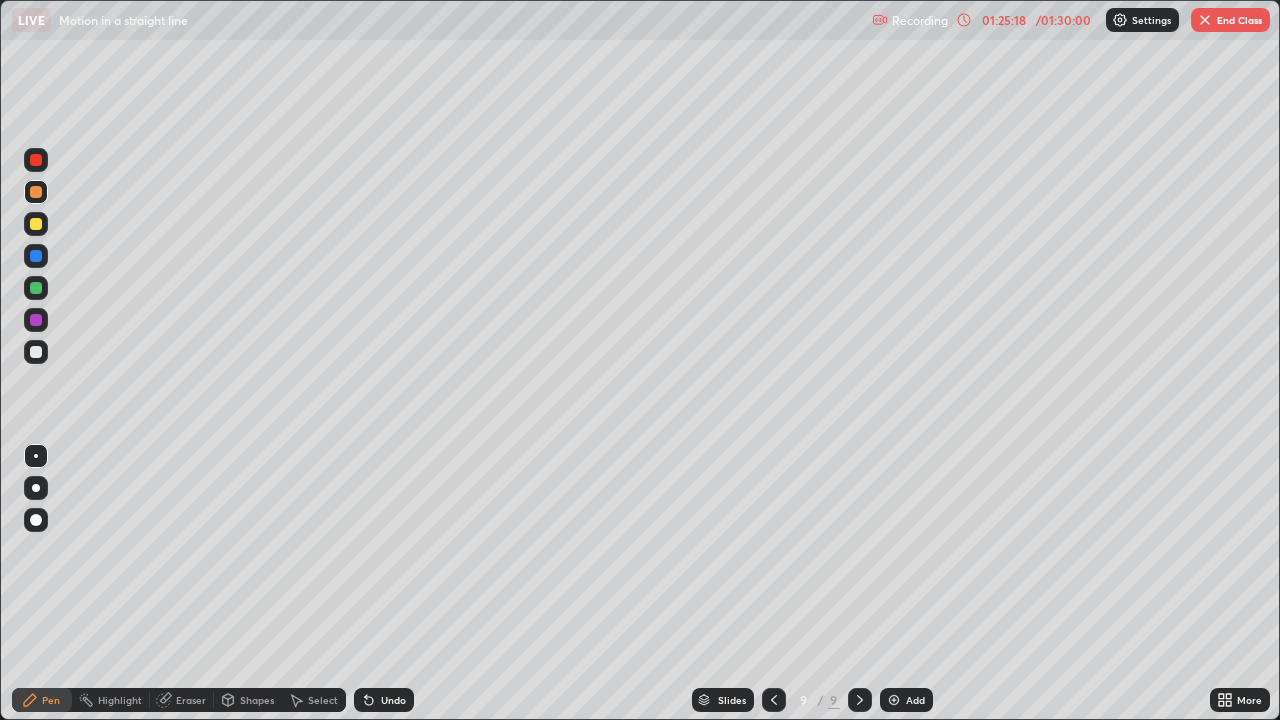 click at bounding box center [36, 224] 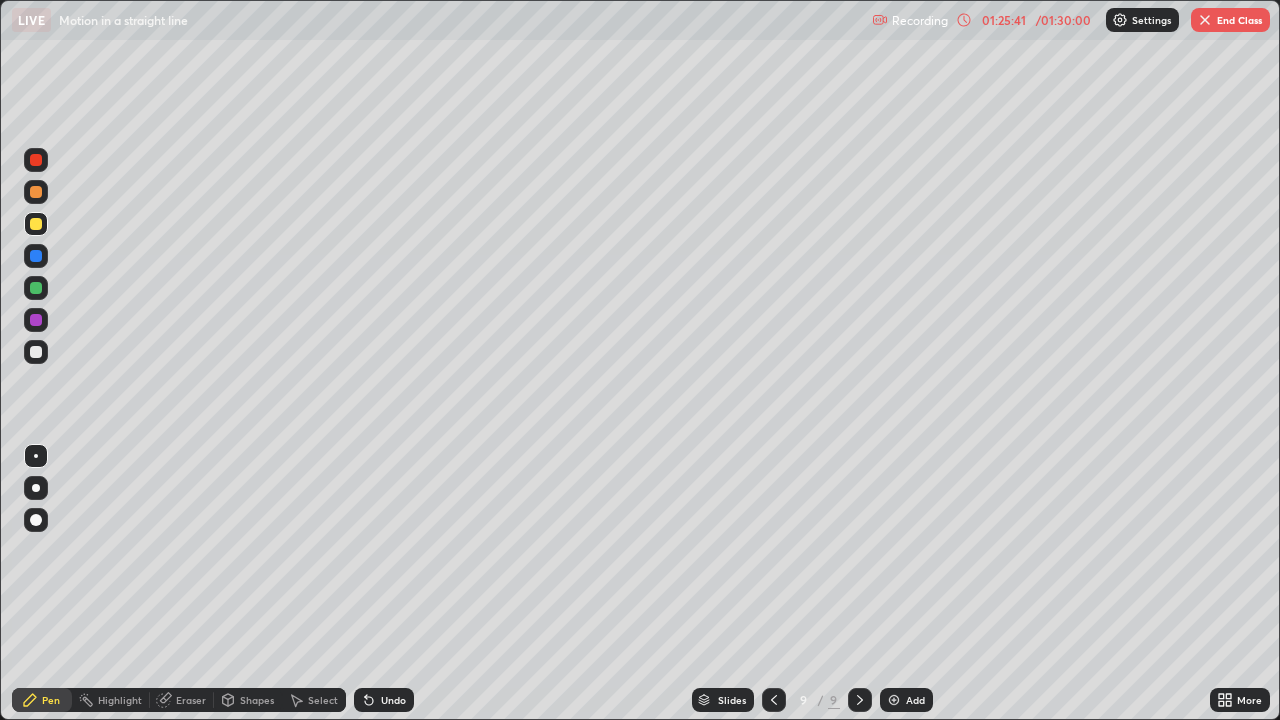 click at bounding box center (36, 320) 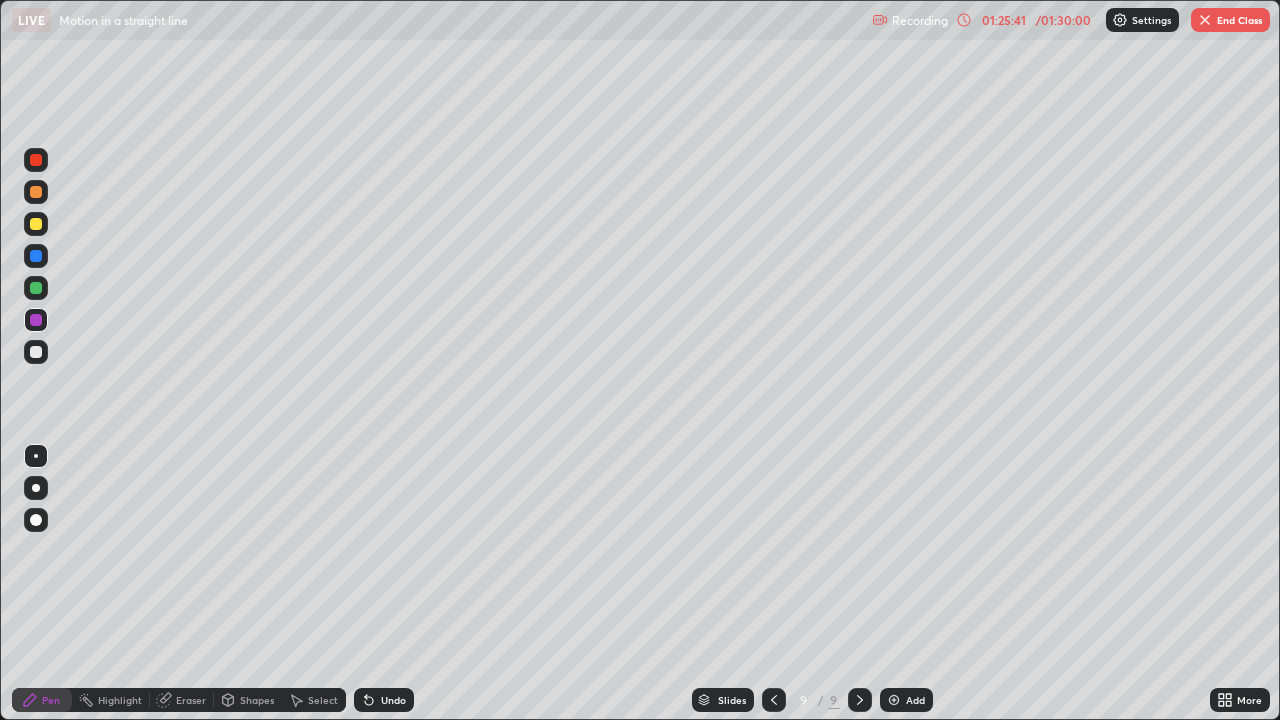 click at bounding box center (36, 320) 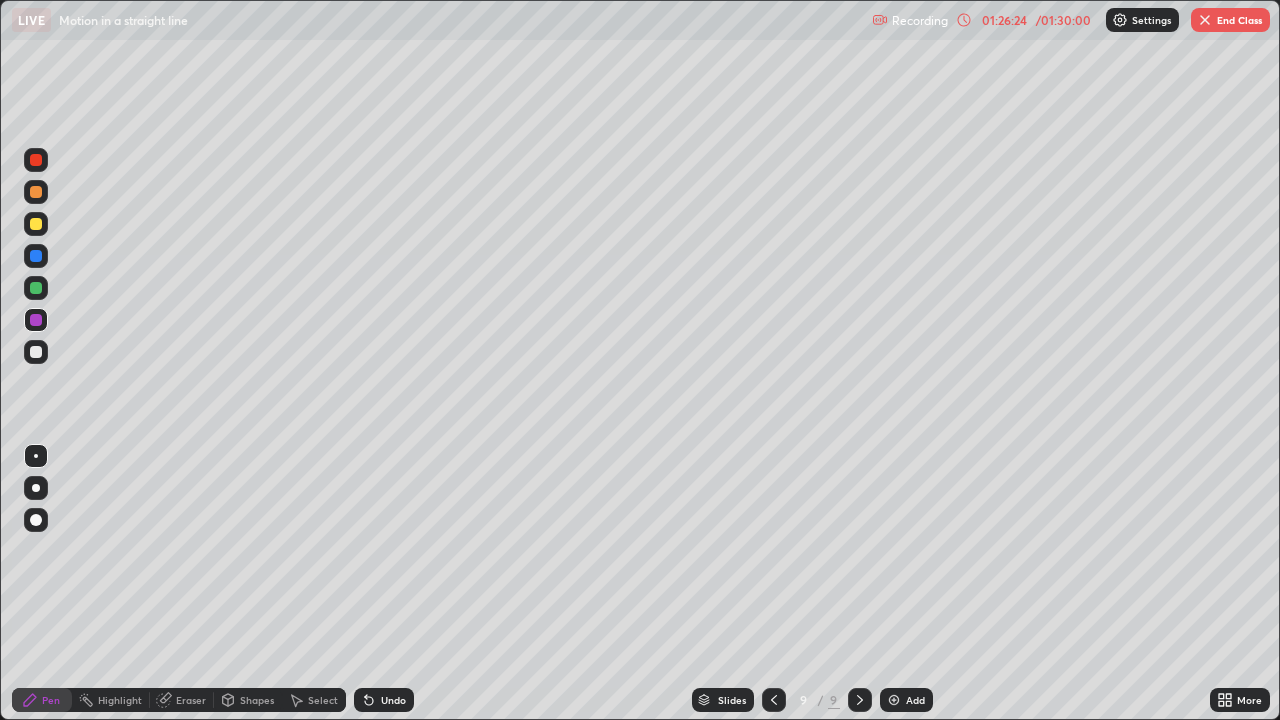 click on "Undo" at bounding box center (384, 700) 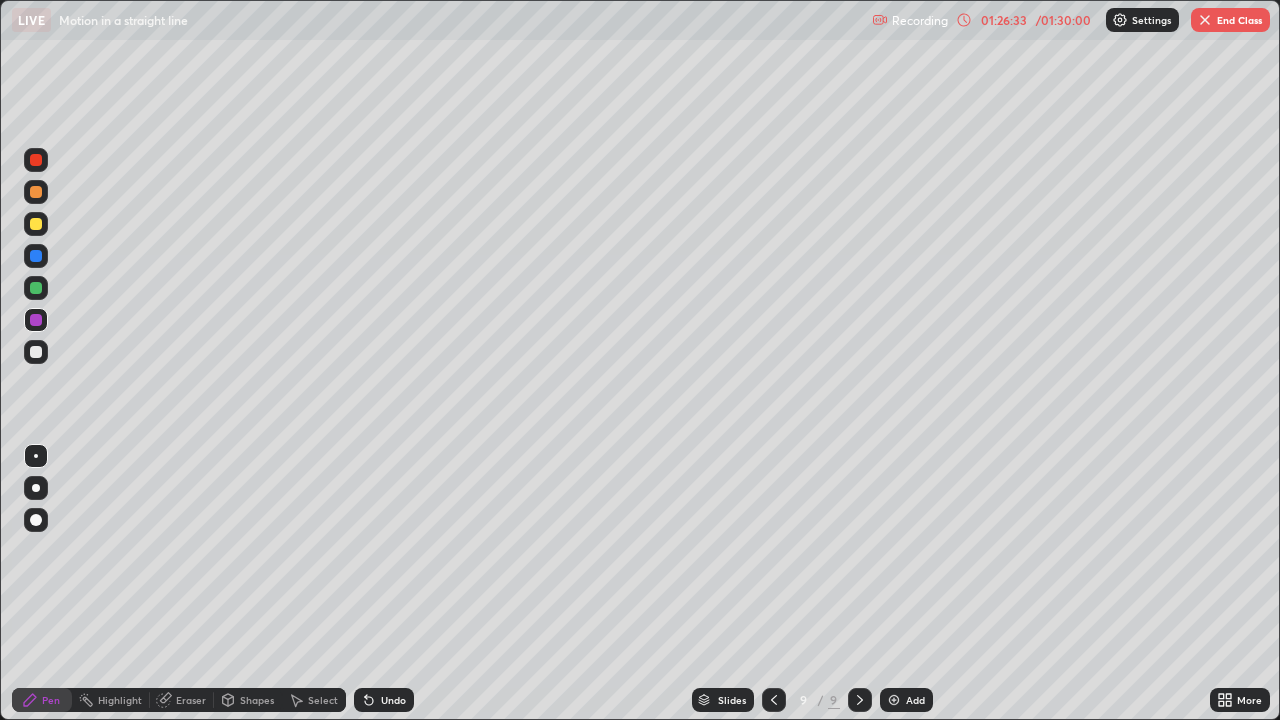 click on "Undo" at bounding box center [393, 700] 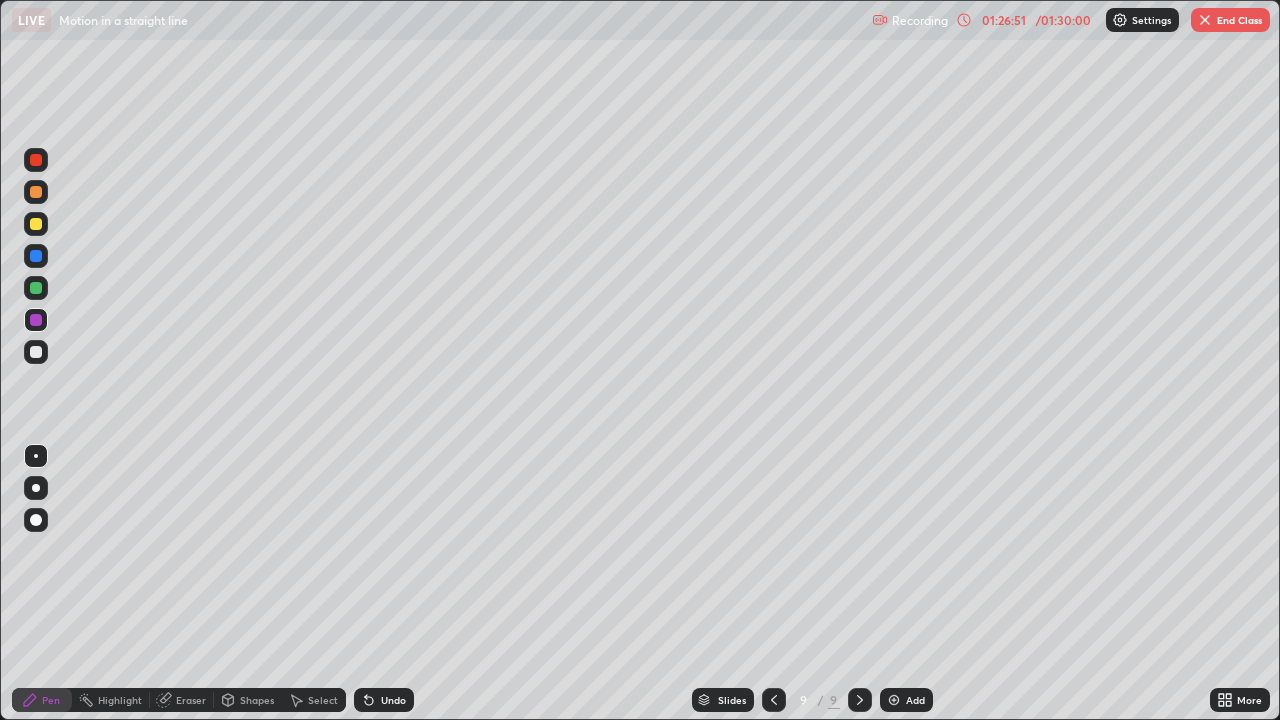 click at bounding box center [36, 160] 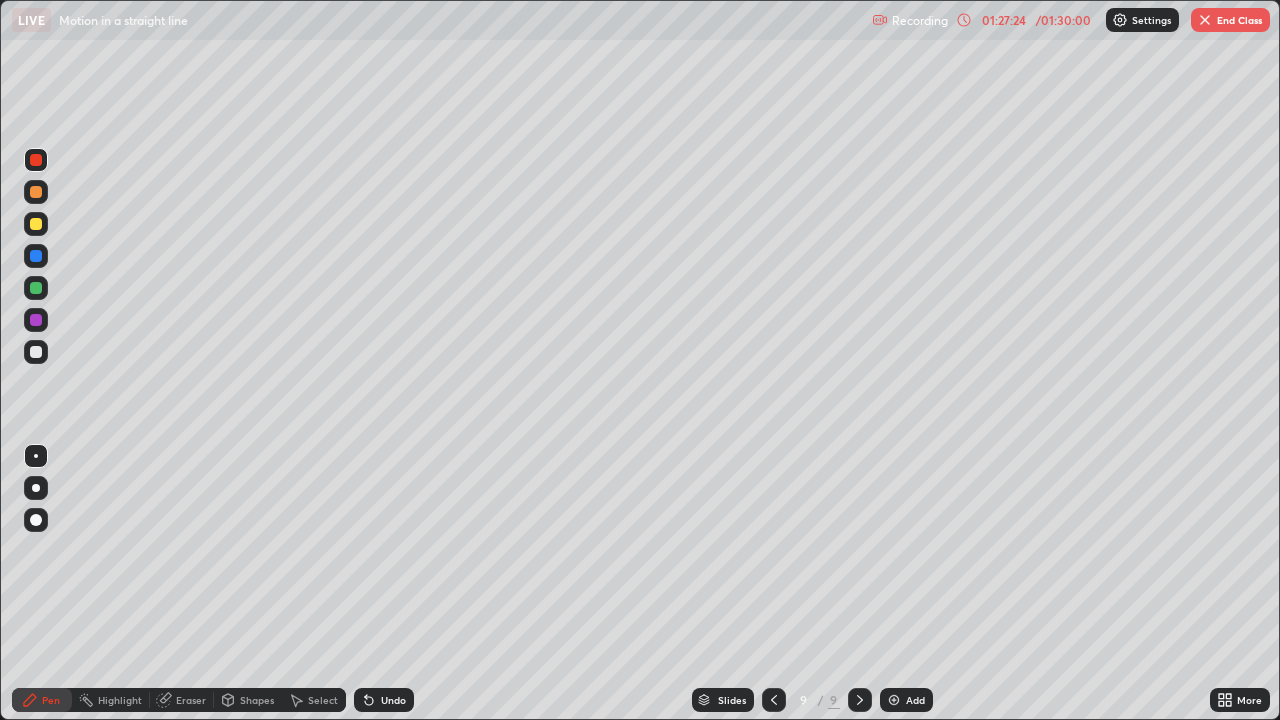 click on "End Class" at bounding box center (1230, 20) 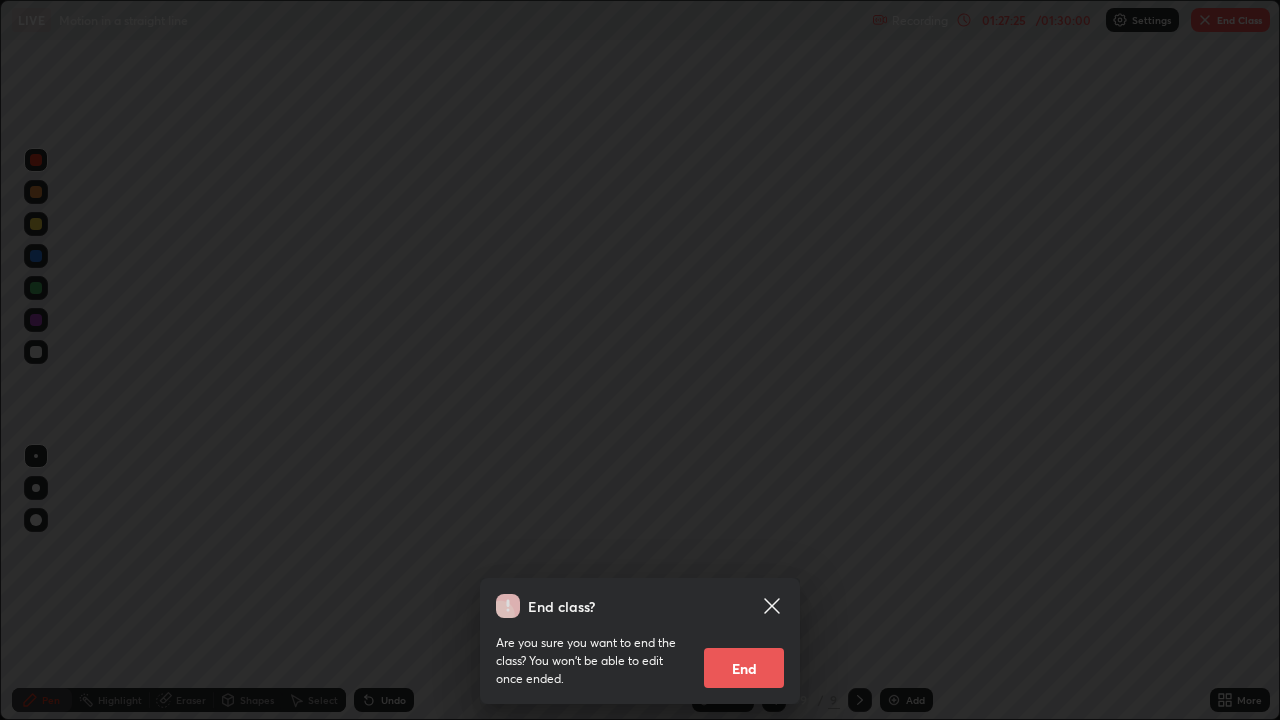 click on "End" at bounding box center [744, 668] 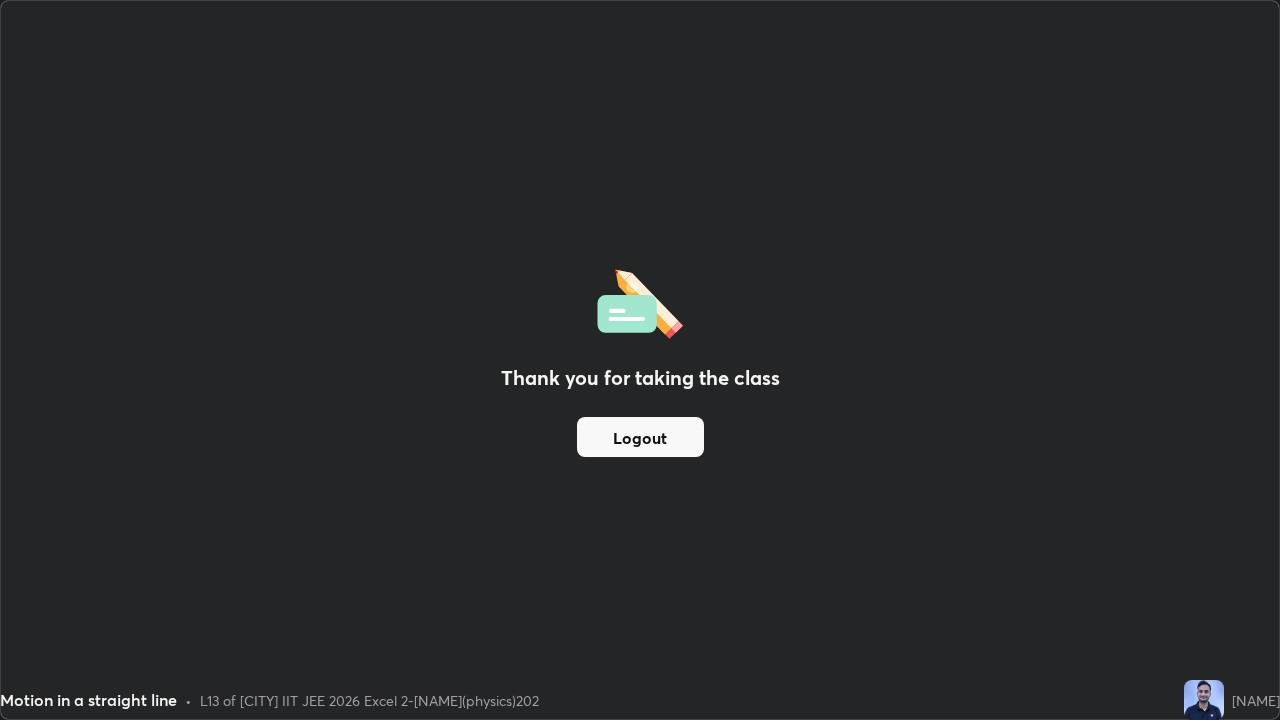 click on "Logout" at bounding box center [640, 437] 